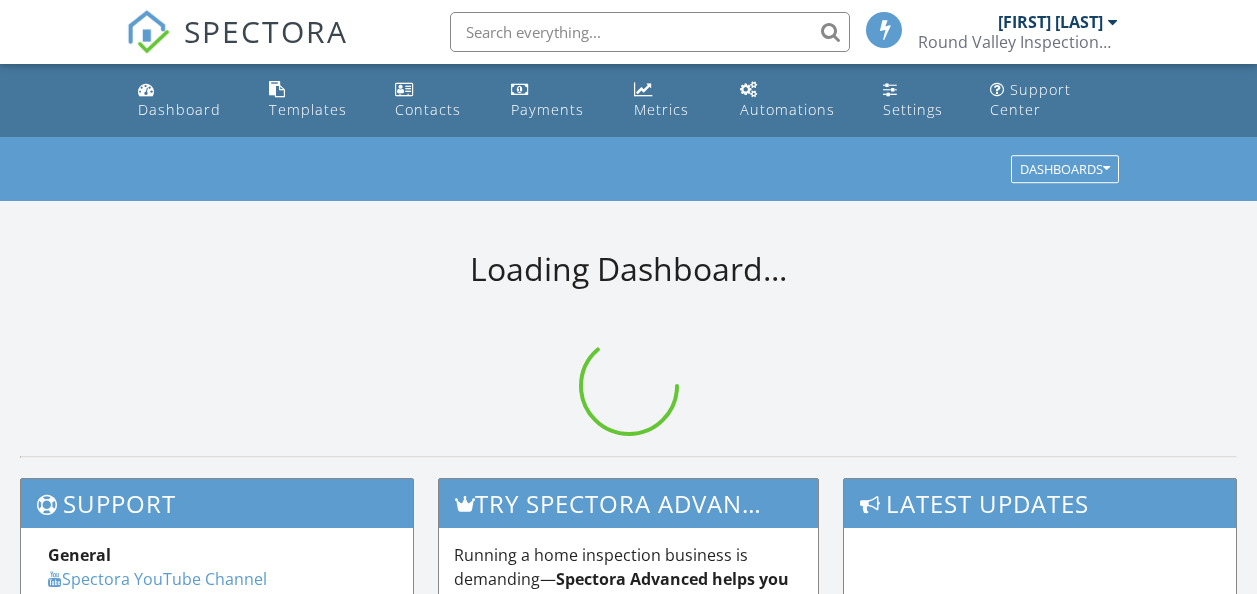 scroll, scrollTop: 0, scrollLeft: 0, axis: both 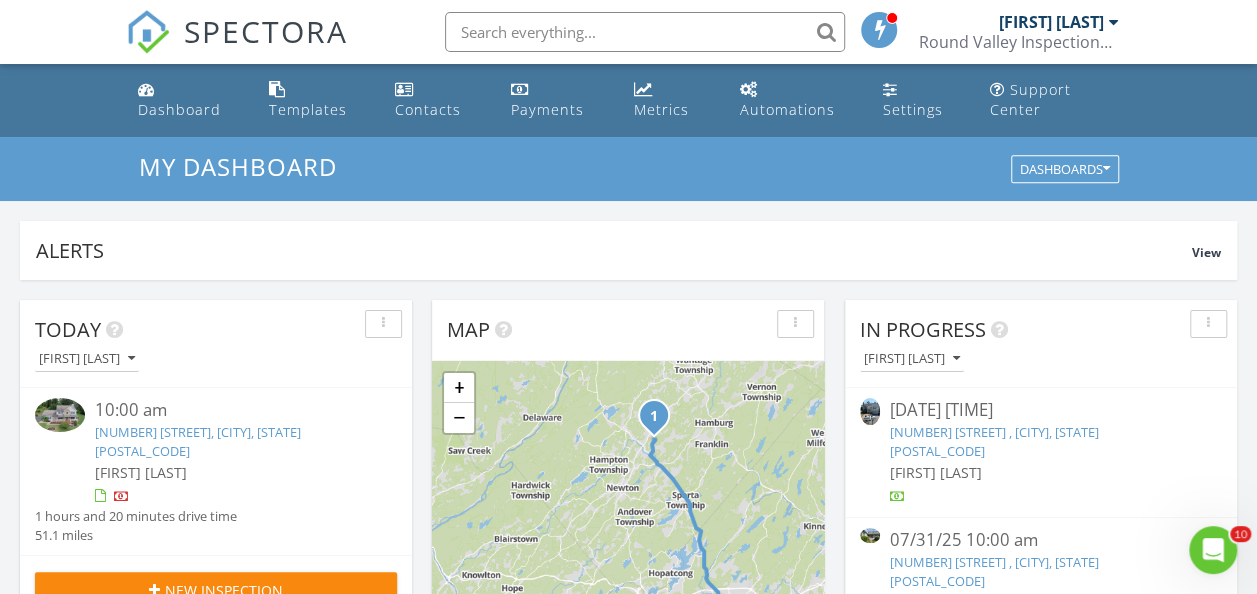 click on "Today
Lou Wieben
10:00 am
14 Lantz Rd, Lafayette Township, NJ 07848
Lou Wieben
1 hours and 20 minutes drive time   51.1 miles       New Inspection     New Quote         Map               1 + − Lamington Road, NJ 15 82.2 km, 1 h 20 min Head southwest on Proprietor Lane 70 m Turn left onto Old Dutch Lane 300 m Turn left onto Johnson Road 550 m Turn left onto Main Street (CR 523) 4 km Turn left onto US 22 350 m Turn right onto Oldwick Road (CR 523) 5 km Turn right onto Lamington Road (CR 523) 9 km Turn left onto US 206 15 km Turn right onto Main Street (Old Rt. 24) (CR 513) 1.5 km Continue onto North Road (CR 513) 6 km Continue onto Dover - Chester Road (CR 513) 6 km Turn right onto Quaker Church Road (CR 513) 600 m Turn left onto Reservoir Avenue (CR 513) 1.5 km Continue slightly left onto Prospect Street (CR 513) 1 km Make a slight right onto West Blackwell Street (CR 513) 150 m 70 m 300 m 200 m" at bounding box center [628, 1190] 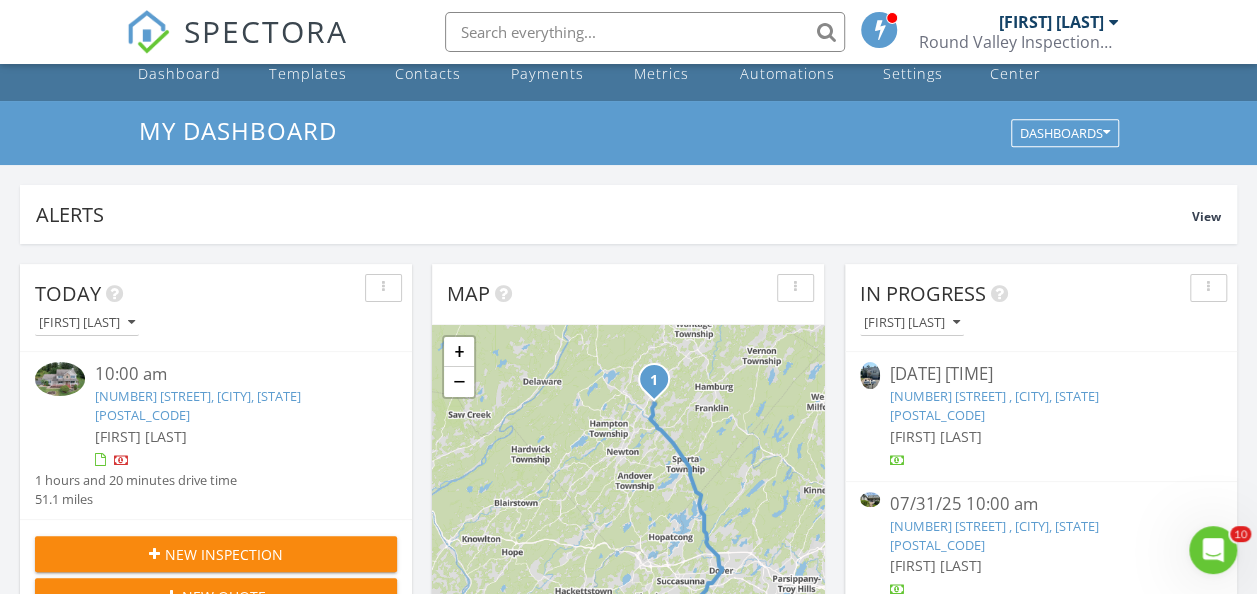 scroll, scrollTop: 40, scrollLeft: 0, axis: vertical 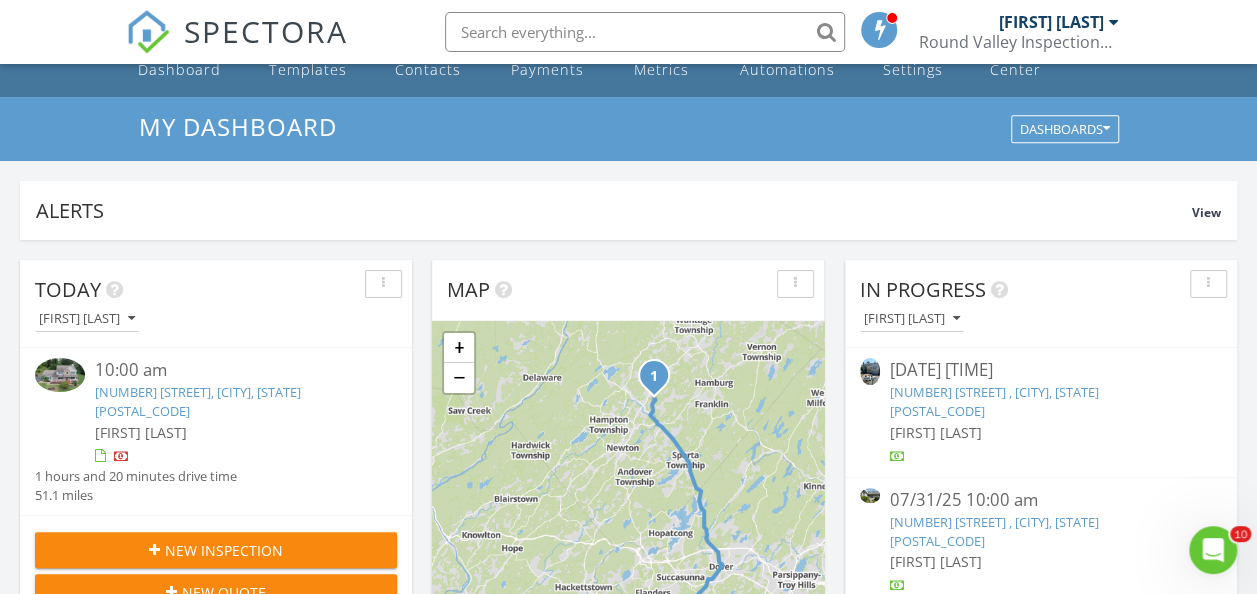click on "14 Lantz Rd, Lafayette Township, NJ 07848" at bounding box center [198, 401] 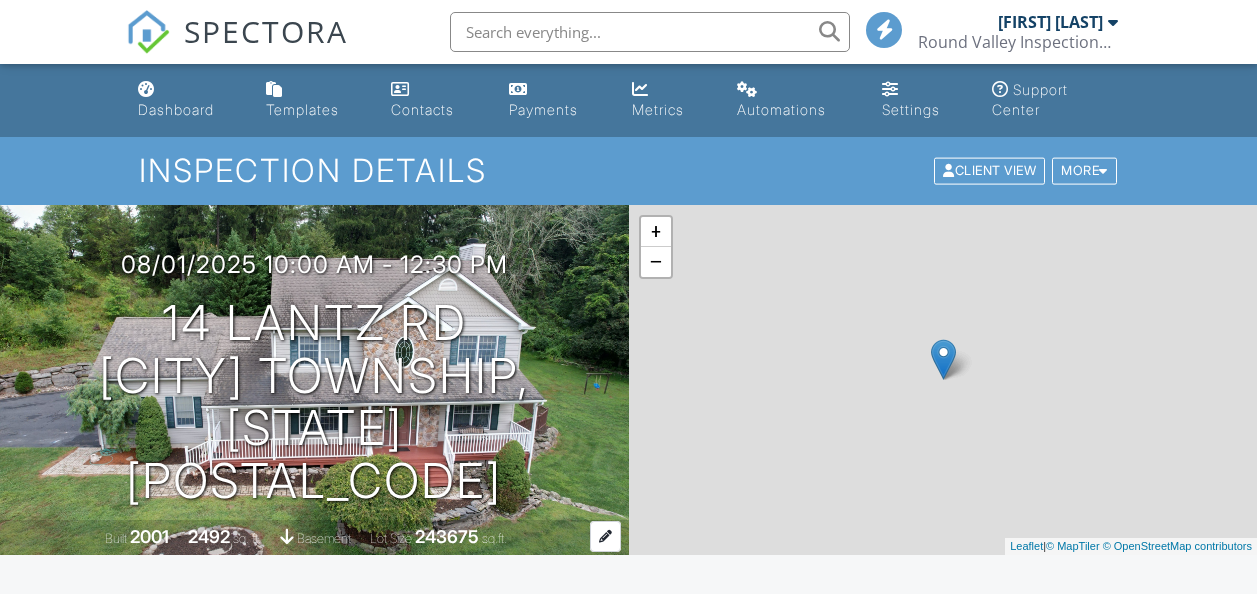 scroll, scrollTop: 0, scrollLeft: 0, axis: both 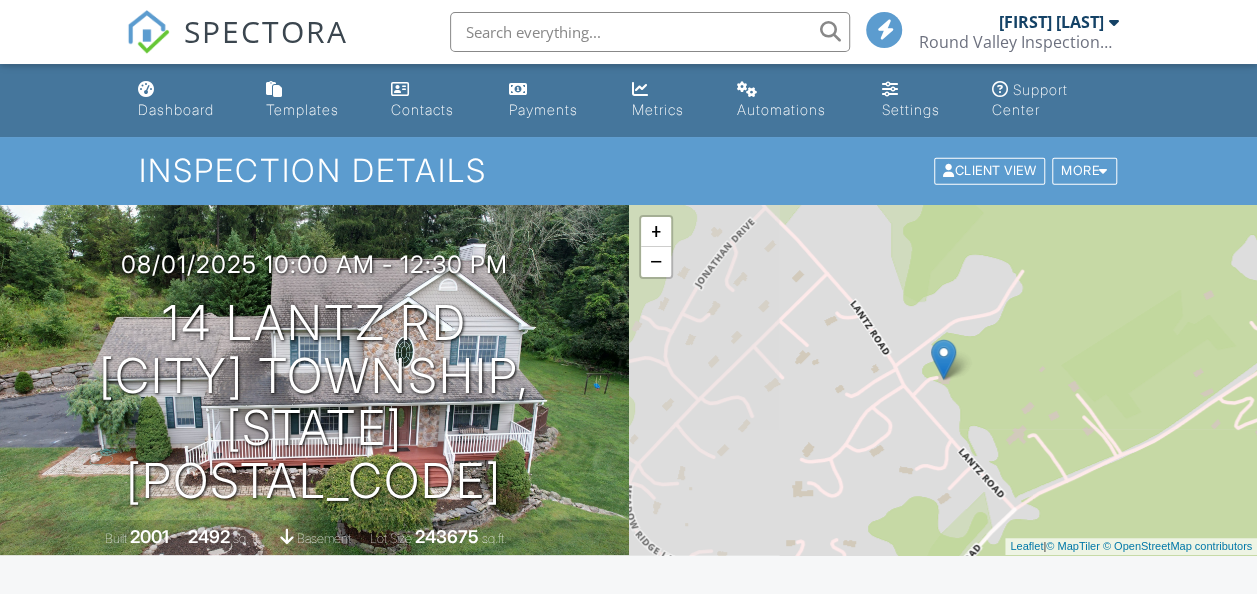 click on "Dashboard
Templates
Contacts
Payments
Metrics
Automations
Settings
Support Center
Inspection Details
Client View
More
Property Details
Reschedule
Reorder / Copy
Share
Cancel
Delete
Print Order
Convert to V9
Disable Pass on CC Fees
View Change Log
[DATE] 10:00 am
- 12:30 pm
[NUMBER] [STREET]
[CITY], [STATE] [POSTAL_CODE]
Built
2001
2492
sq. ft.
basement
Lot Size
243675
sq.ft.
+ − Leaflet  |  © MapTiler   © OpenStreetMap contributors
All emails and texts are disabled for this inspection!
Turn on emails and texts
Turn on and Requeue Notifications
Agreements Outdated
Dismiss
Update Agreements
(We'll use your  Automation settings" at bounding box center (628, 2060) 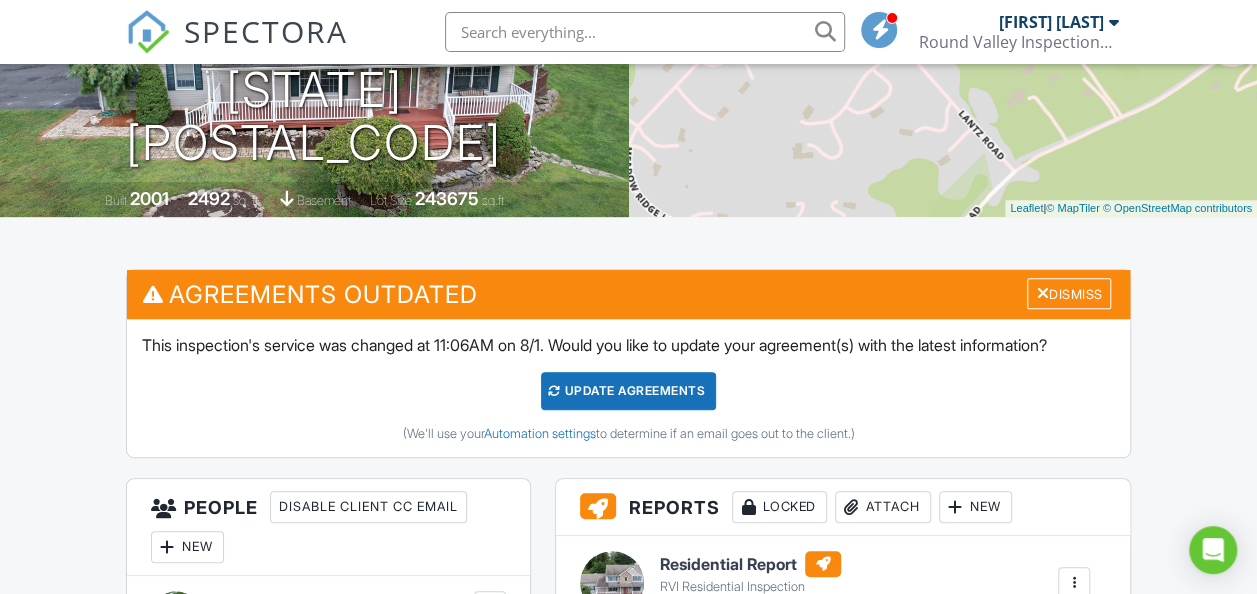 scroll, scrollTop: 400, scrollLeft: 0, axis: vertical 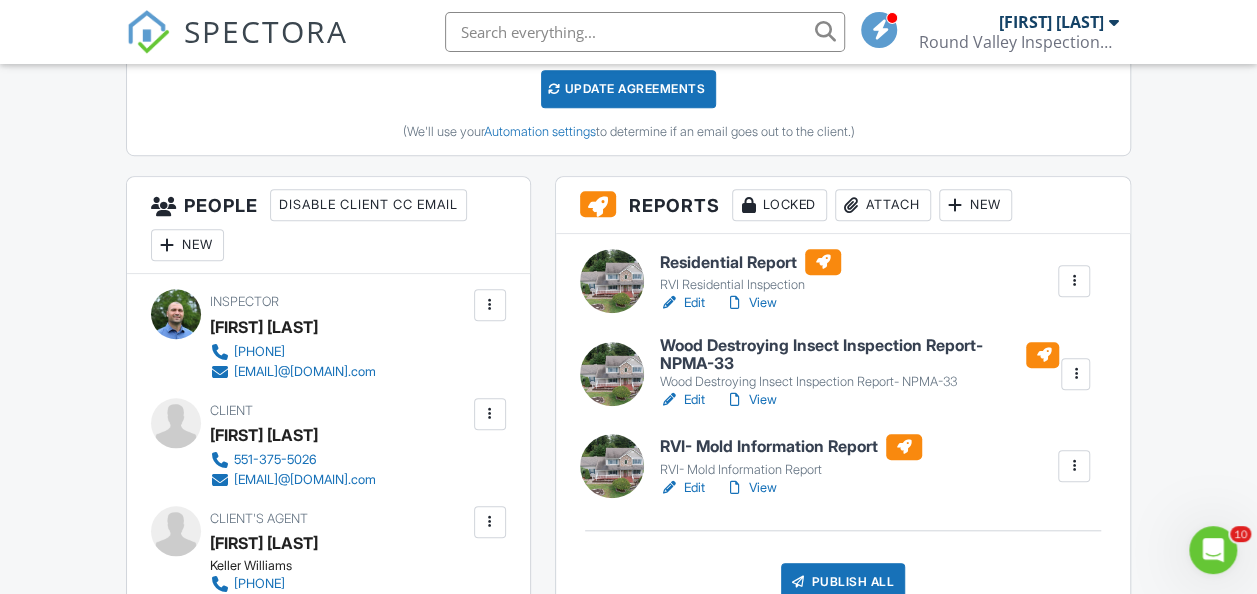 click at bounding box center (1074, 466) 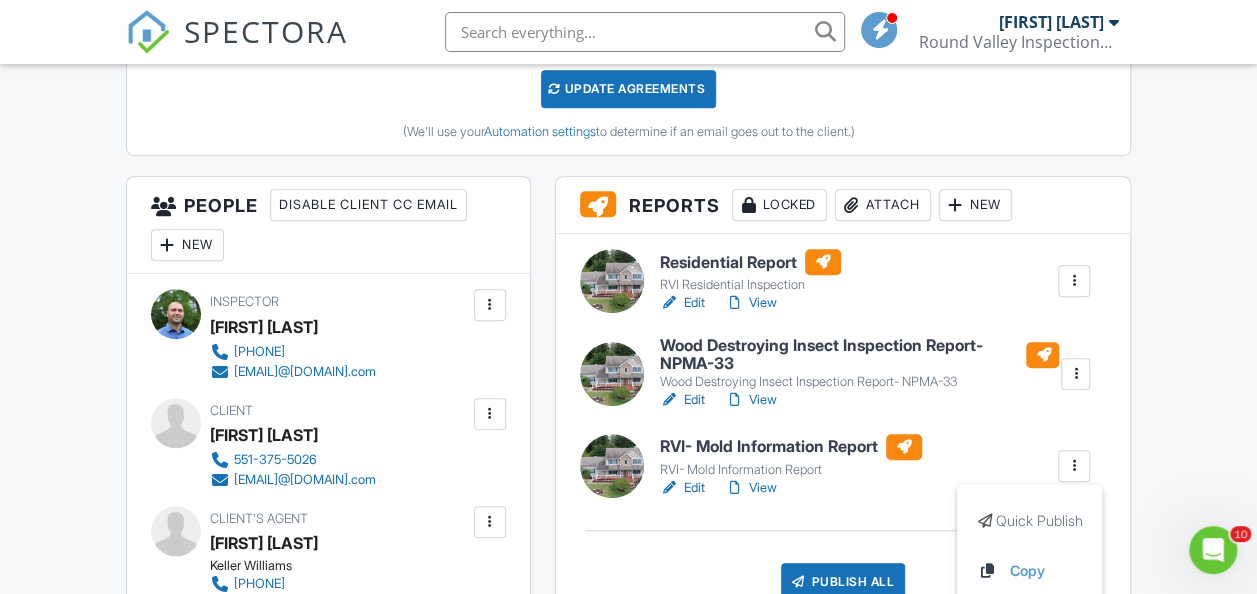 click on "Dashboard
Templates
Contacts
Payments
Metrics
Automations
Settings
Support Center
Inspection Details
Client View
More
Property Details
Reschedule
Reorder / Copy
Share
Cancel
Delete
Print Order
Convert to V9
Disable Pass on CC Fees
View Change Log
[DATE] 10:00 am
- 12:30 pm
[NUMBER] [STREET]
[CITY], [STATE] [POSTAL_CODE]
Built
2001
2492
sq. ft.
basement
Lot Size
243675
sq.ft.
+ − Leaflet  |  © MapTiler   © OpenStreetMap contributors
All emails and texts are disabled for this inspection!
Turn on emails and texts
Turn on and Requeue Notifications
Agreements Outdated
Dismiss
Update Agreements
(We'll use your  Automation settings" at bounding box center (628, 1420) 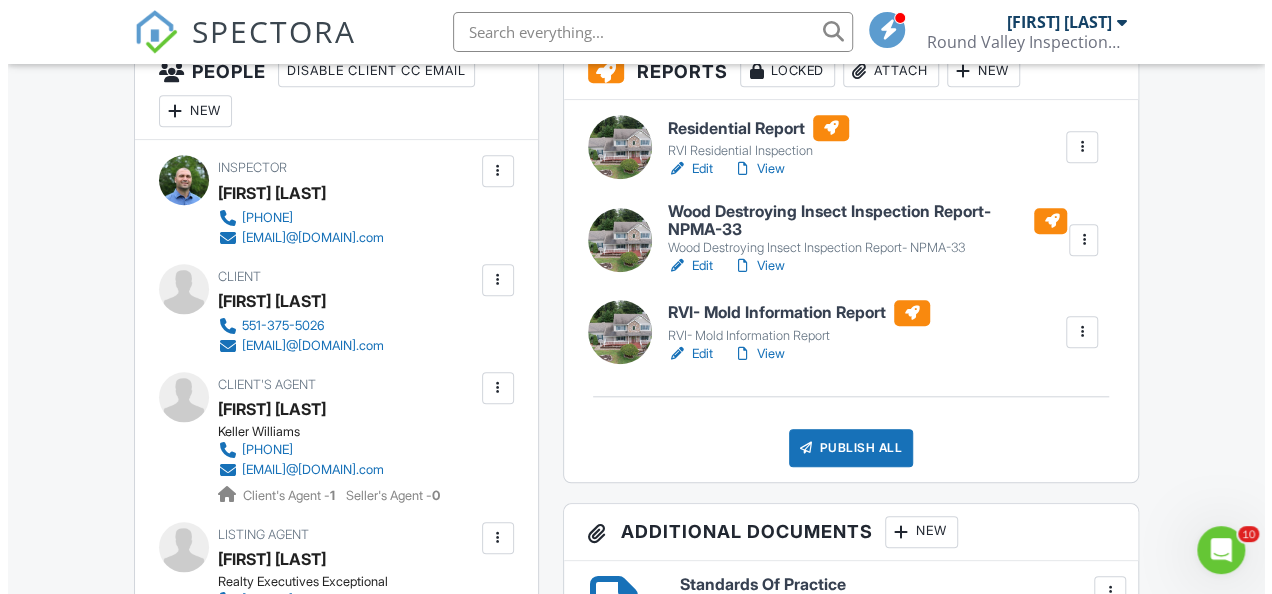 scroll, scrollTop: 800, scrollLeft: 0, axis: vertical 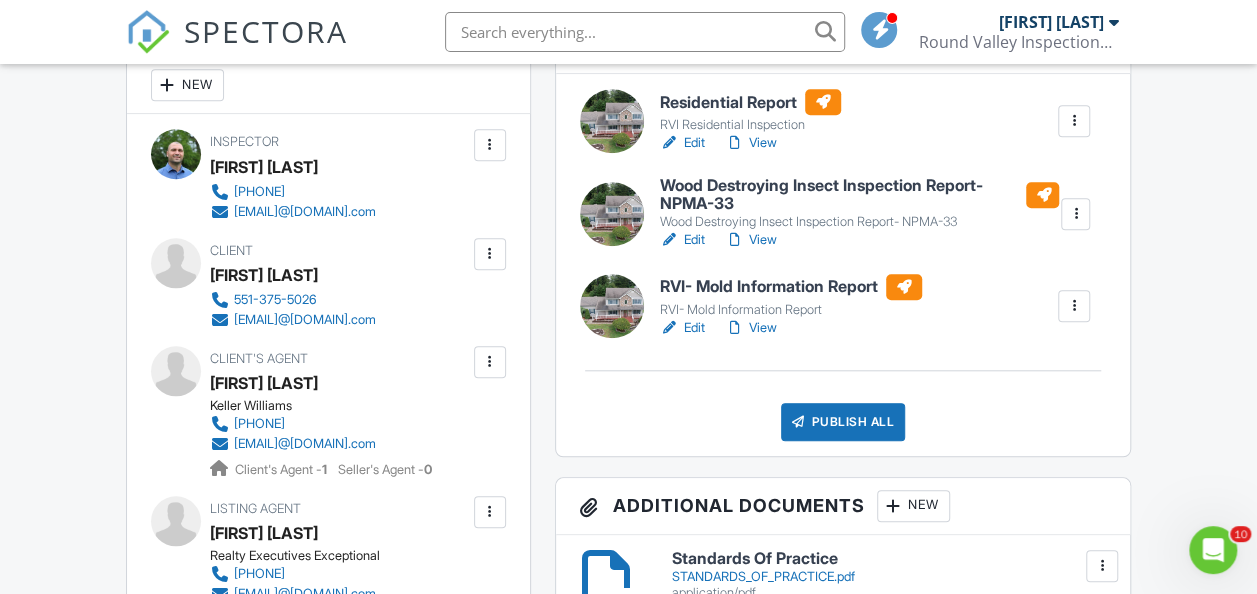 click at bounding box center [1074, 306] 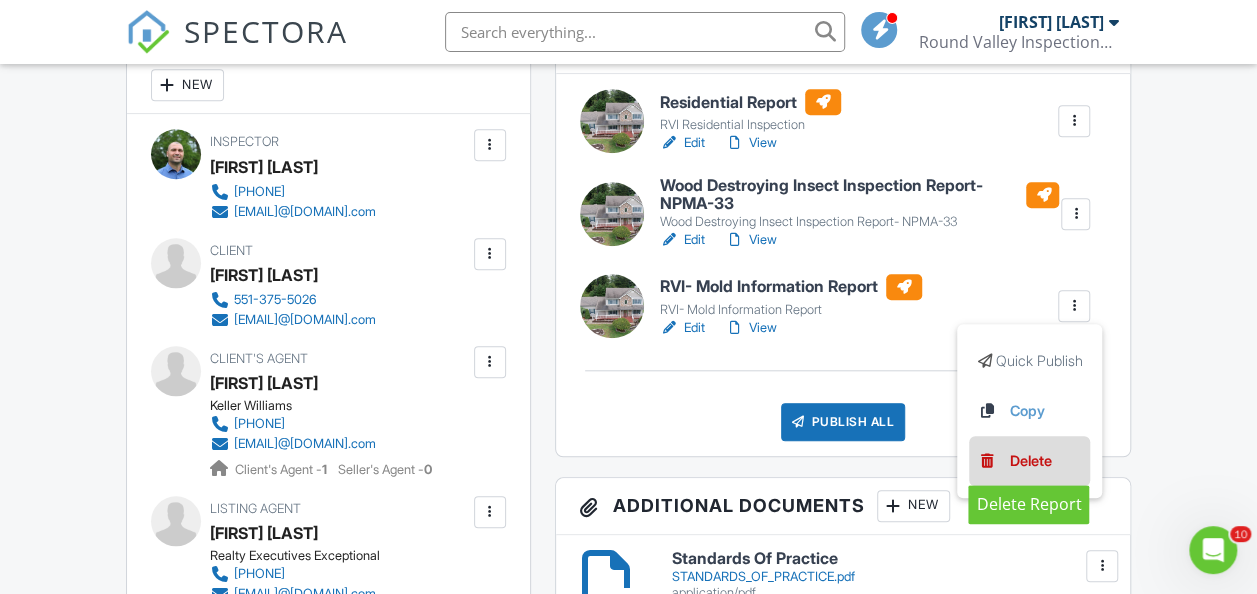 click on "Delete" at bounding box center [1030, 461] 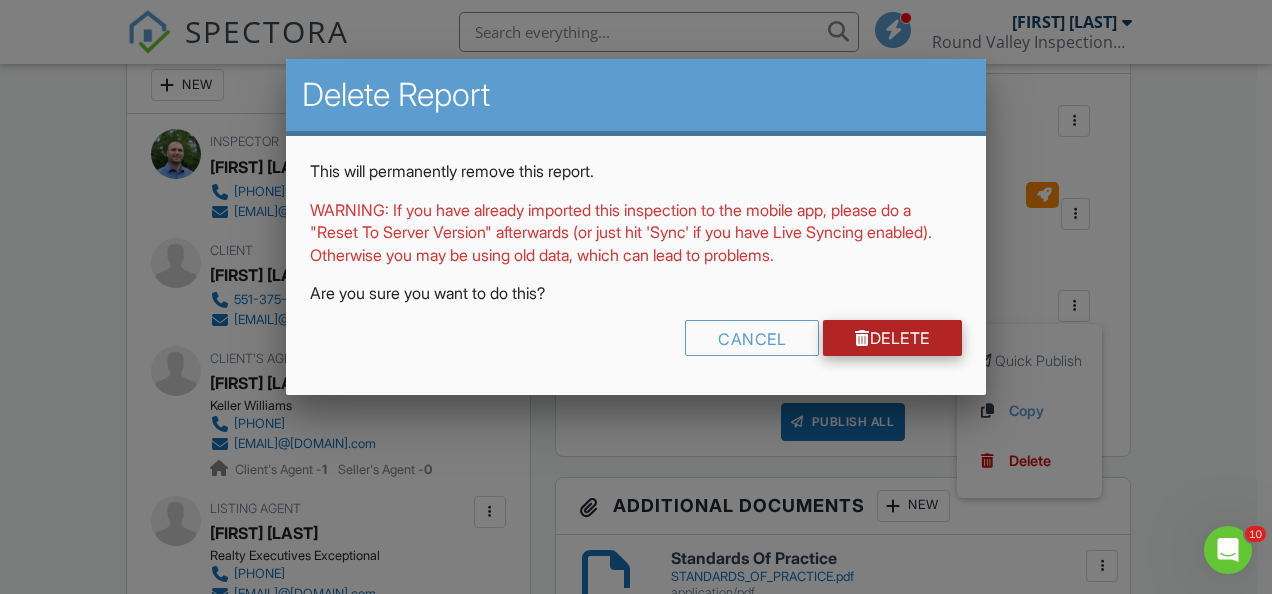 click on "Delete" at bounding box center [892, 338] 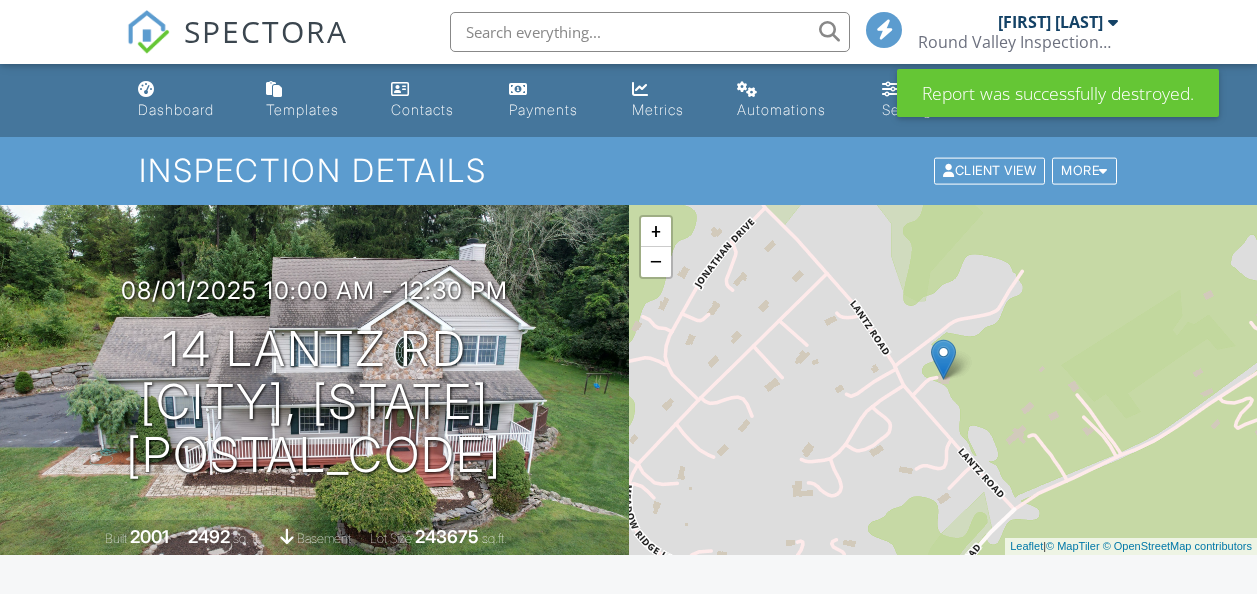 click on "Dashboard
Templates
Contacts
Payments
Metrics
Automations
Settings
Support Center
Inspection Details
Client View
More
Property Details
Reschedule
Reorder / Copy
Share
Cancel
Delete
Print Order
Convert to V9
Disable Pass on CC Fees
View Change Log
[DATE] 10:00 am
- 12:30 pm
[NUMBER] [STREET]
[CITY], [STATE] [POSTAL_CODE]
Built
2001
2492
sq. ft.
basement
Lot Size
243675
sq.ft.
+ − Leaflet  |  © MapTiler   © OpenStreetMap contributors
All emails and texts are disabled for this inspection!
Turn on emails and texts
Turn on and Requeue Notifications
Agreements Outdated
Dismiss
Update Agreements
(We'll use your  Automation settings" at bounding box center (628, 1932) 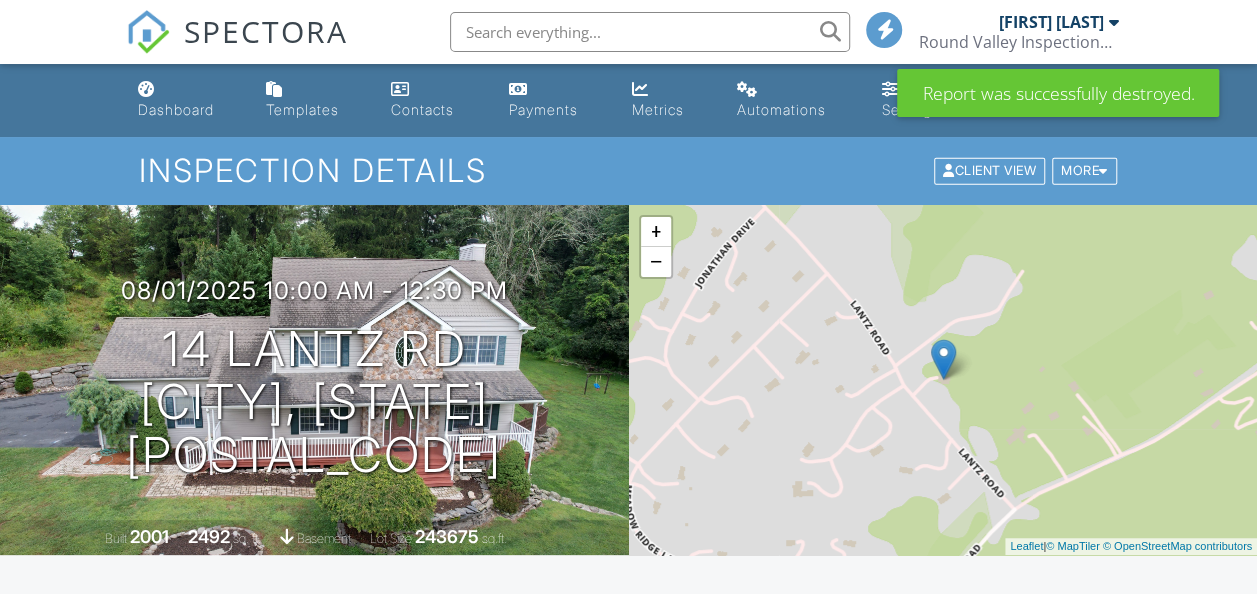 scroll, scrollTop: 28, scrollLeft: 0, axis: vertical 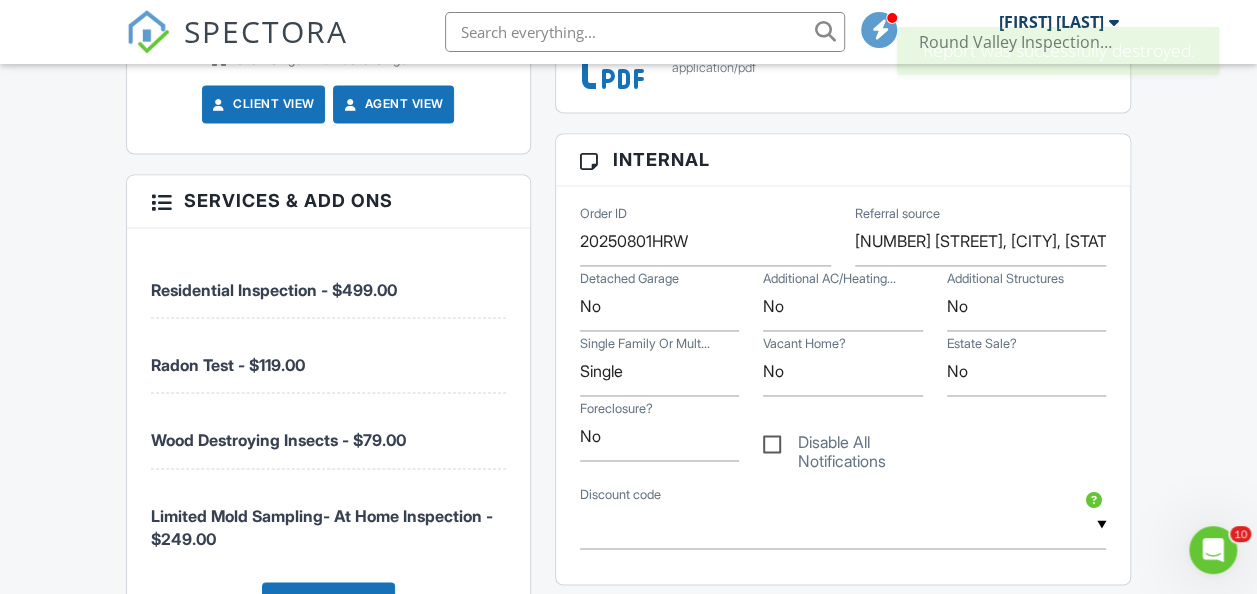 click on "Disable All Notifications" at bounding box center [843, 445] 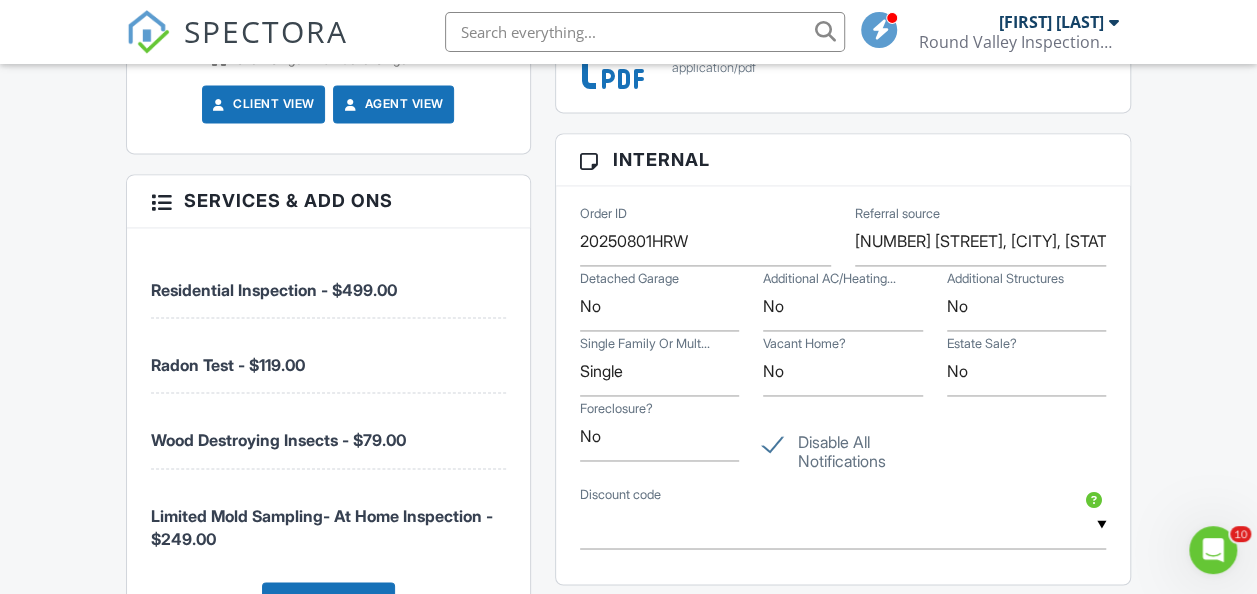 scroll, scrollTop: 1596, scrollLeft: 0, axis: vertical 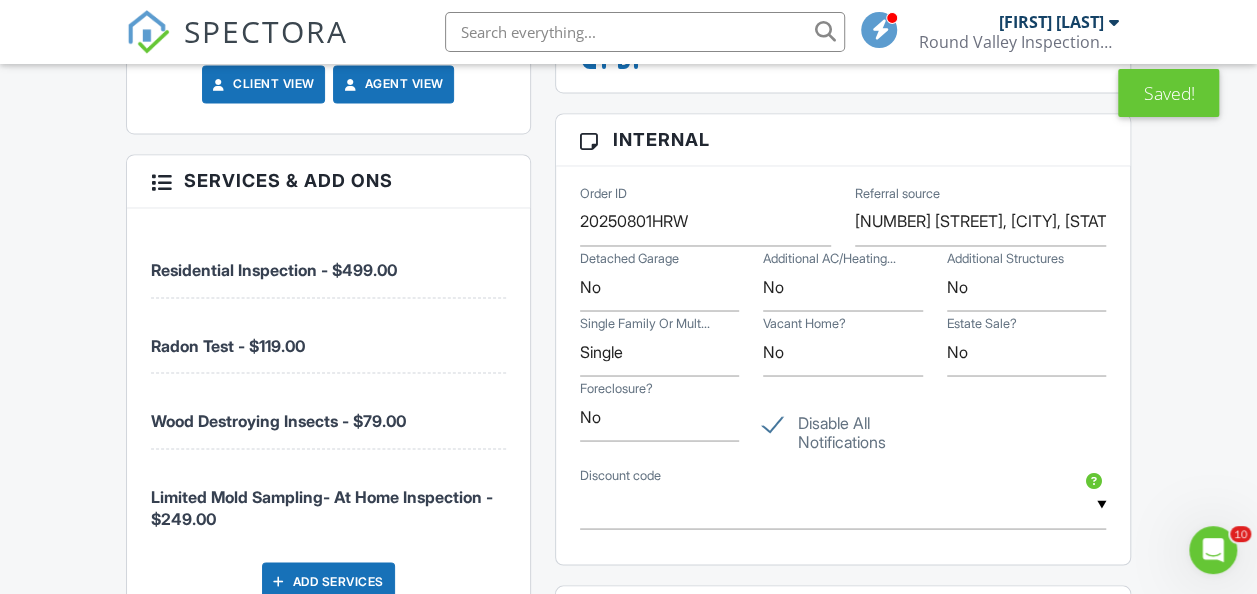 click on "Reports
Locked
Undelete
Attach
New
Residential Report
RVI Residential Inspection
Edit
View
Quick Publish
Copy
Delete
Wood Destroying Insect Inspection Report- NPMA-33
Wood Destroying Insect Inspection Report- NPMA-33
Edit
View
Quick Publish
Copy
Delete
Publish All
Checking report completion
Publish report?
Before publishing from the web, click "Preview/Publish" in the Report Editor to save your changes ( don't know where that is? ). If this is not clicked, your latest changes may not appear in the report.
This will make this report available to your client and/or agent. It will not send out a notification.
To send an email, use 'Publish All' below or jump into the report and use the 'Publish' button there.
Cancel
Publish
To" at bounding box center [843, 444] 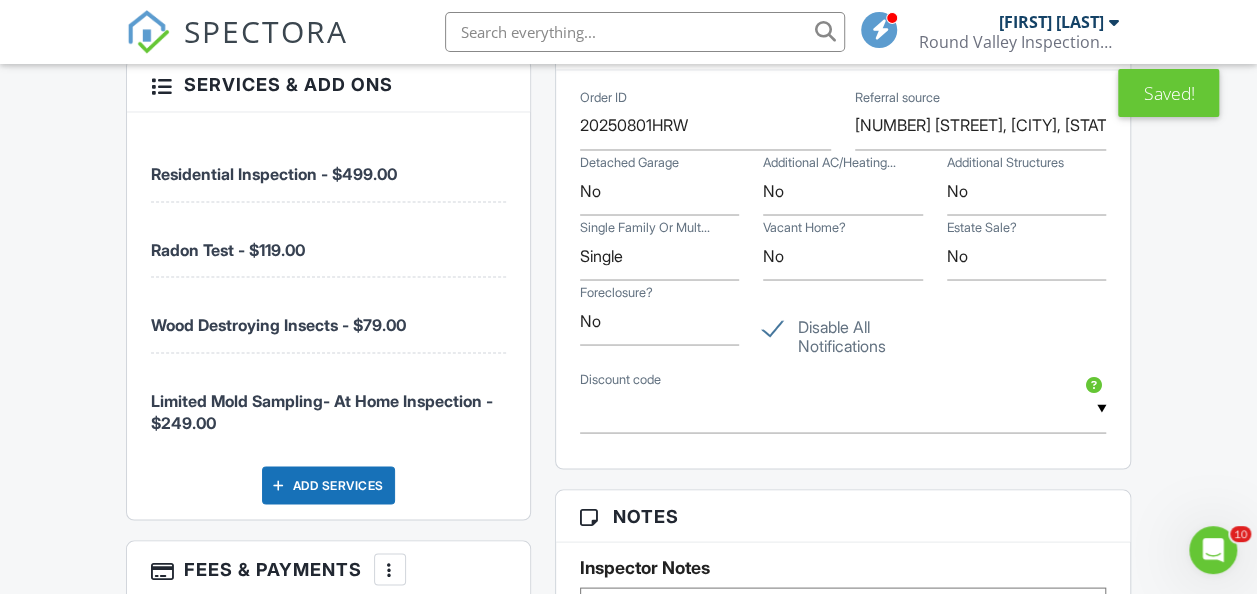 scroll, scrollTop: 1716, scrollLeft: 0, axis: vertical 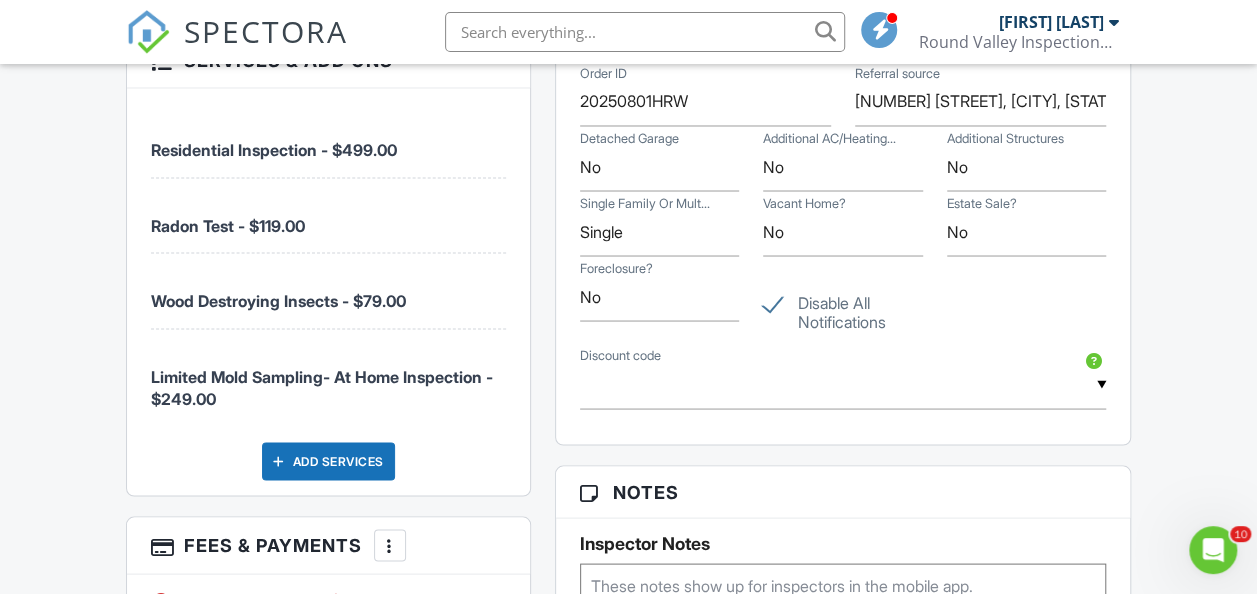 click on "Add Services" at bounding box center [328, 461] 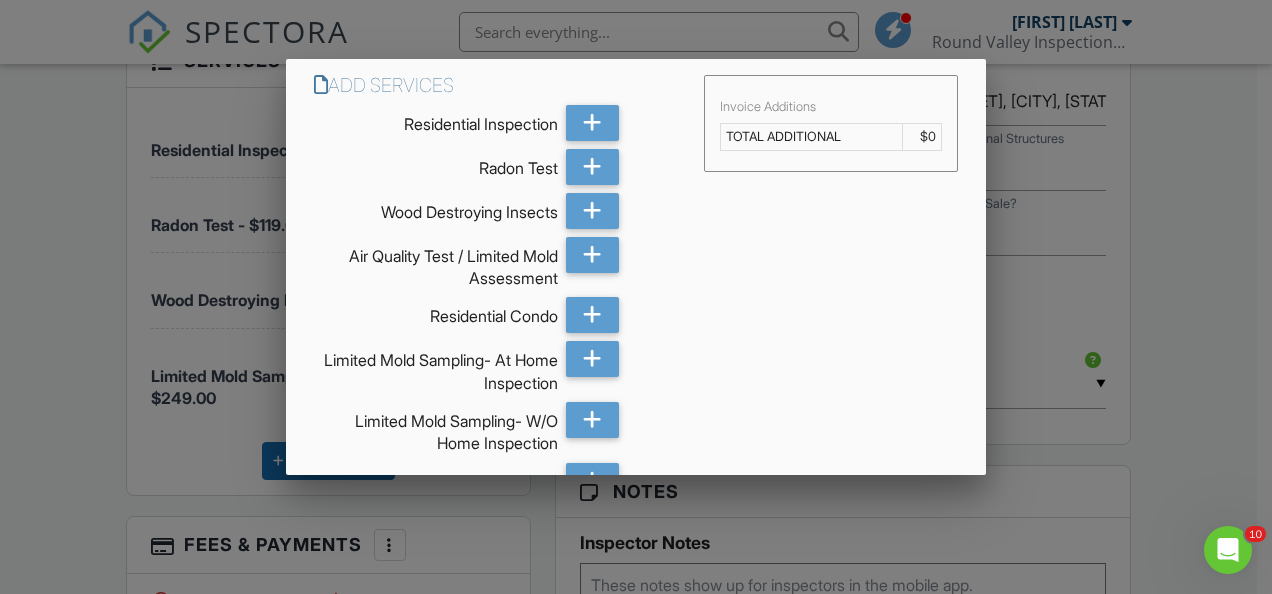 click at bounding box center (636, 271) 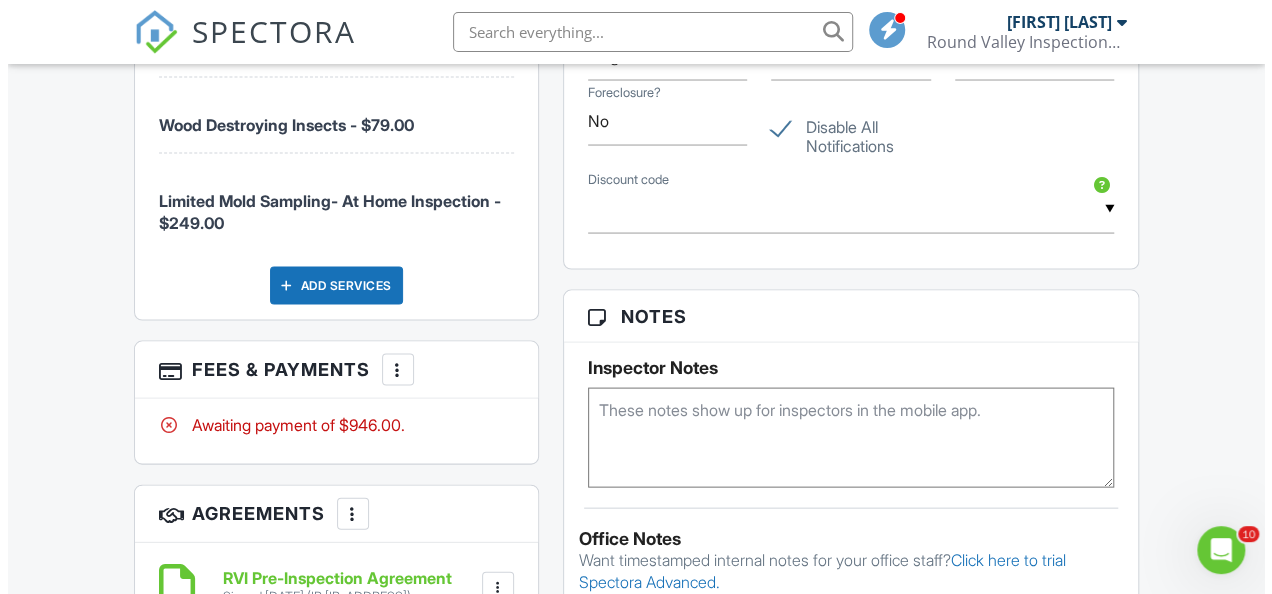 scroll, scrollTop: 1916, scrollLeft: 0, axis: vertical 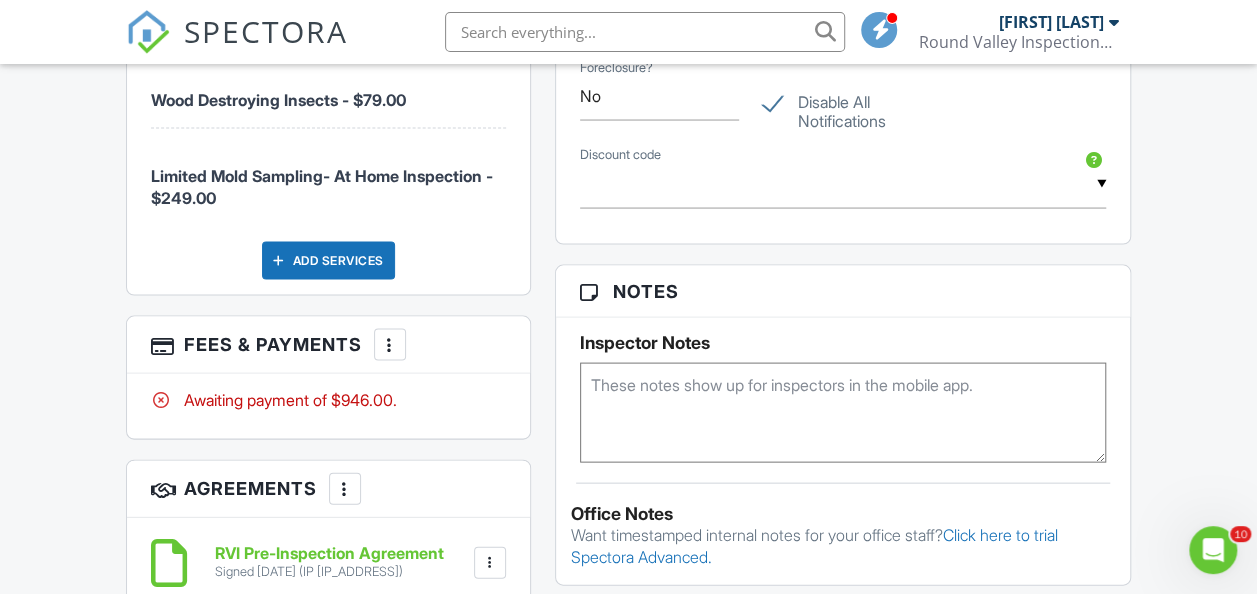 click on "More" at bounding box center (390, 345) 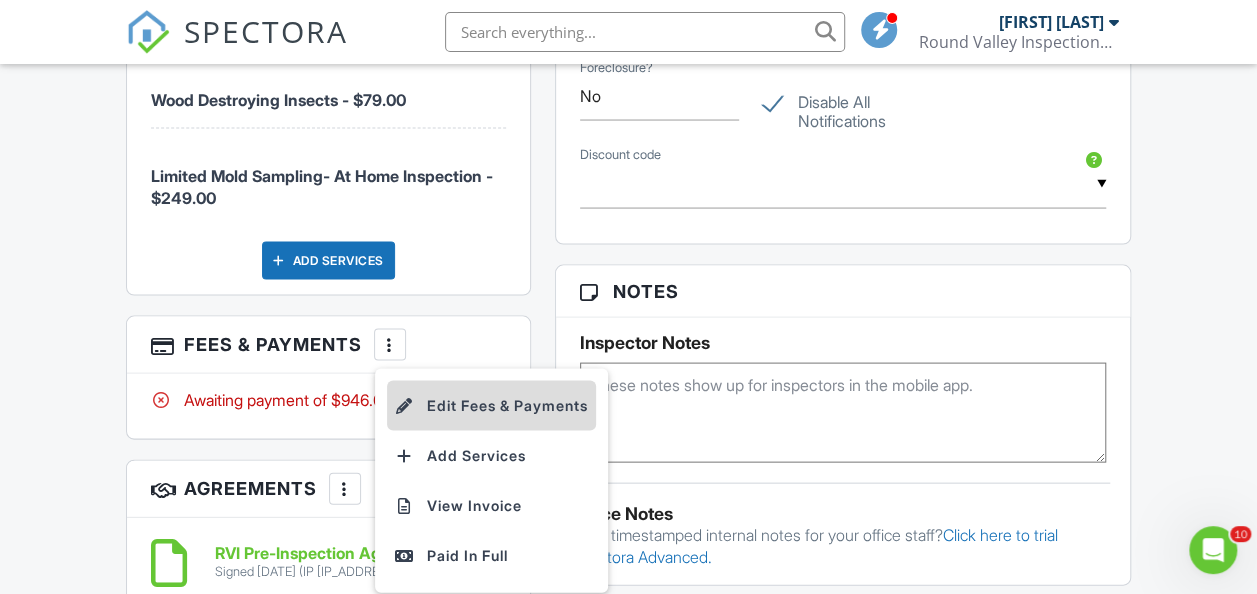 click on "Edit Fees & Payments" at bounding box center [491, 406] 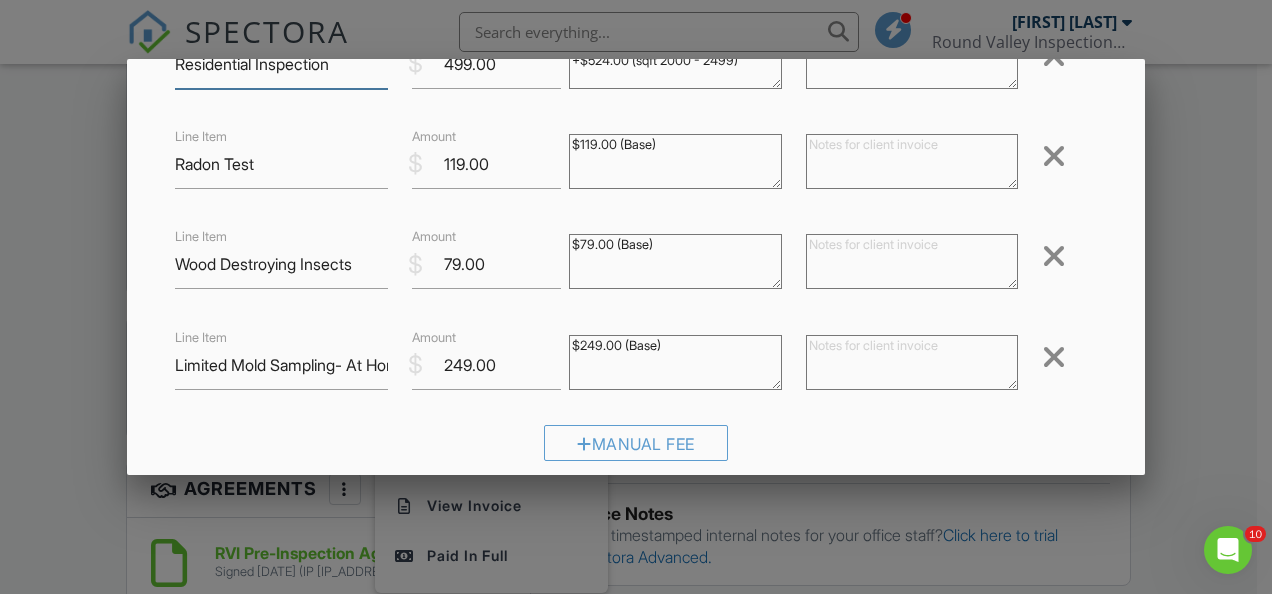 scroll, scrollTop: 240, scrollLeft: 0, axis: vertical 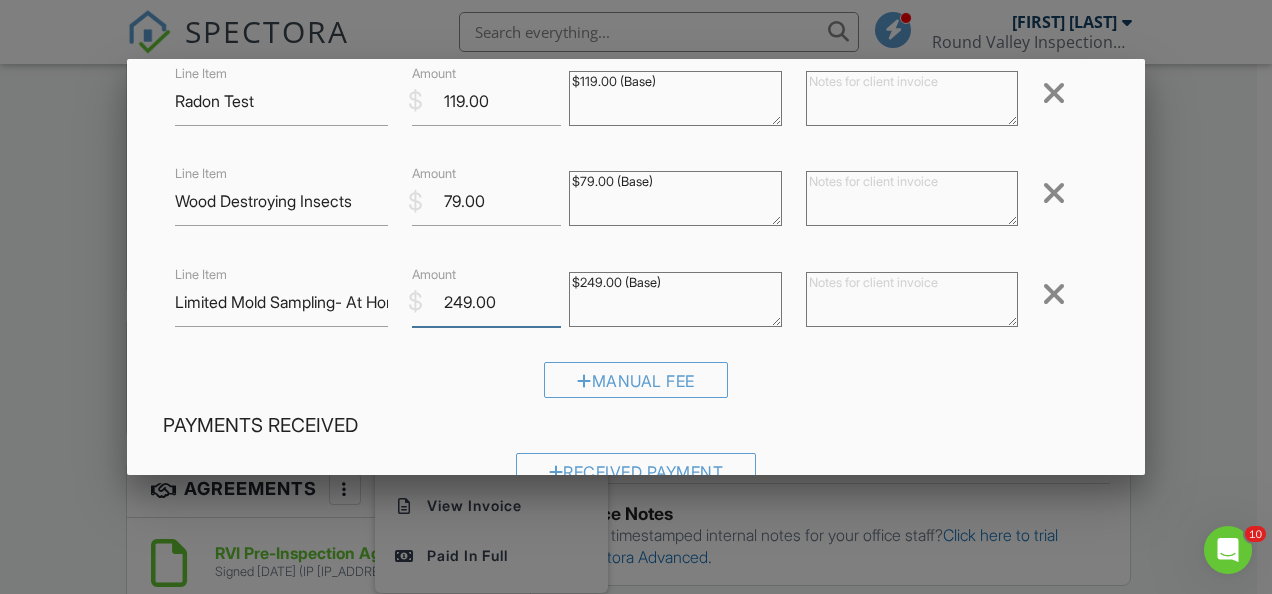 click on "249.00" at bounding box center (487, 302) 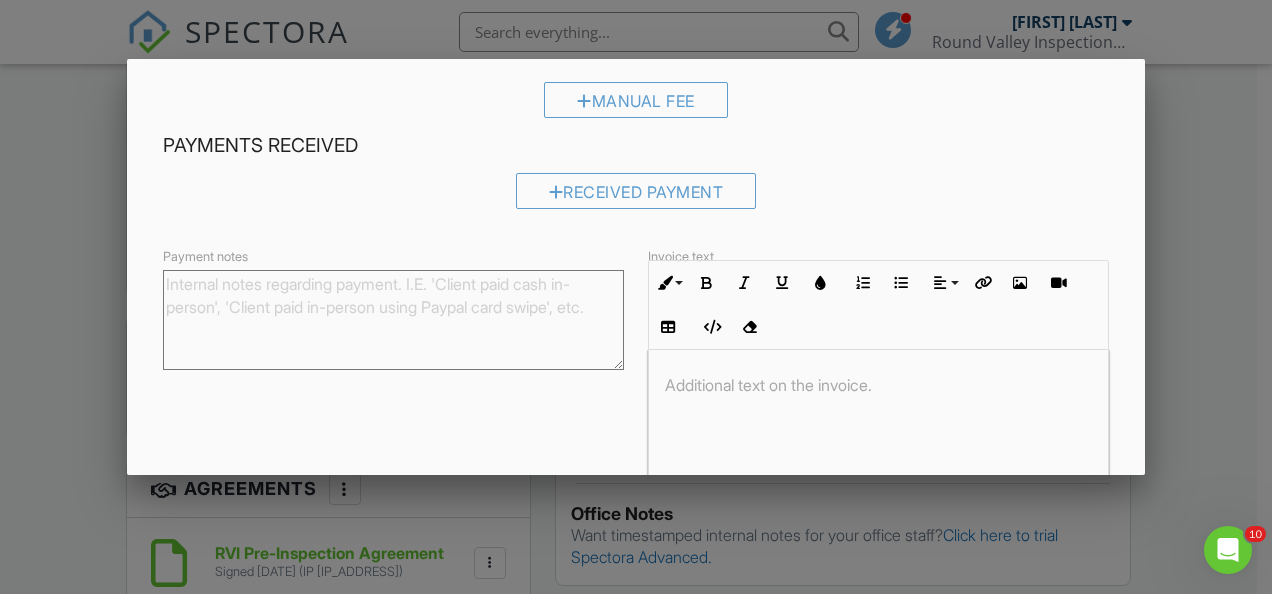 scroll, scrollTop: 634, scrollLeft: 0, axis: vertical 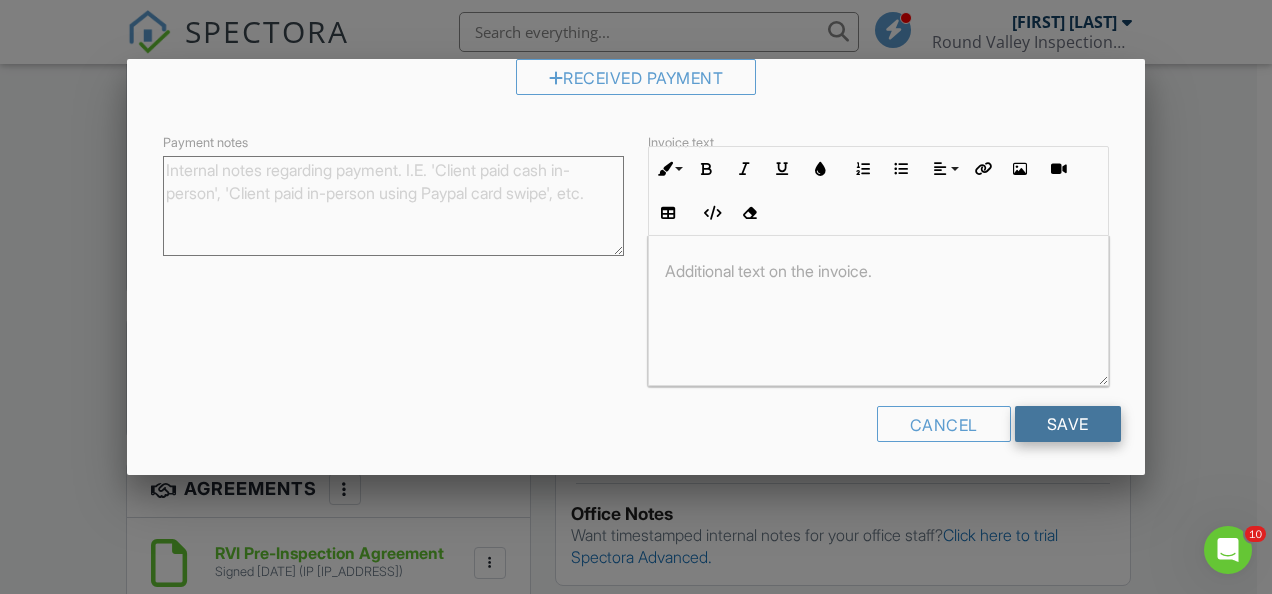 type on "300.00" 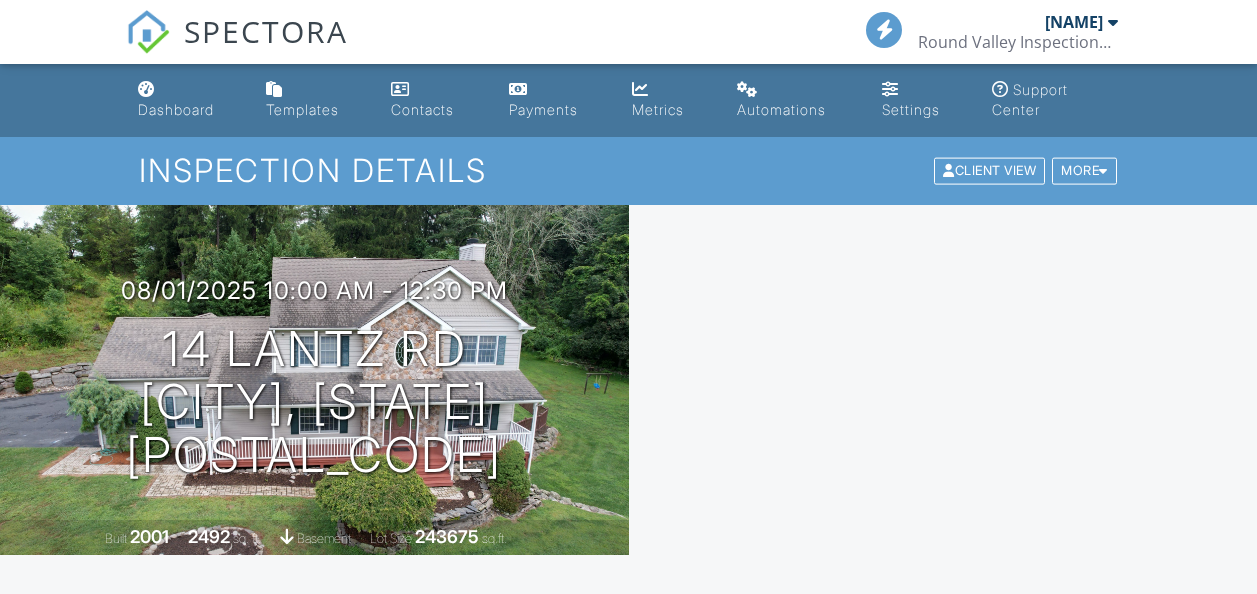 scroll, scrollTop: 0, scrollLeft: 0, axis: both 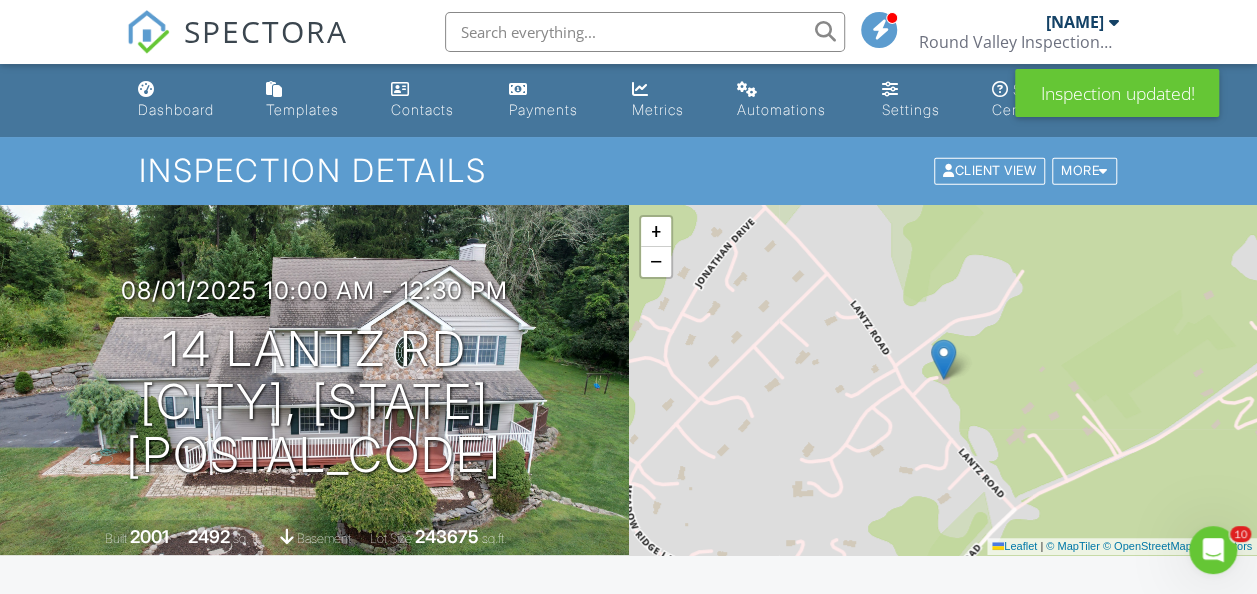 click on "Dashboard
Templates
Contacts
Payments
Metrics
Automations
Settings
Support Center
Inspection Details
Client View
More
Property Details
Reschedule
Reorder / Copy
Share
Cancel
Delete
Print Order
Convert to V9
Disable Pass on CC Fees
View Change Log
08/01/2025 10:00 am
- 12:30 pm
14 Lantz Rd
Lafayette Township, NJ 07848
Built
2001
2492
sq. ft.
basement
Lot Size
243675
sq.ft.
+ −  Leaflet   |   © MapTiler   © OpenStreetMap contributors
All emails and texts are disabled for this inspection!
Turn on emails and texts
Turn on and Requeue Notifications
Agreements Outdated
Dismiss
Update Agreements
(We'll use your  Automation settings" at bounding box center (628, 2040) 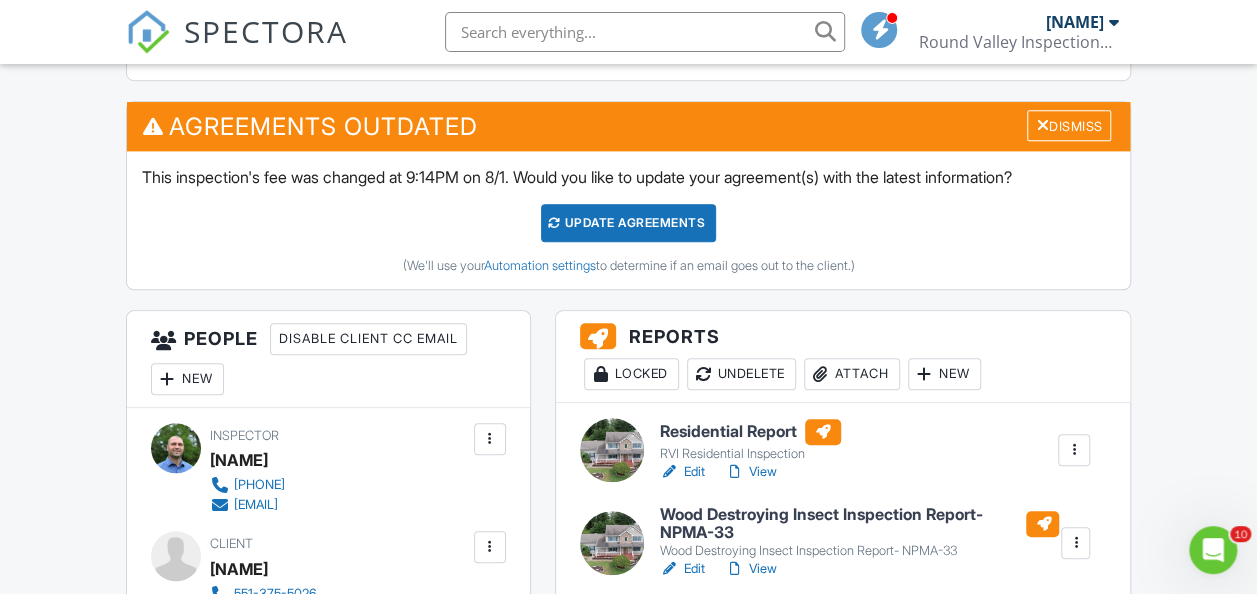 scroll, scrollTop: 720, scrollLeft: 0, axis: vertical 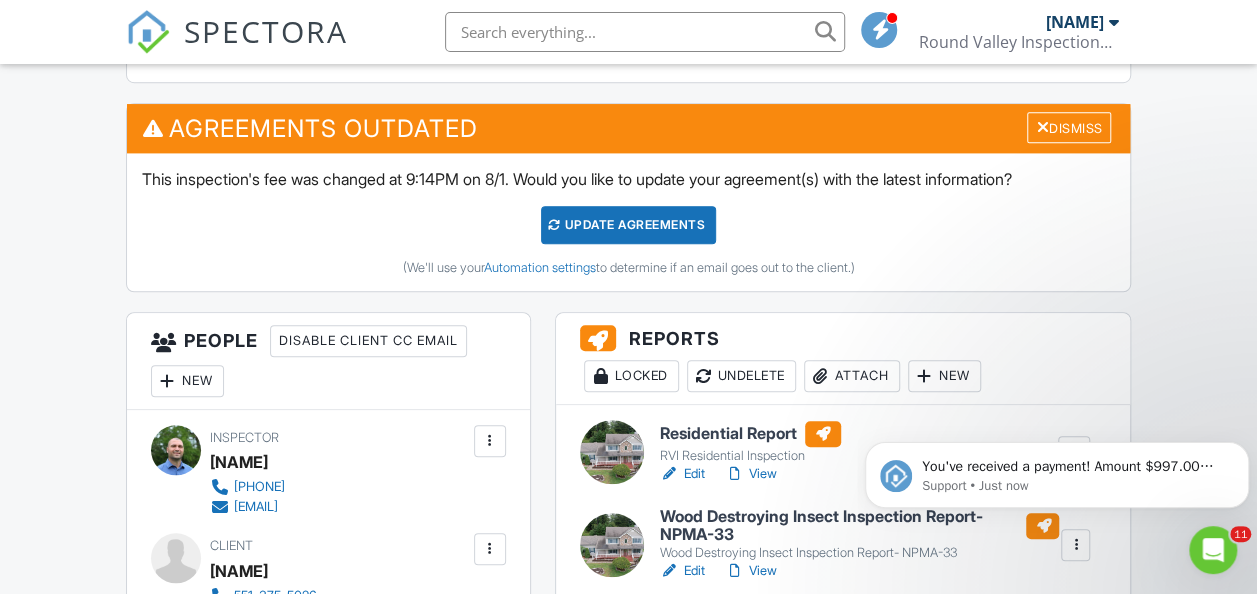 click on "Dashboard
Templates
Contacts
Payments
Metrics
Automations
Settings
Support Center
Inspection Details
Client View
More
Property Details
Reschedule
Reorder / Copy
Share
Cancel
Delete
Print Order
Convert to V9
Disable Pass on CC Fees
View Change Log
08/01/2025 10:00 am
- 12:30 pm
14 Lantz Rd
Lafayette Township, NJ 07848
Built
2001
2492
sq. ft.
basement
Lot Size
243675
sq.ft.
+ −  Leaflet   |   © MapTiler   © OpenStreetMap contributors
All emails and texts are disabled for this inspection!
Turn on emails and texts
Turn on and Requeue Notifications
Agreements Outdated
Dismiss
Update Agreements
(We'll use your  Automation settings" at bounding box center [628, 1320] 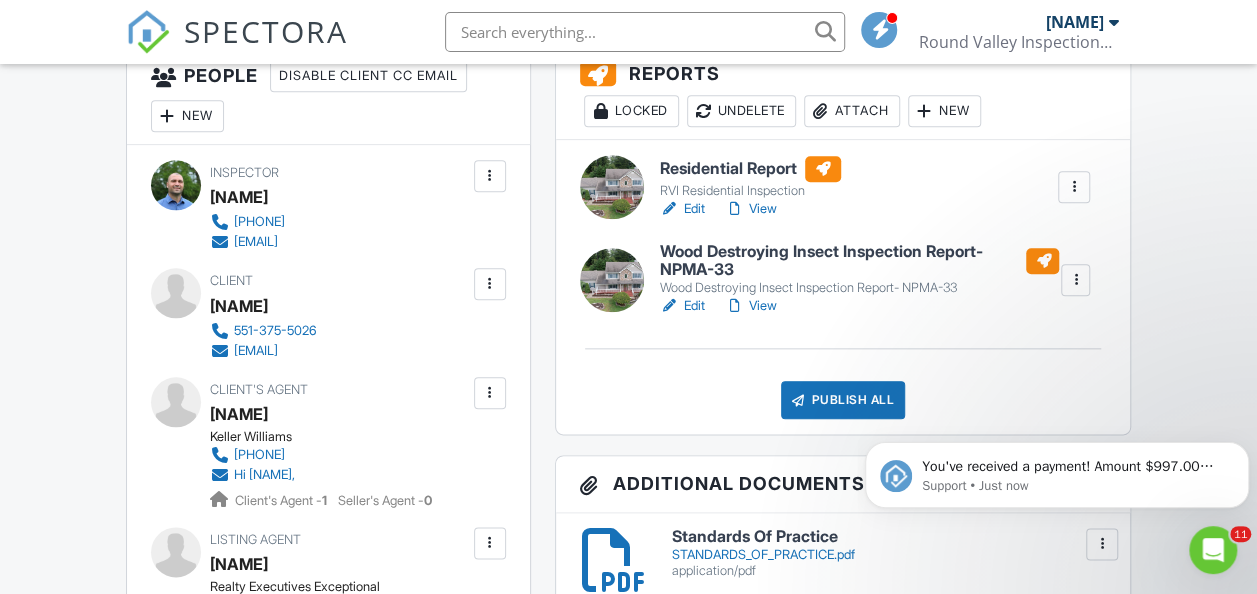scroll, scrollTop: 1040, scrollLeft: 0, axis: vertical 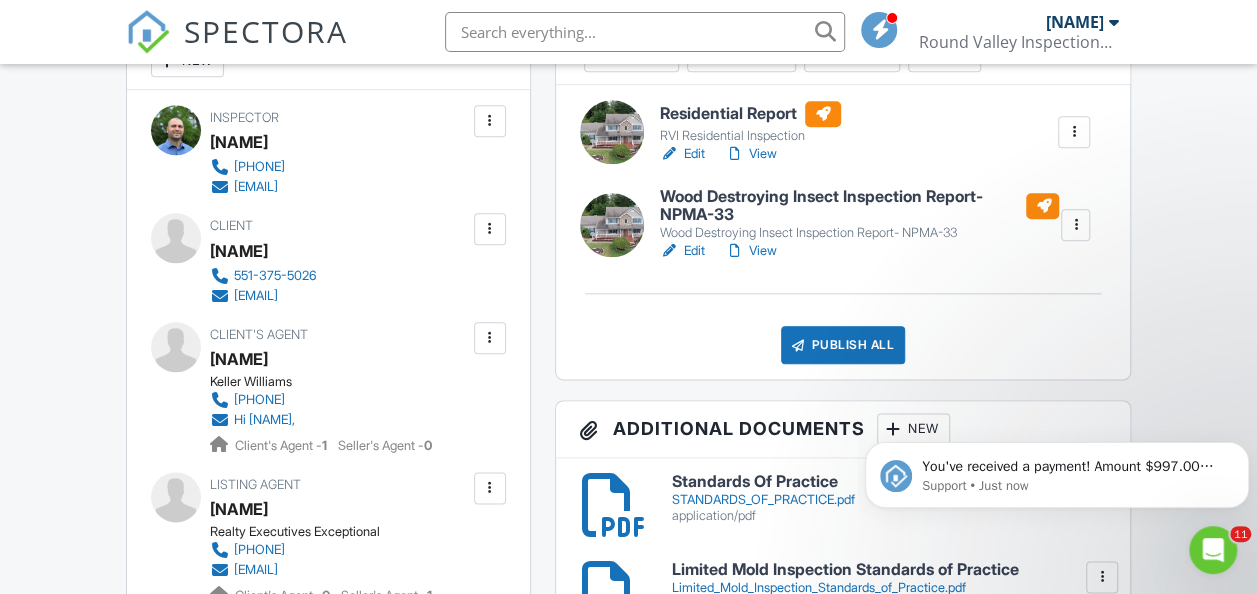 click on "View" at bounding box center (751, 251) 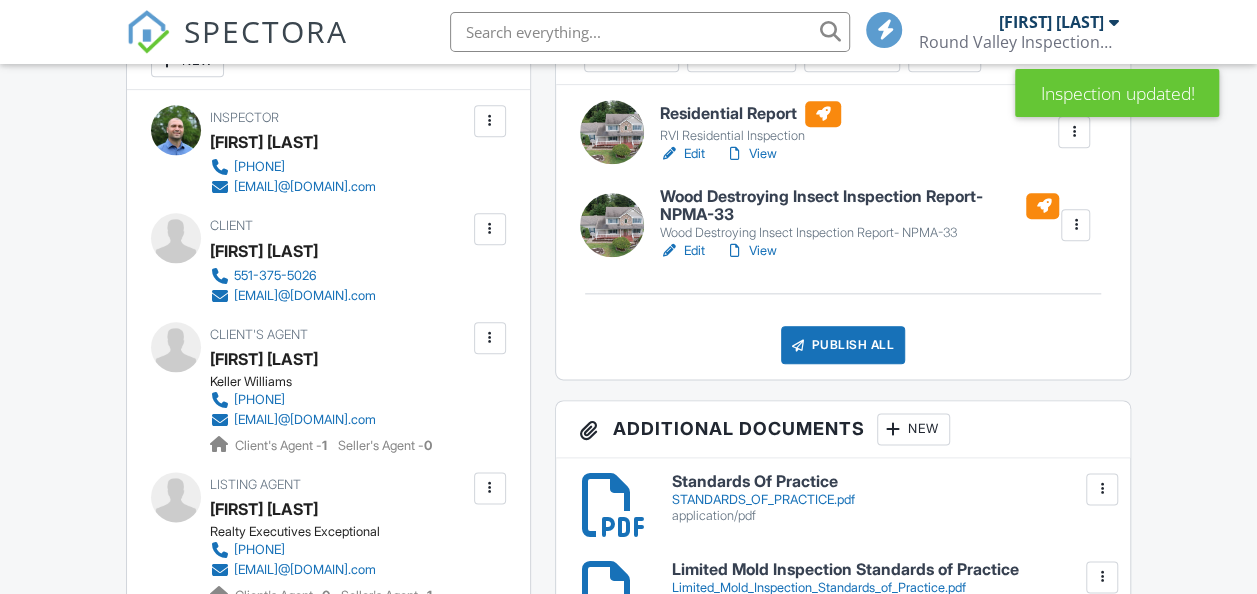 scroll, scrollTop: 1040, scrollLeft: 0, axis: vertical 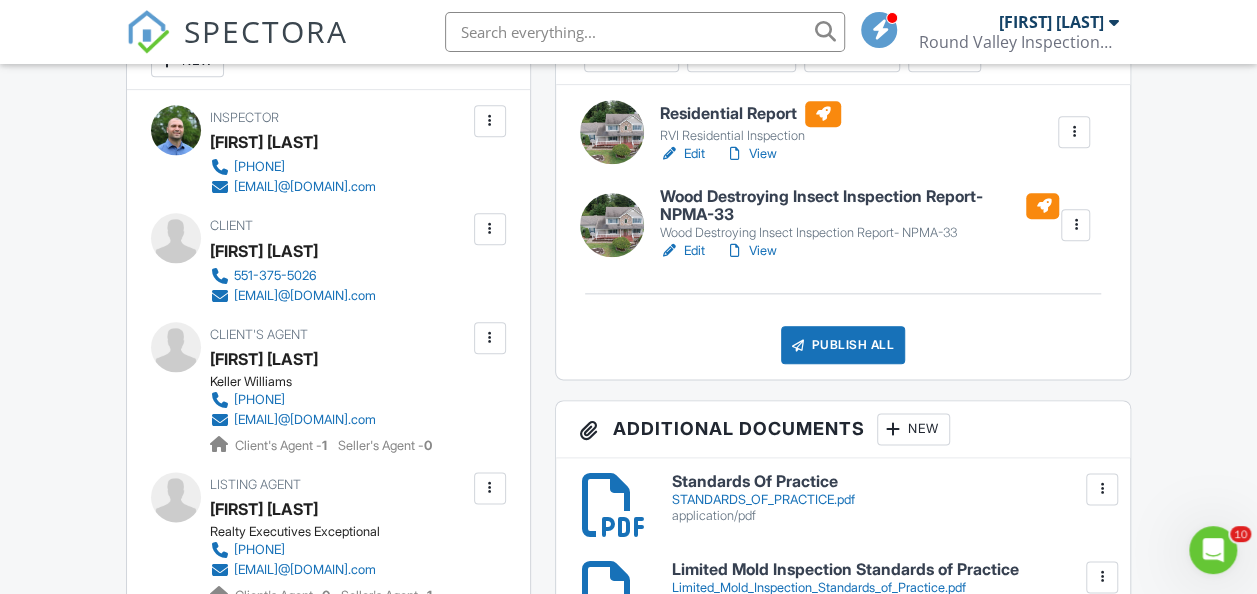 click on "View" at bounding box center (751, 251) 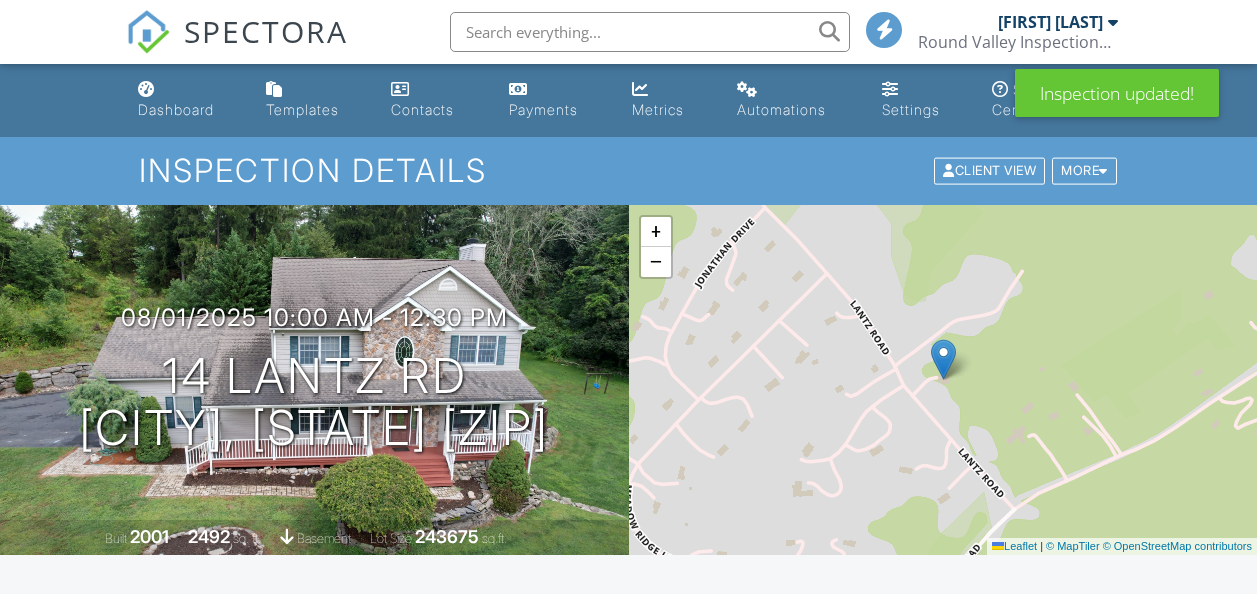 click on "View" at bounding box center [751, 1194] 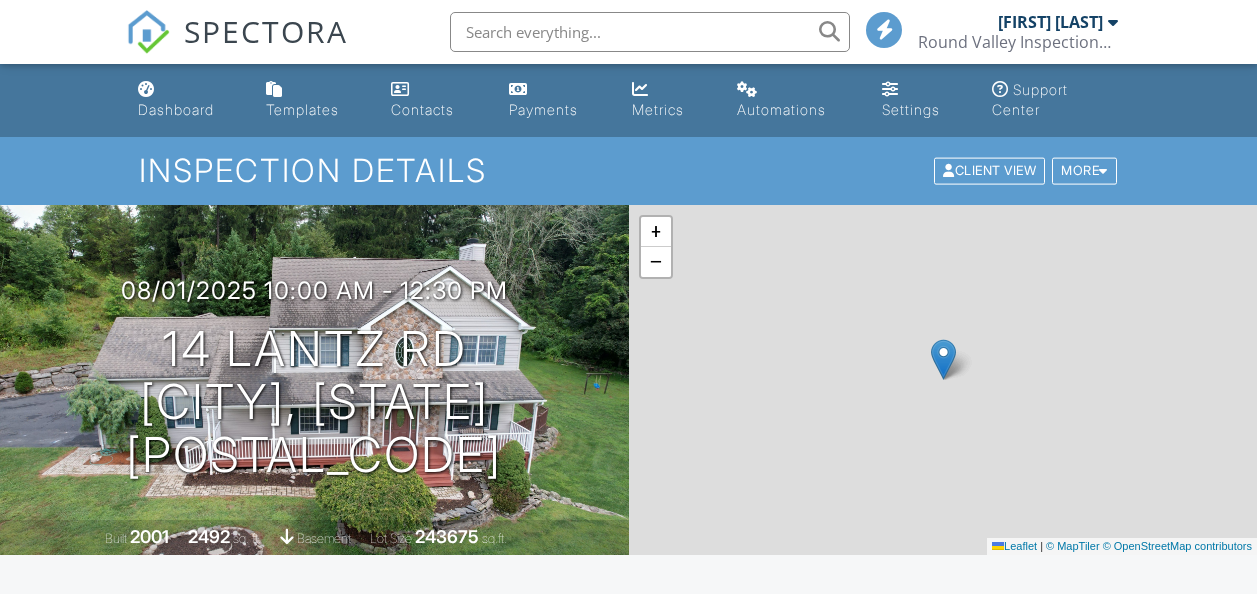 scroll, scrollTop: 0, scrollLeft: 0, axis: both 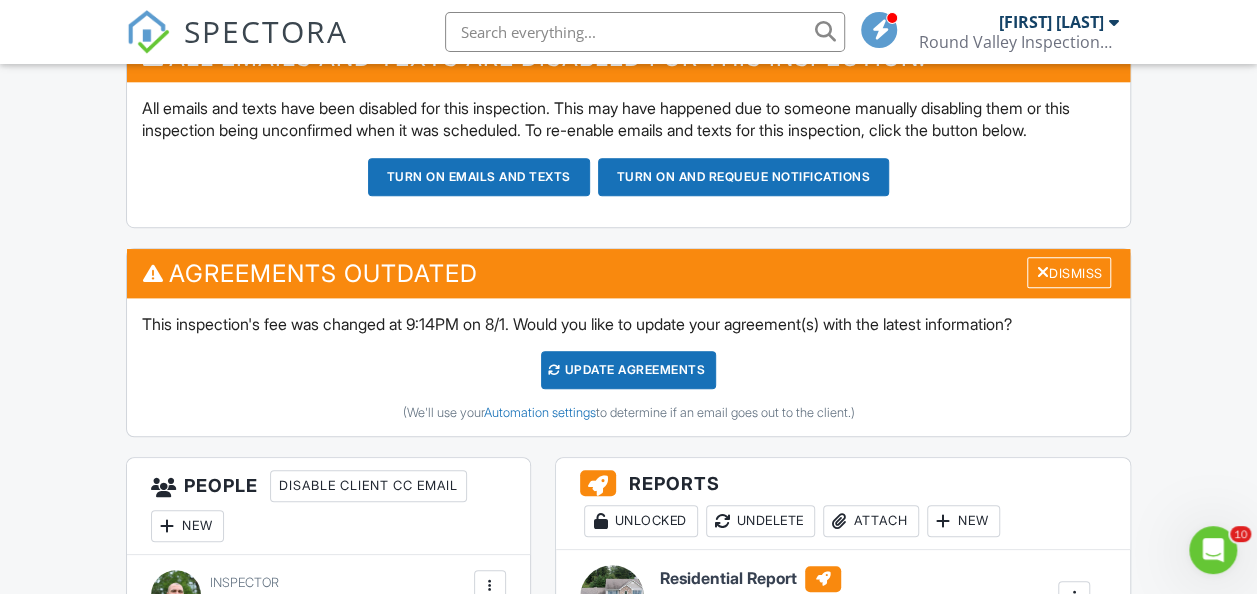 click on "Turn on emails and texts" at bounding box center (479, 177) 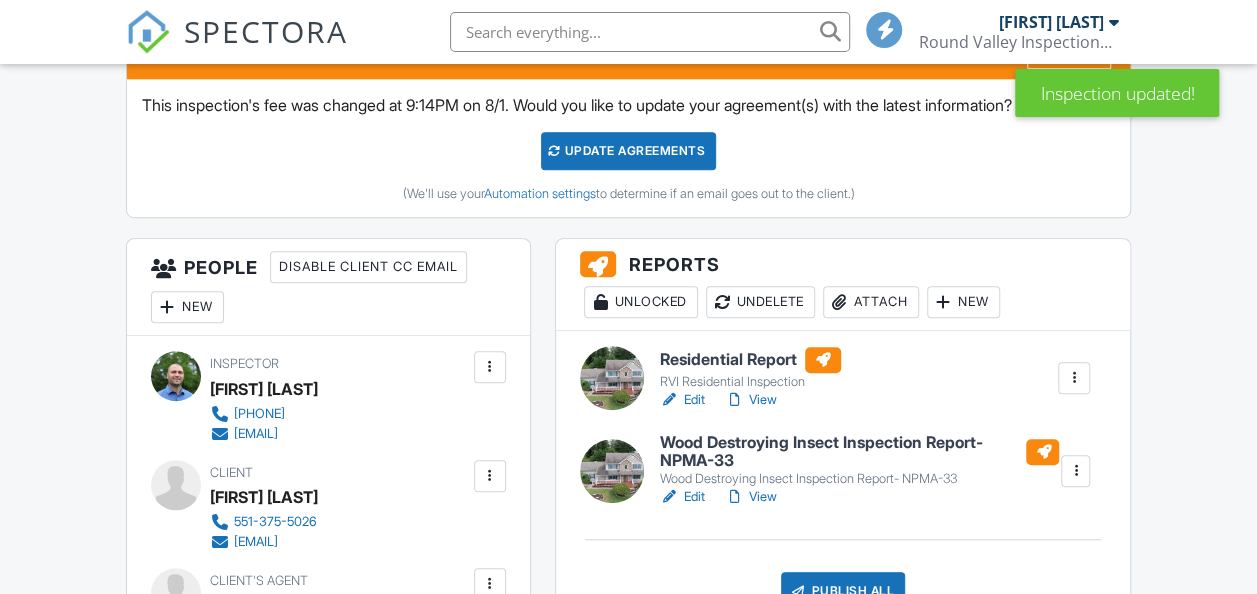 scroll, scrollTop: 0, scrollLeft: 0, axis: both 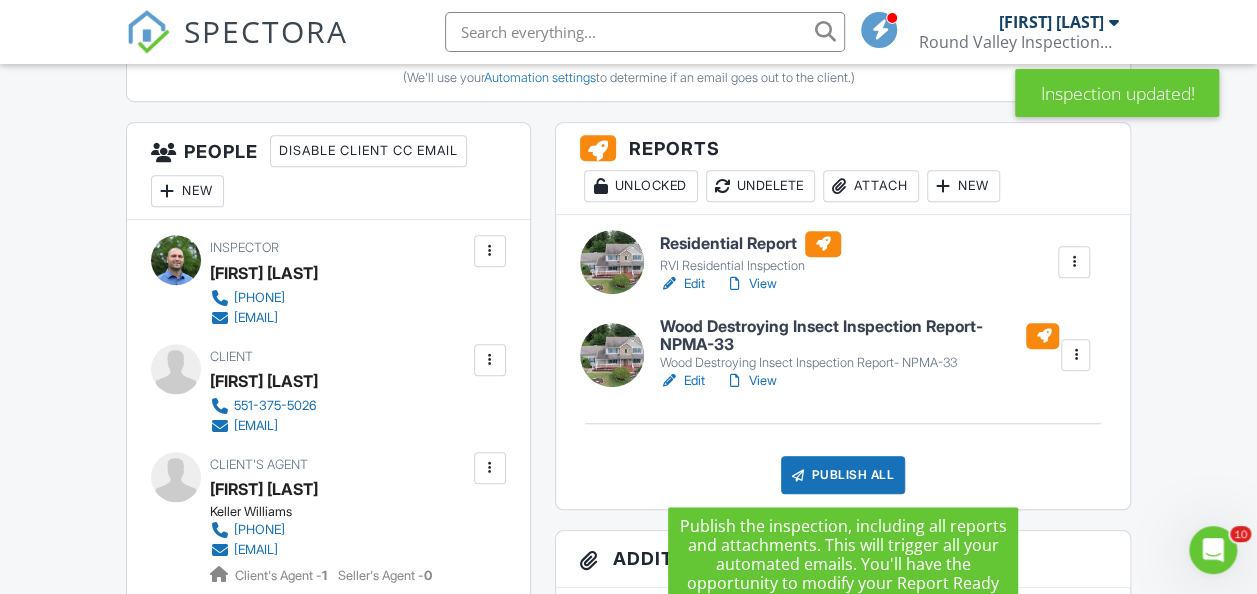 click on "Publish All" at bounding box center (843, 475) 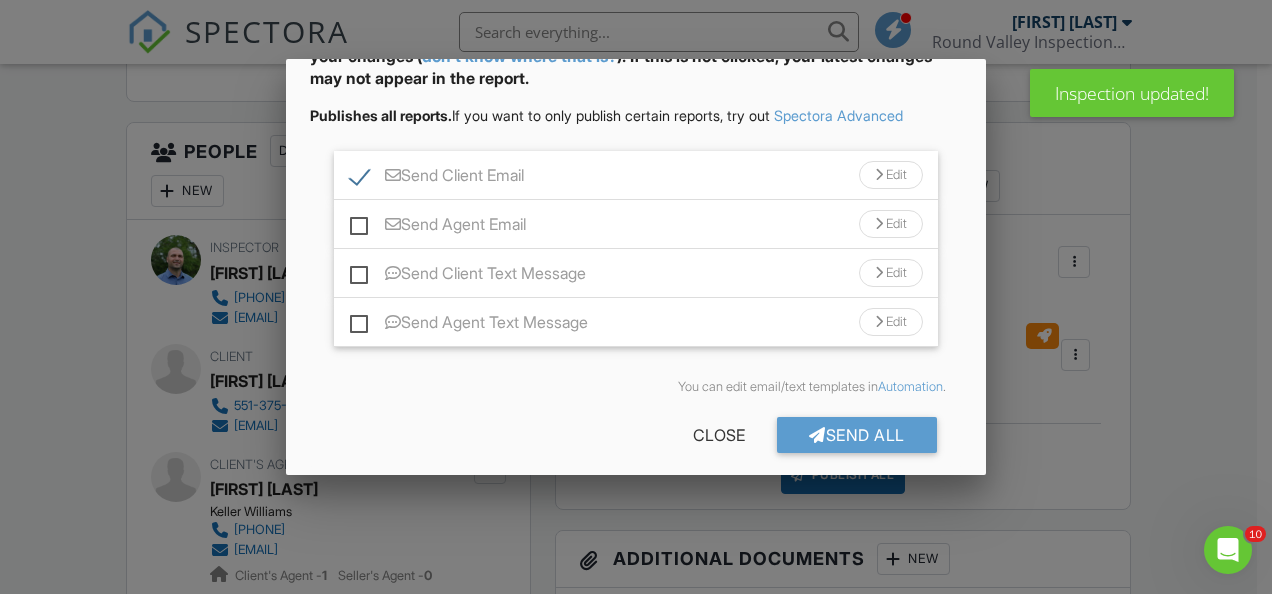 scroll, scrollTop: 152, scrollLeft: 0, axis: vertical 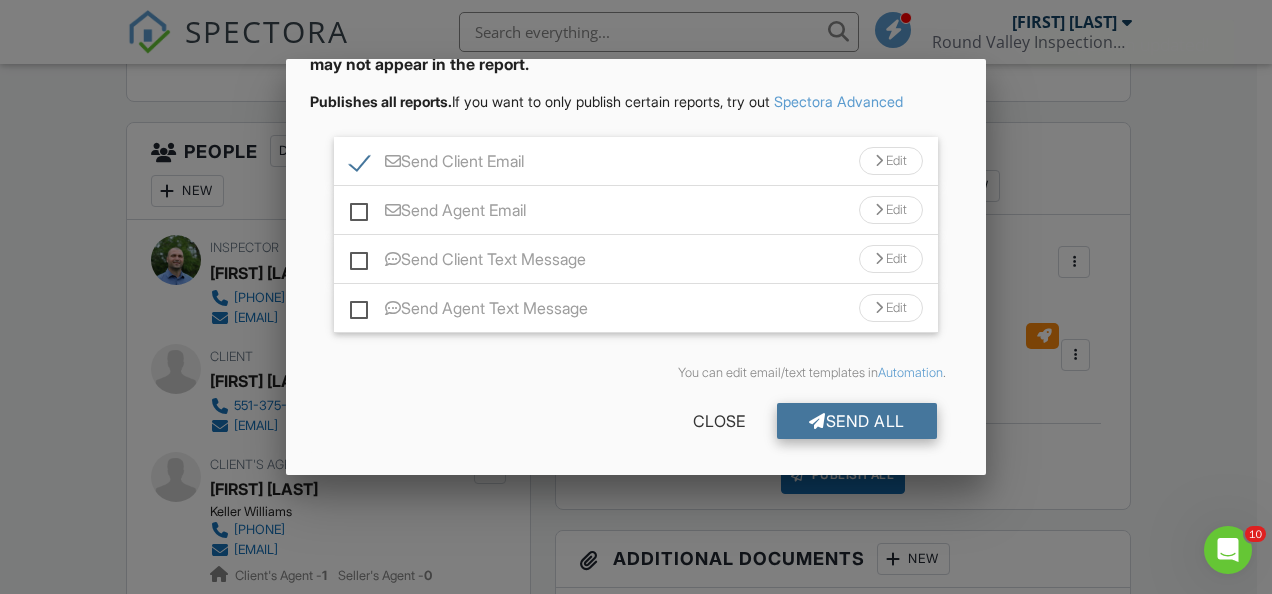 click on "Send All" at bounding box center (857, 421) 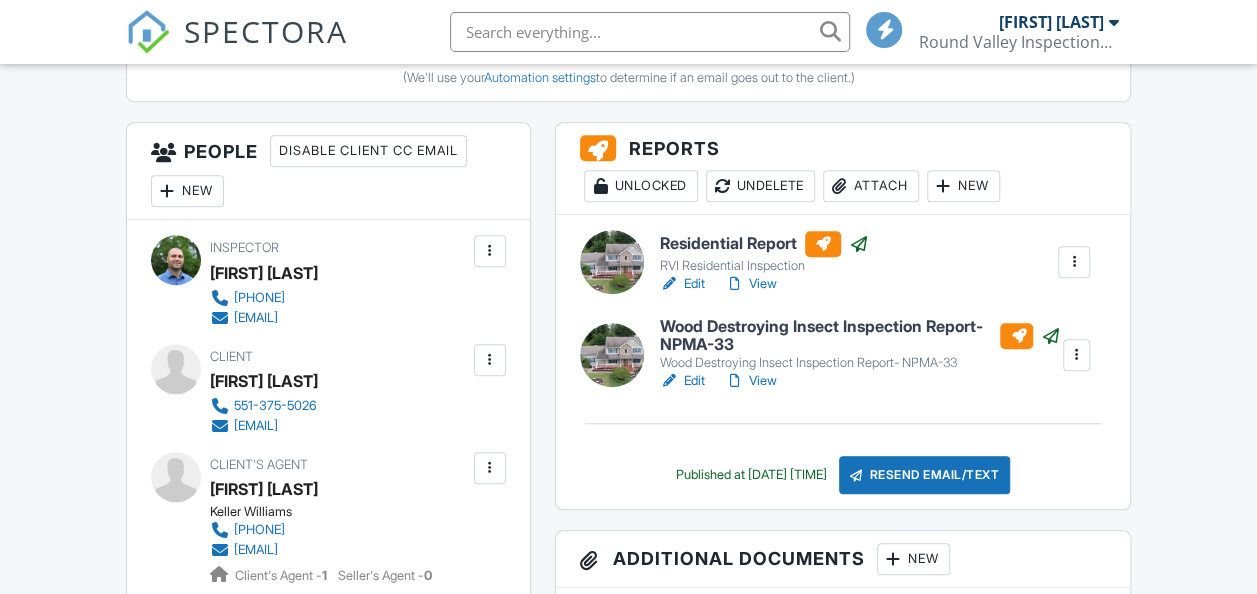 scroll, scrollTop: 694, scrollLeft: 0, axis: vertical 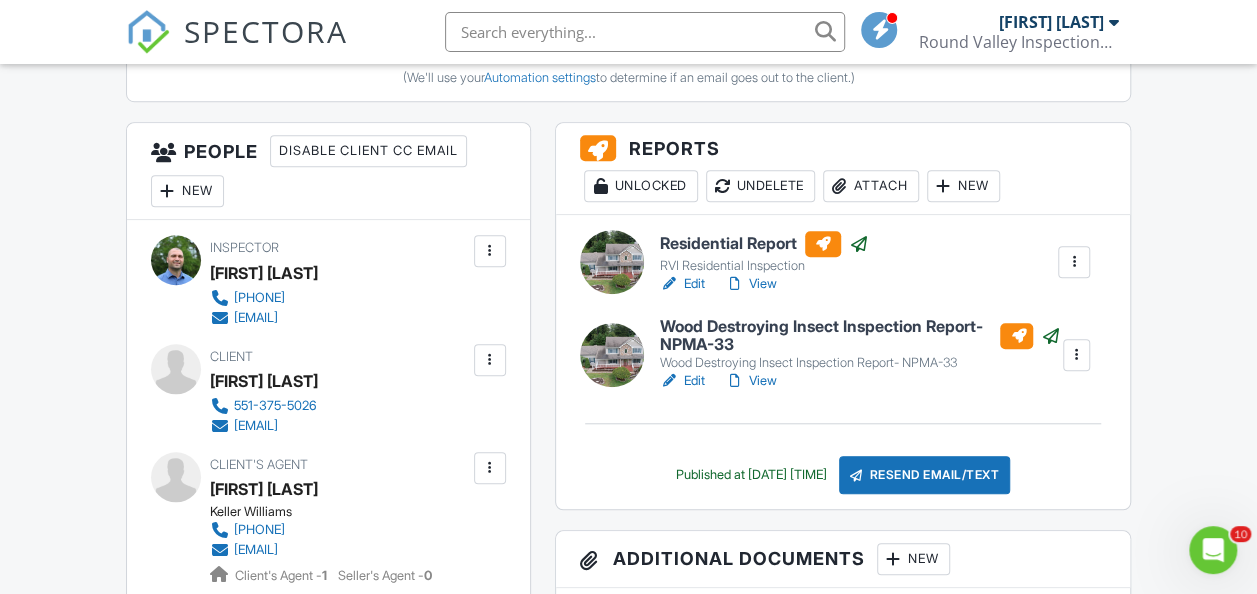 click on "[NUMBER] [STREET]
[CITY], [STATE] [POSTAL CODE]" at bounding box center (628, 1338) 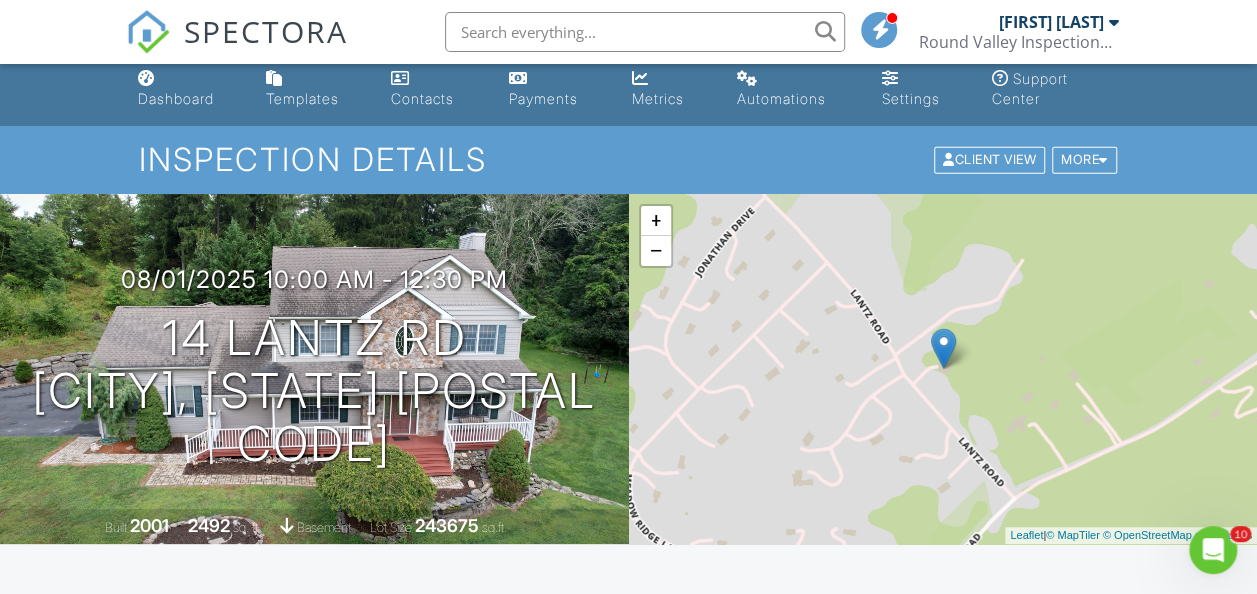 scroll, scrollTop: 0, scrollLeft: 0, axis: both 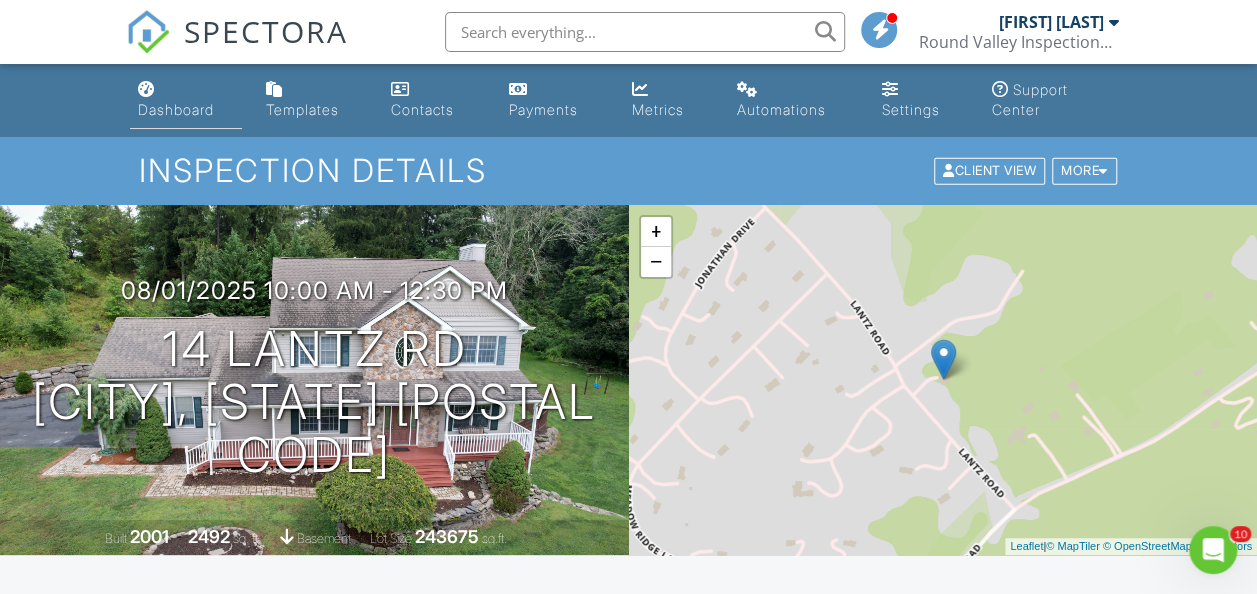 click on "Dashboard" at bounding box center [176, 109] 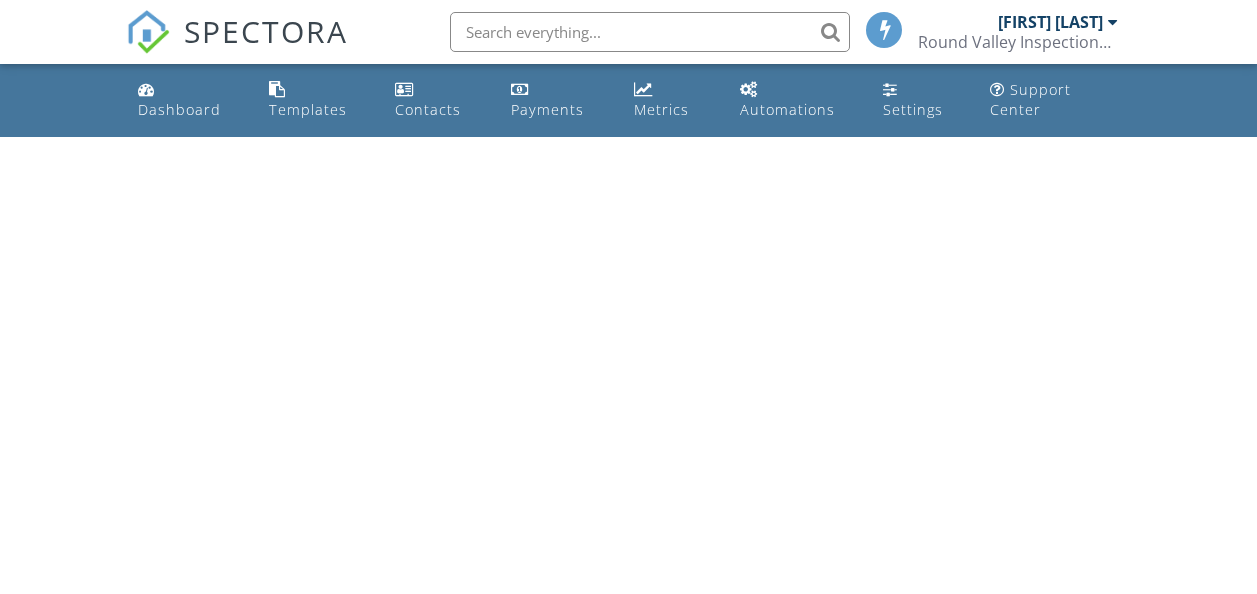 scroll, scrollTop: 0, scrollLeft: 0, axis: both 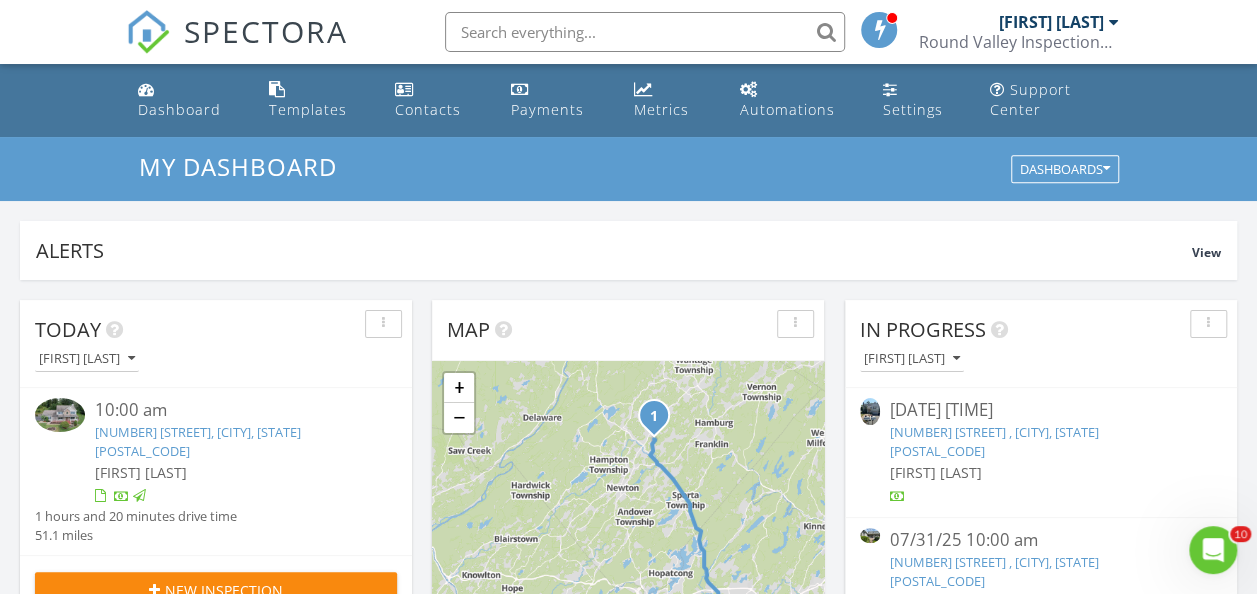 click on "New Inspection" at bounding box center [224, 590] 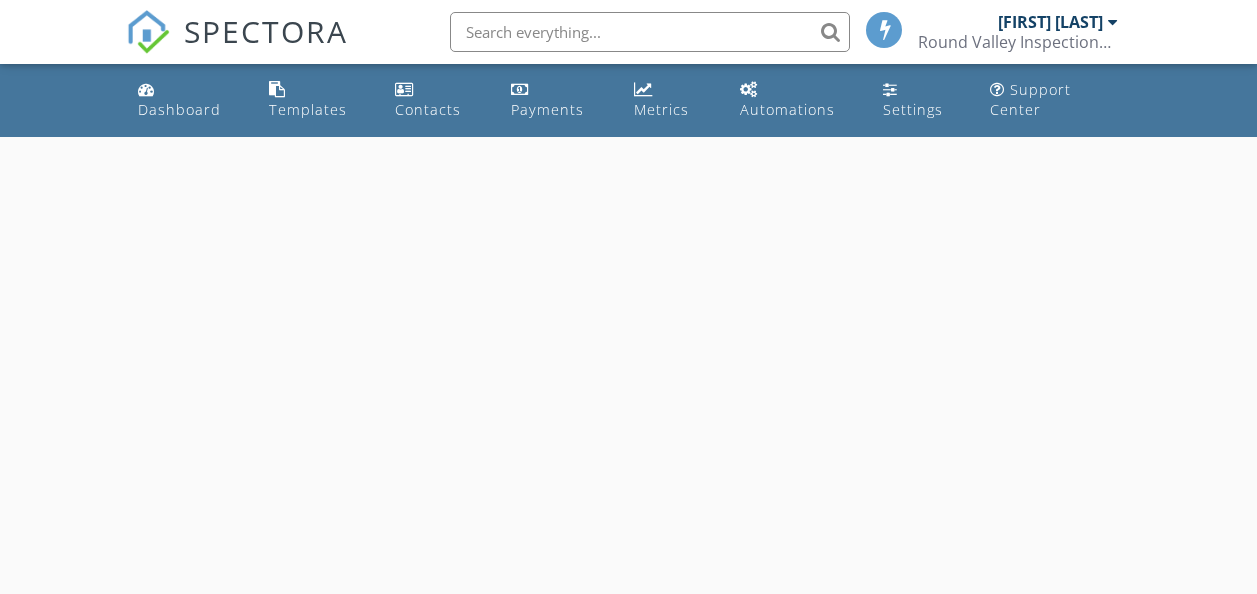 scroll, scrollTop: 0, scrollLeft: 0, axis: both 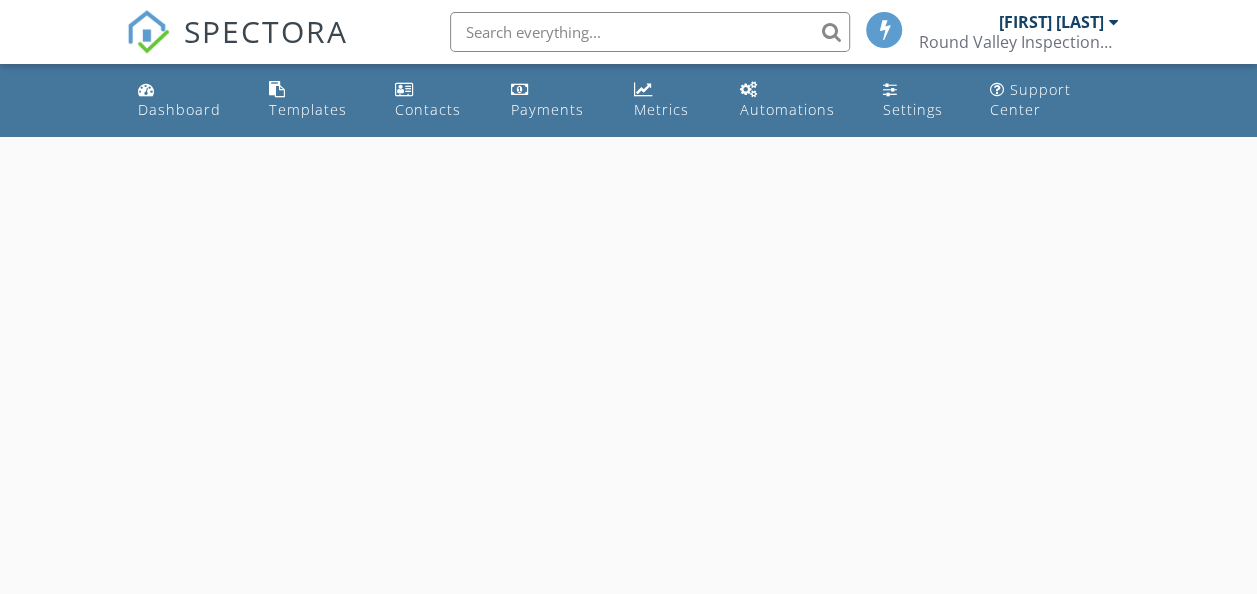select on "7" 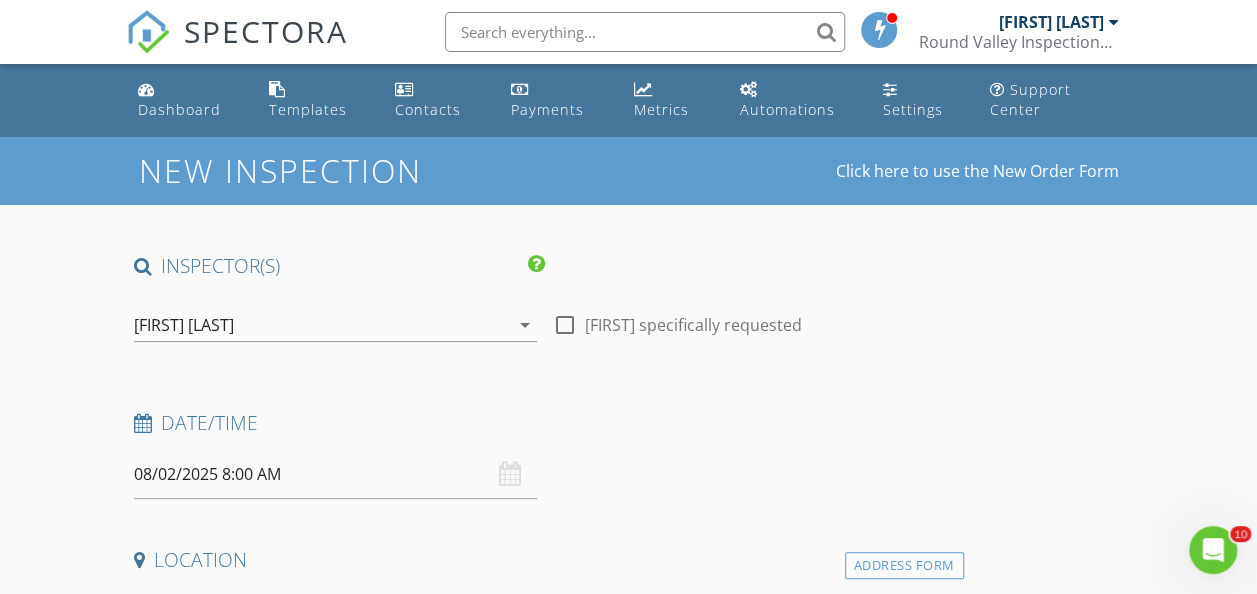 scroll, scrollTop: 0, scrollLeft: 0, axis: both 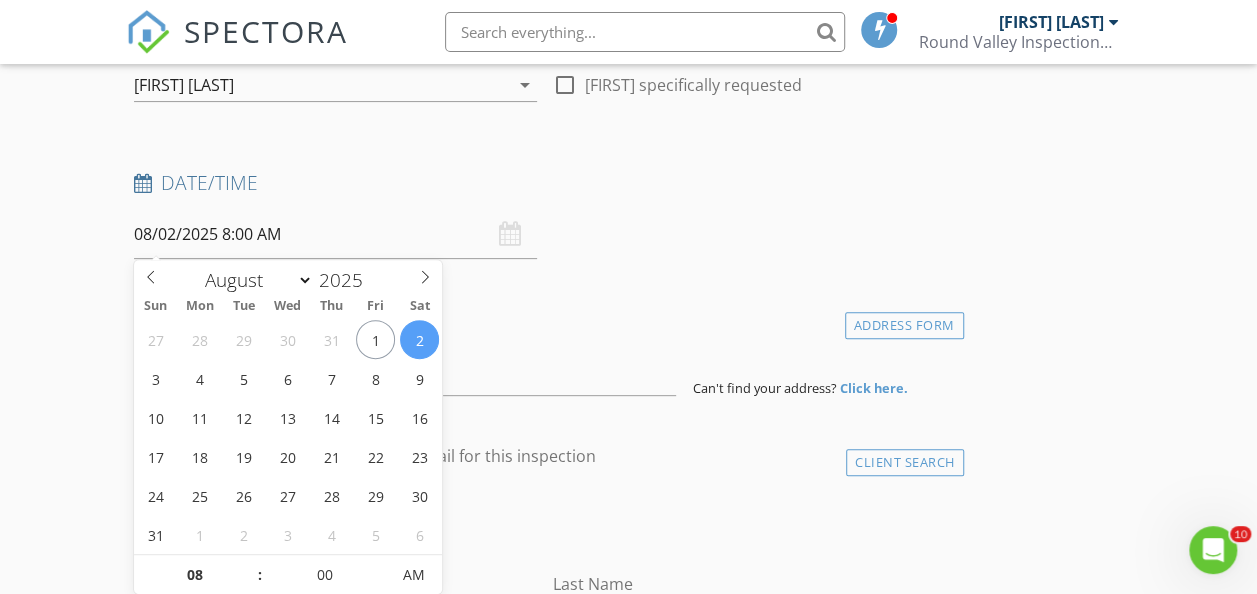click on "08/02/2025 8:00 AM" at bounding box center [335, 234] 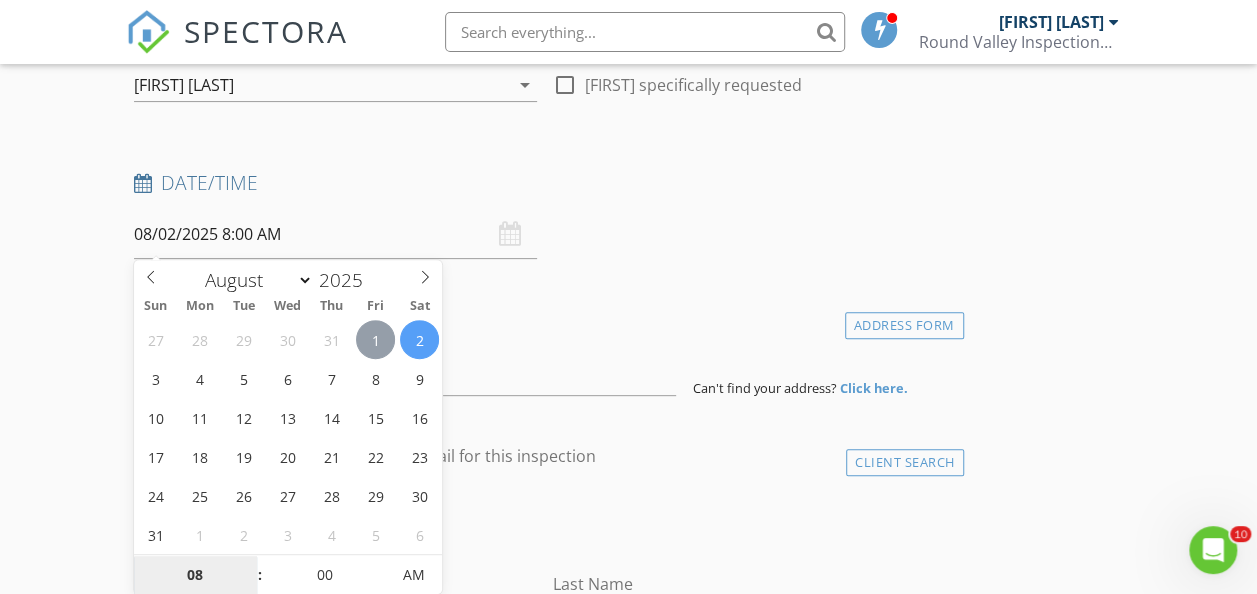 type on "08/01/2025 8:00 AM" 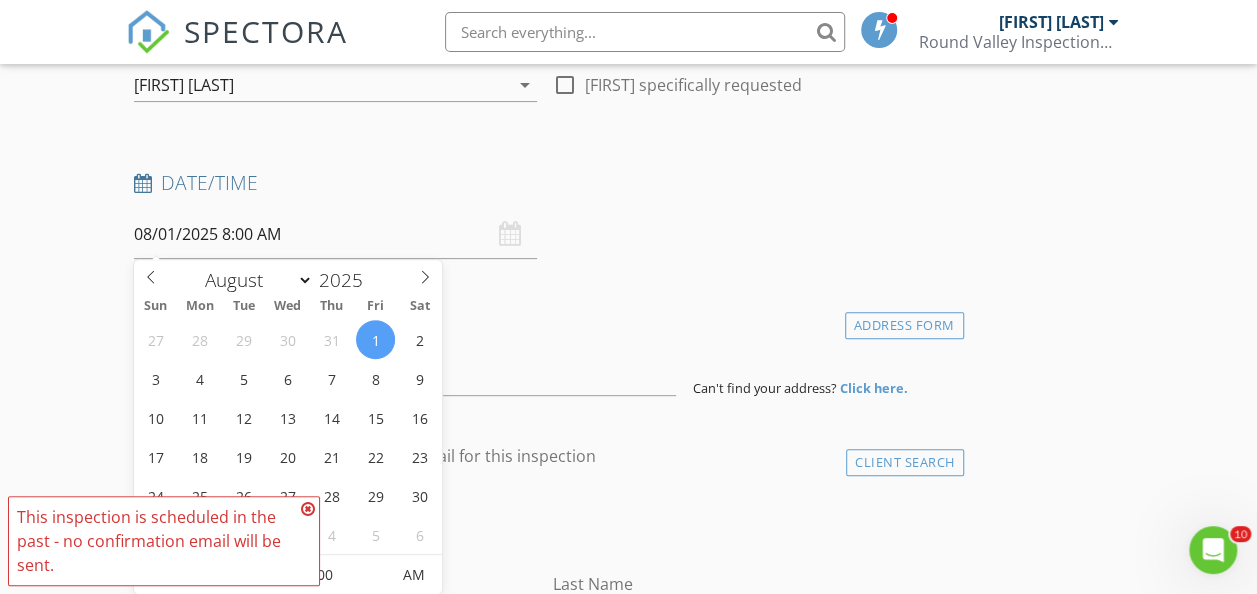 click at bounding box center (308, 509) 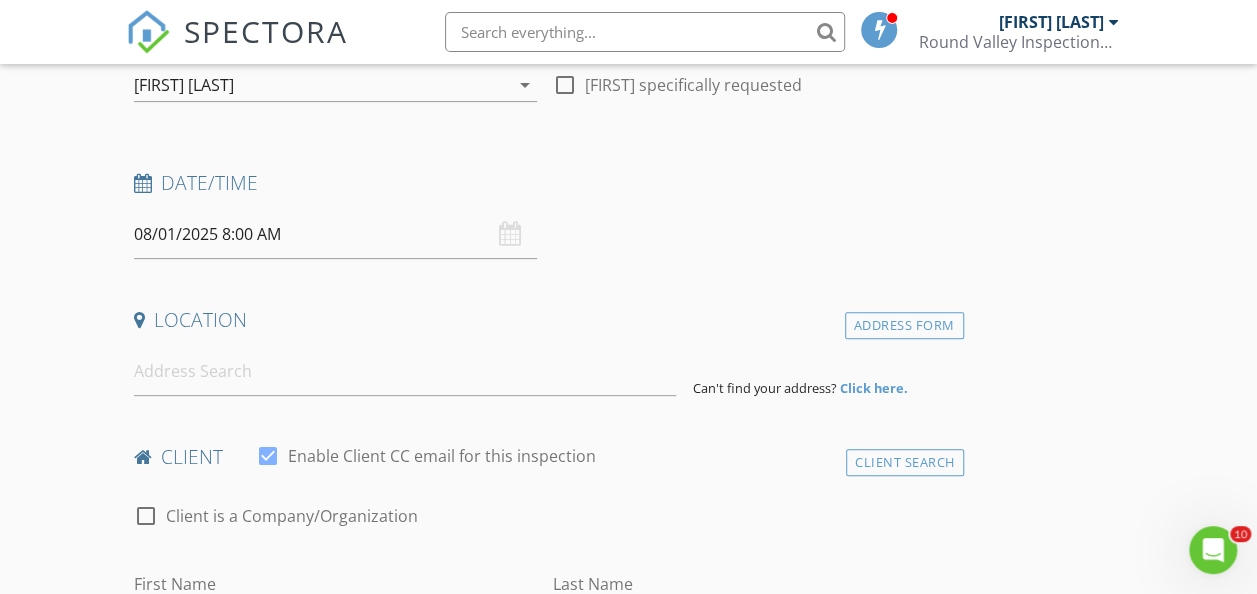 click on "08/01/2025 8:00 AM" at bounding box center [335, 234] 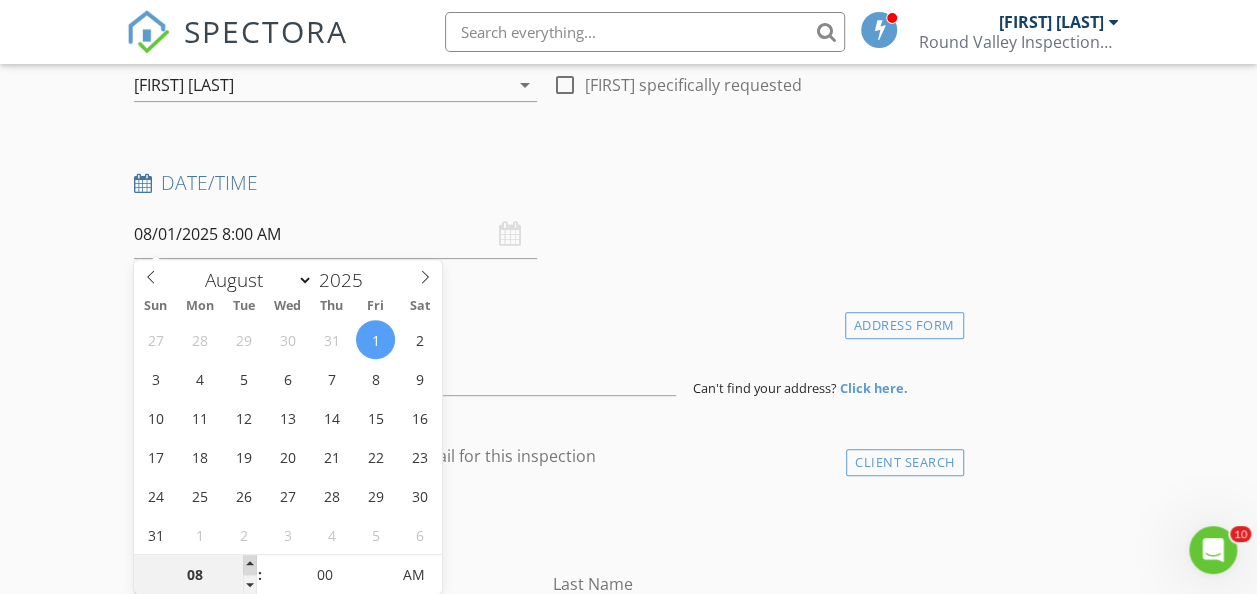 type on "09" 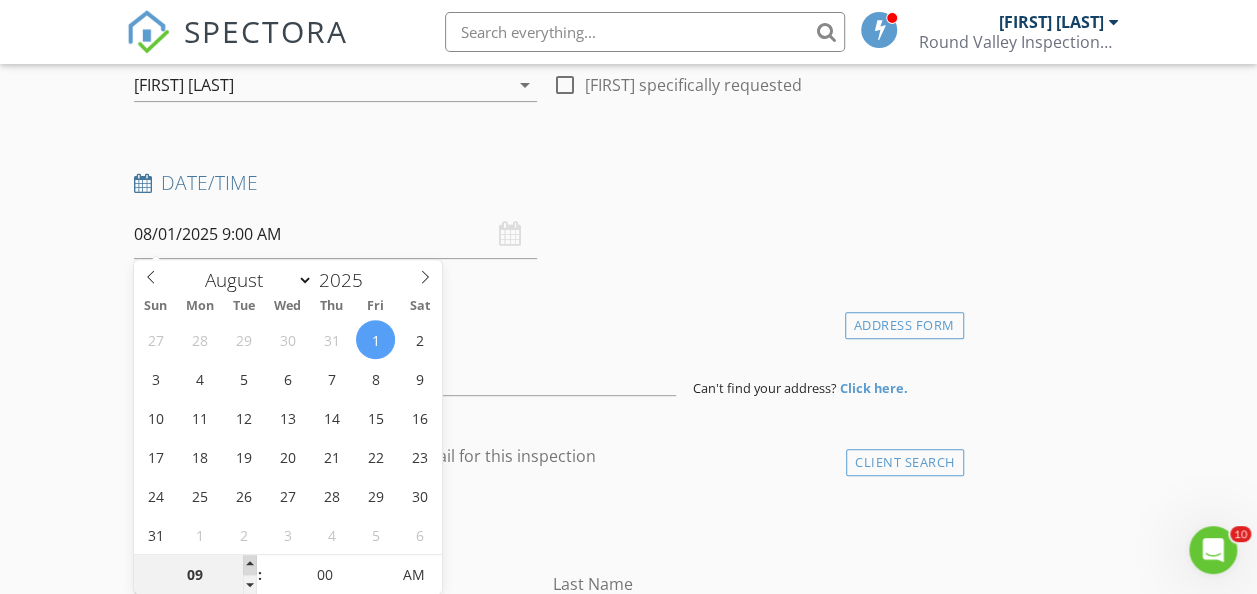 click at bounding box center (250, 565) 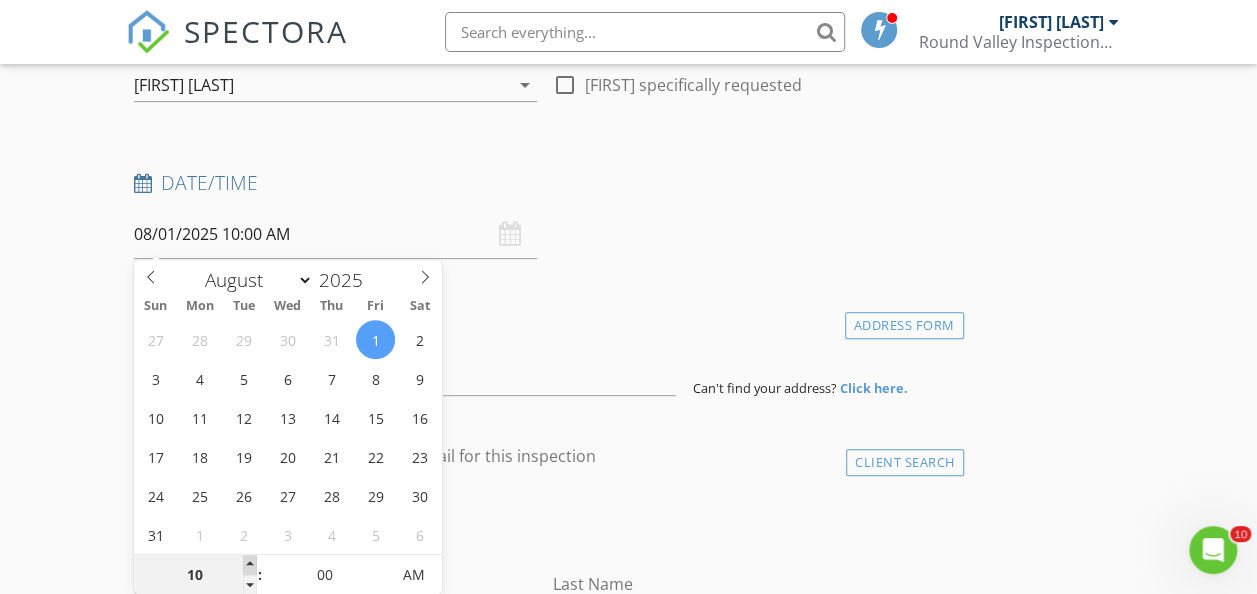 click at bounding box center (250, 565) 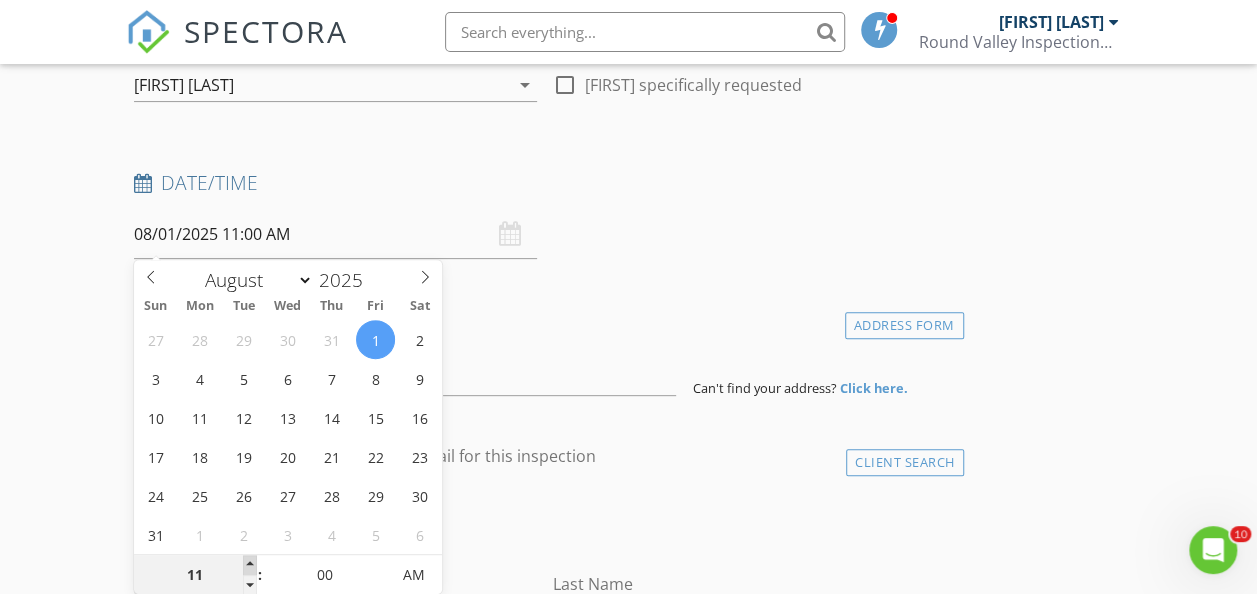 click at bounding box center (250, 565) 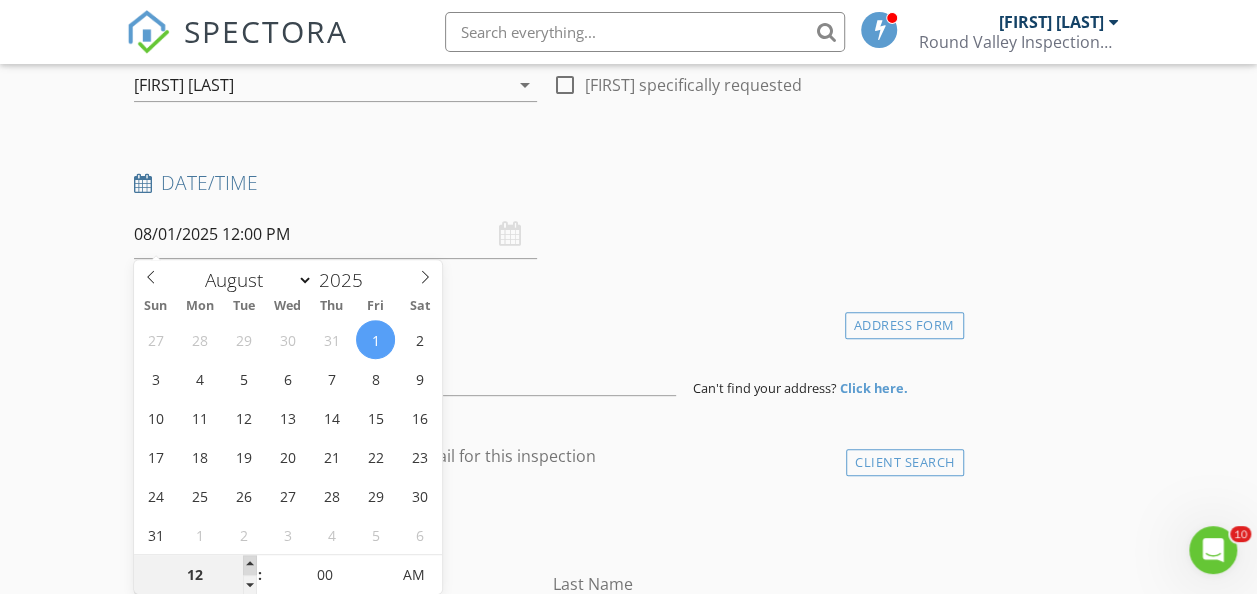 click at bounding box center (250, 565) 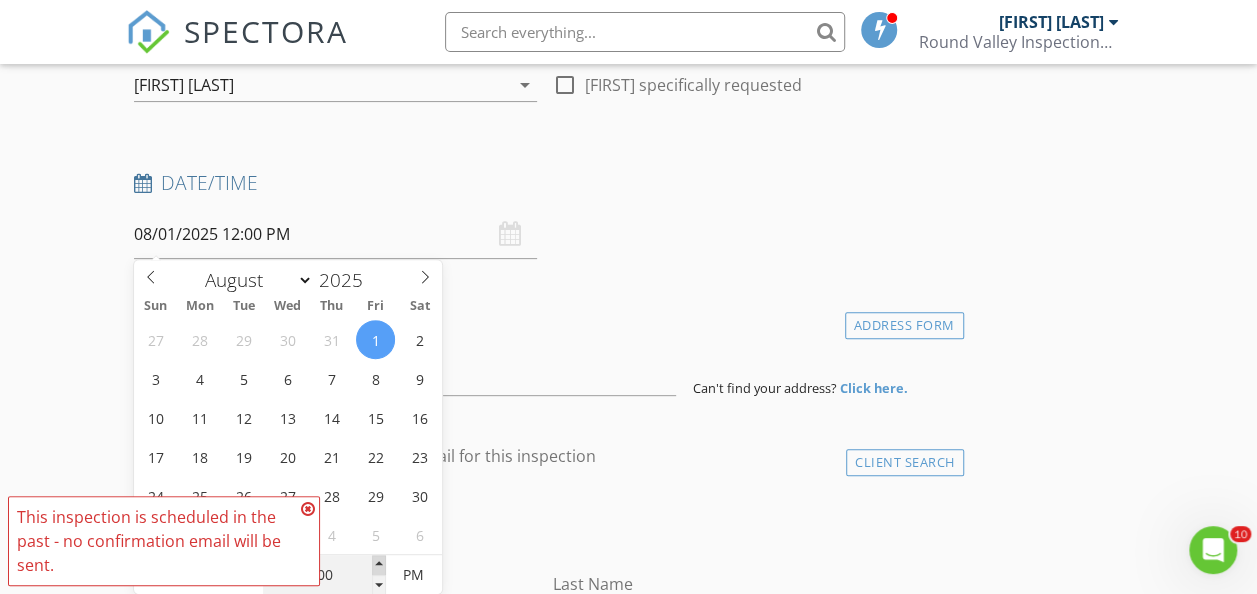 type on "05" 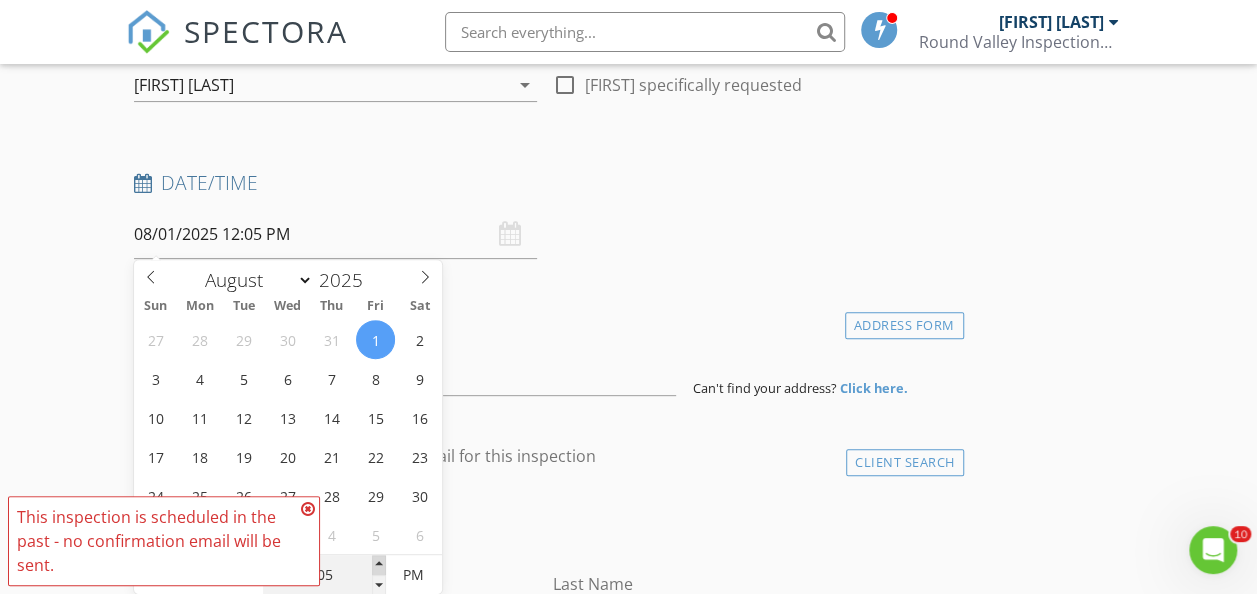 click at bounding box center [379, 565] 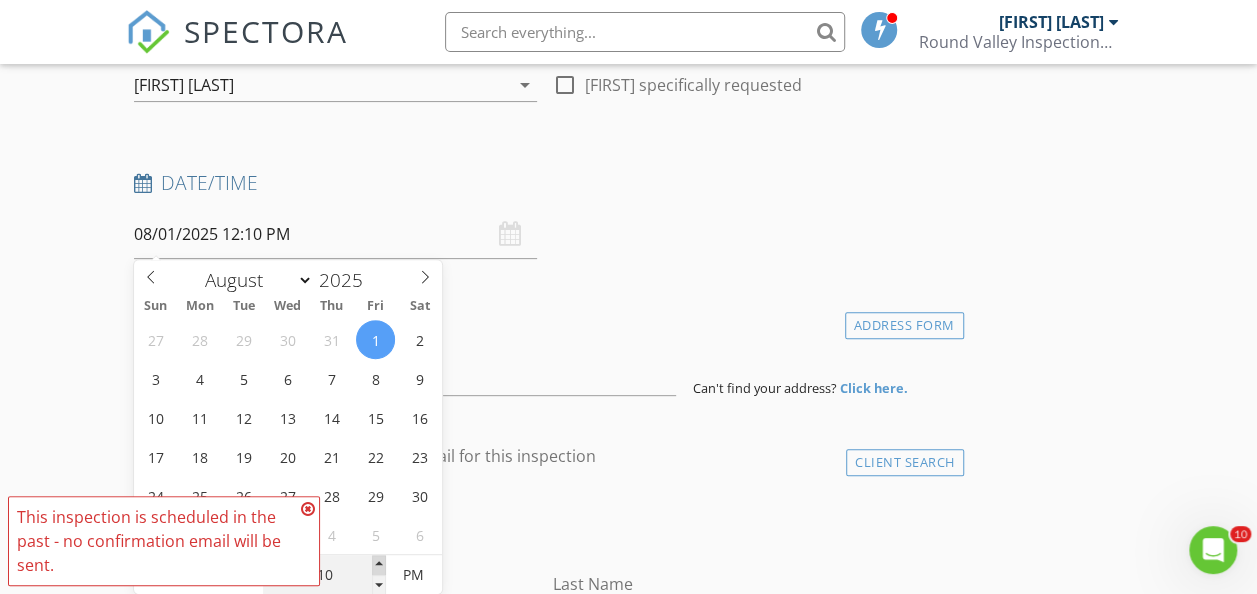click at bounding box center [379, 565] 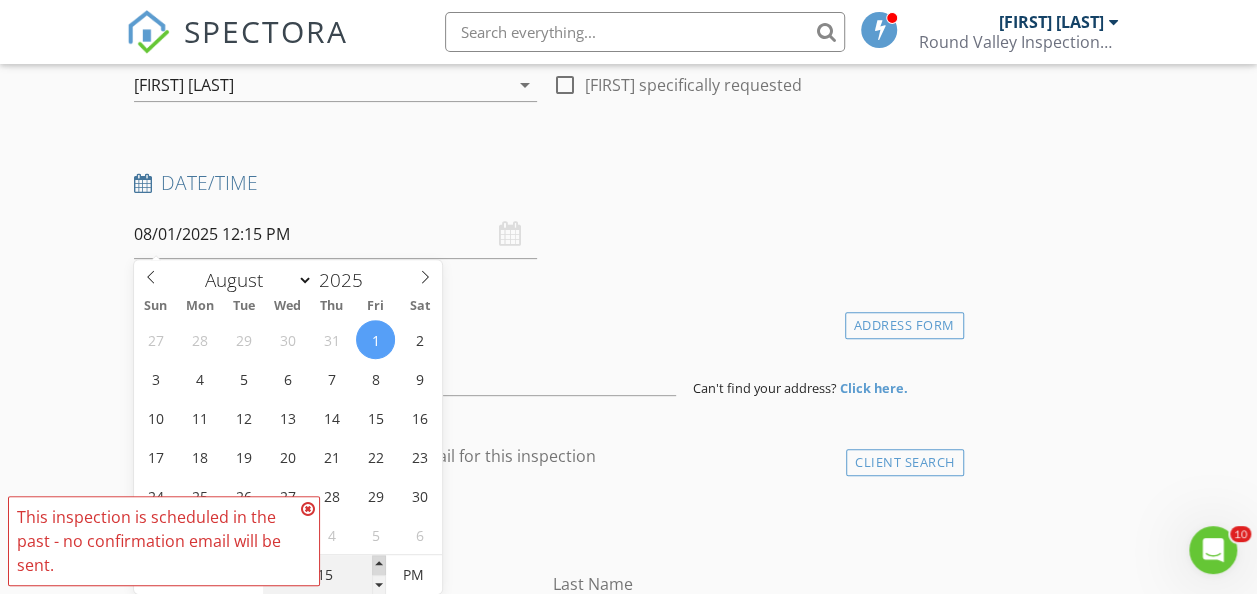click at bounding box center [379, 565] 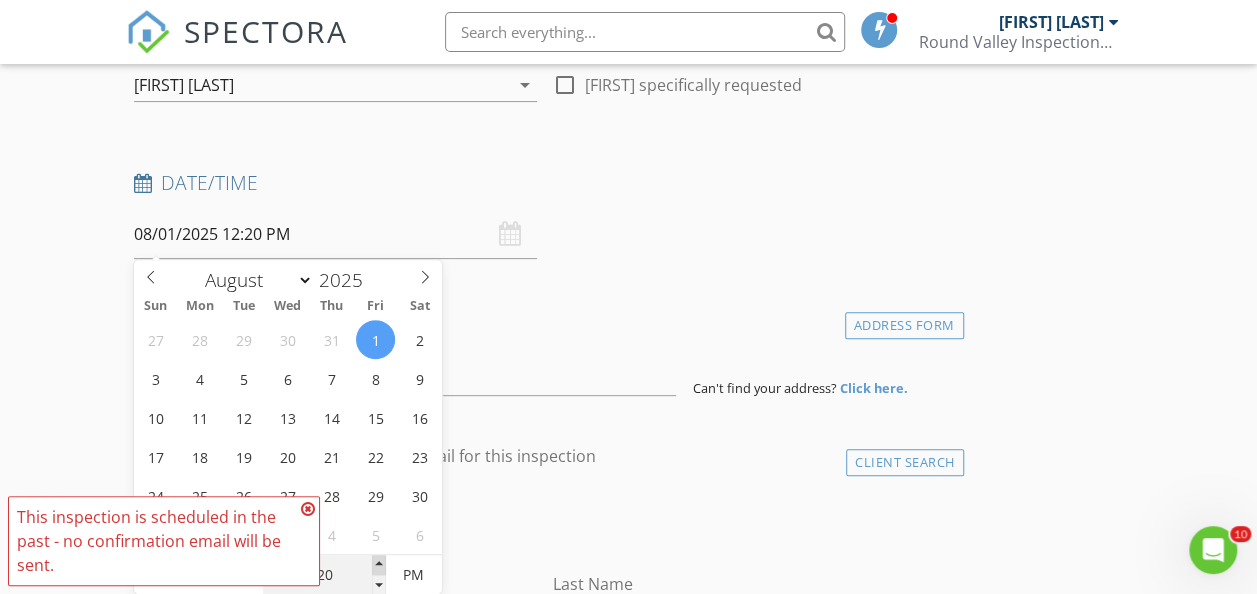 click at bounding box center [379, 565] 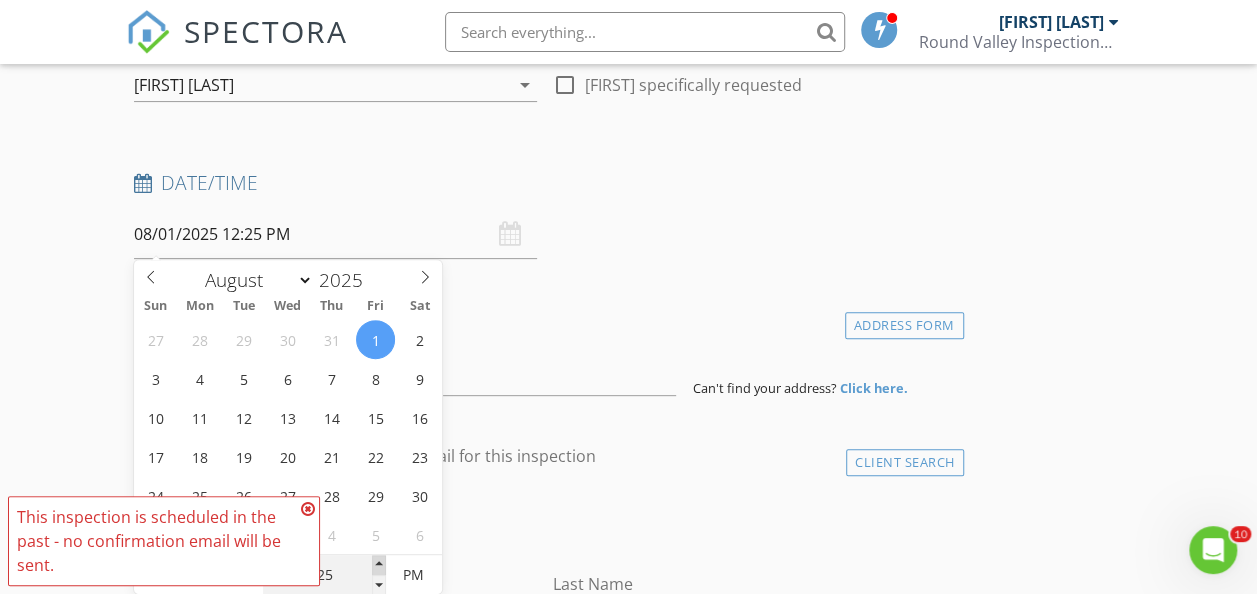 click at bounding box center [379, 565] 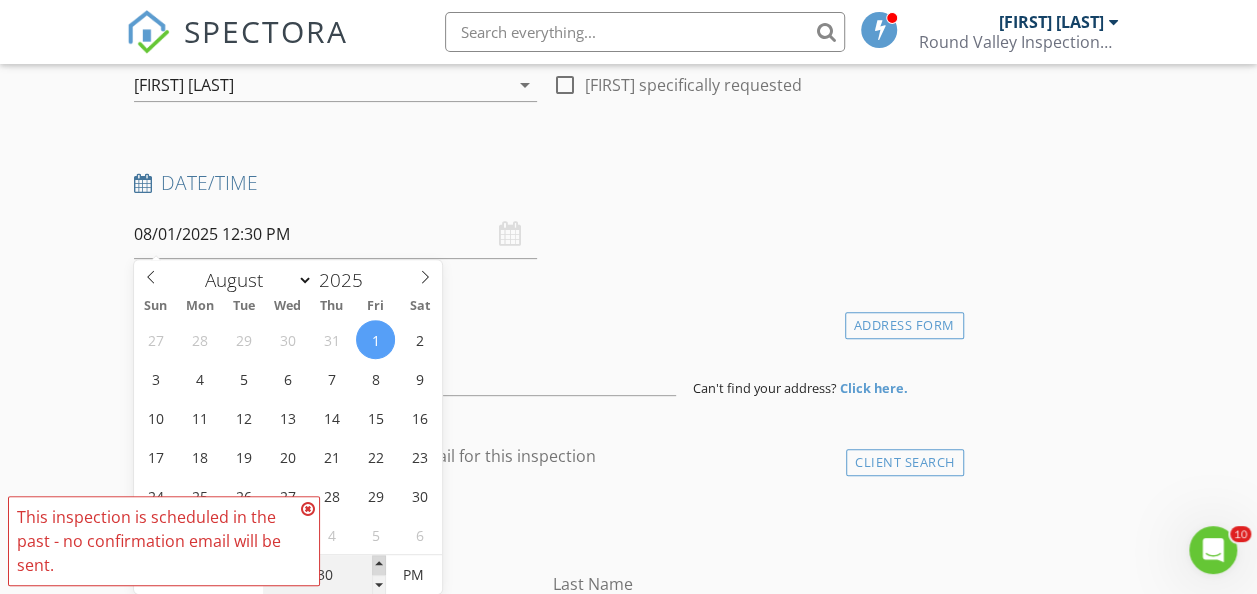 click at bounding box center (379, 565) 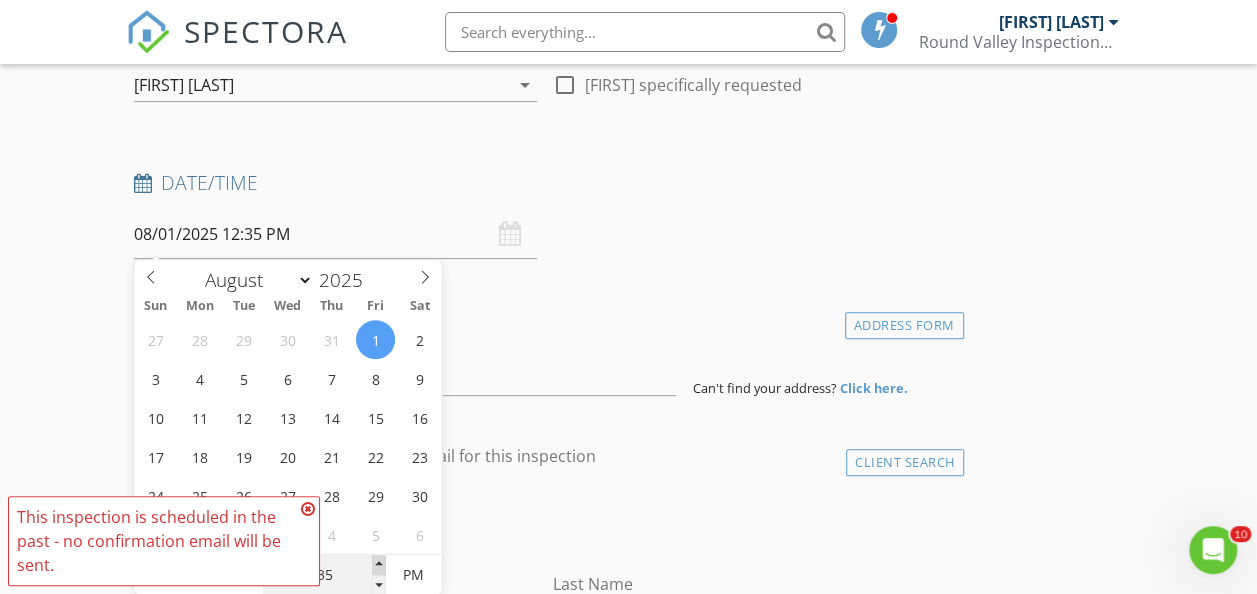 click at bounding box center (379, 565) 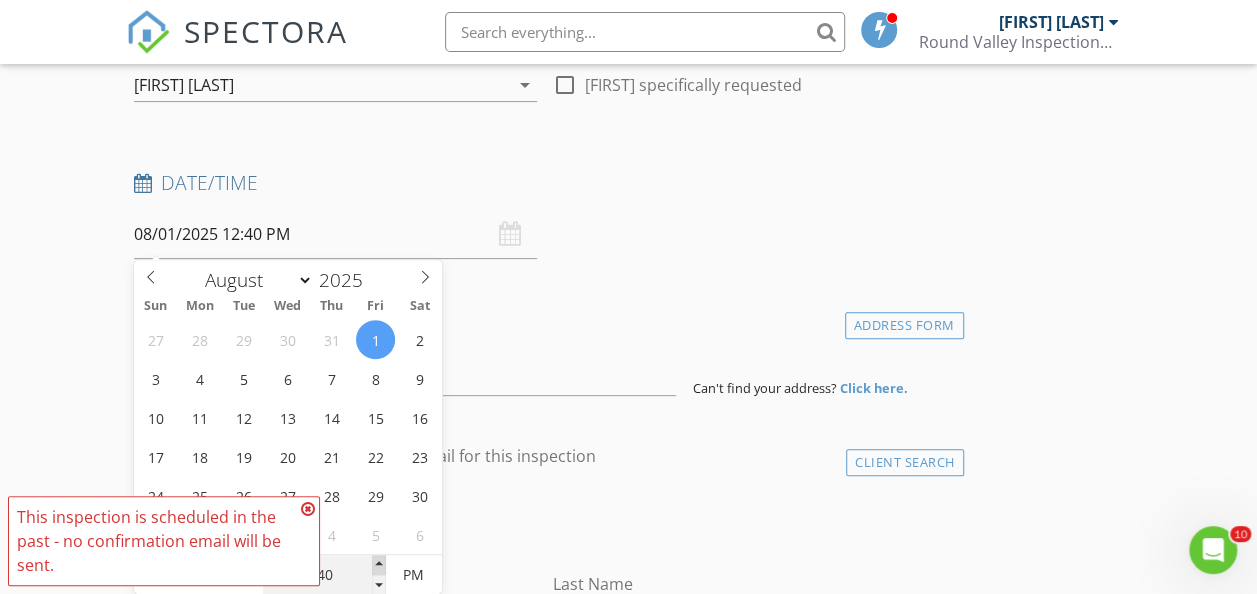 click at bounding box center [379, 565] 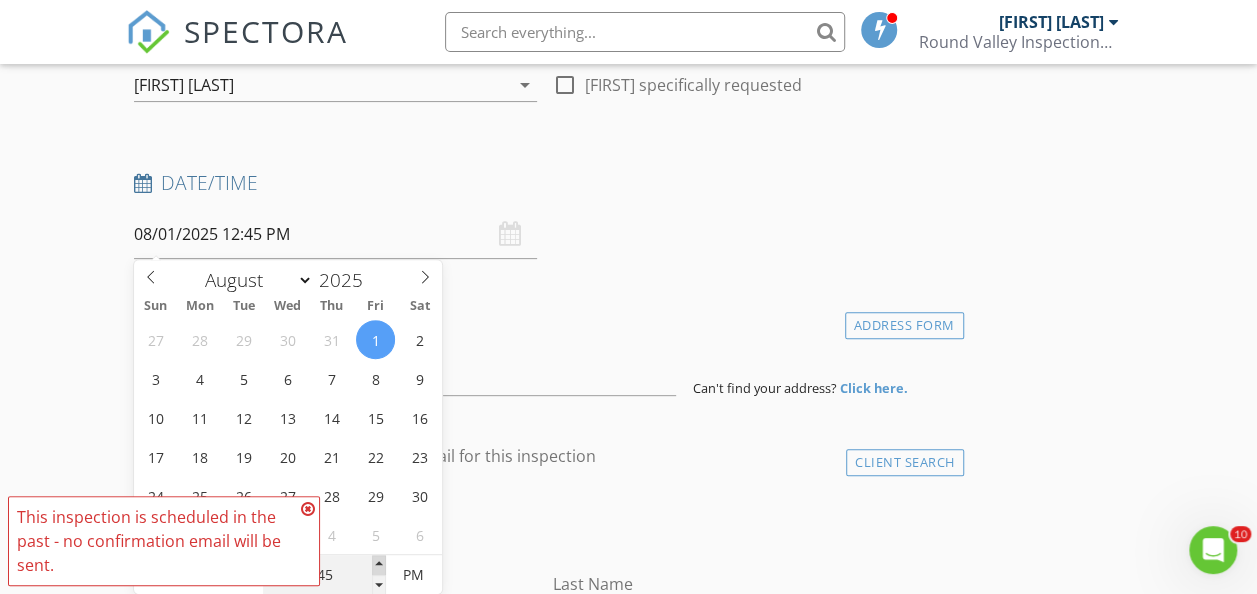 click at bounding box center [379, 565] 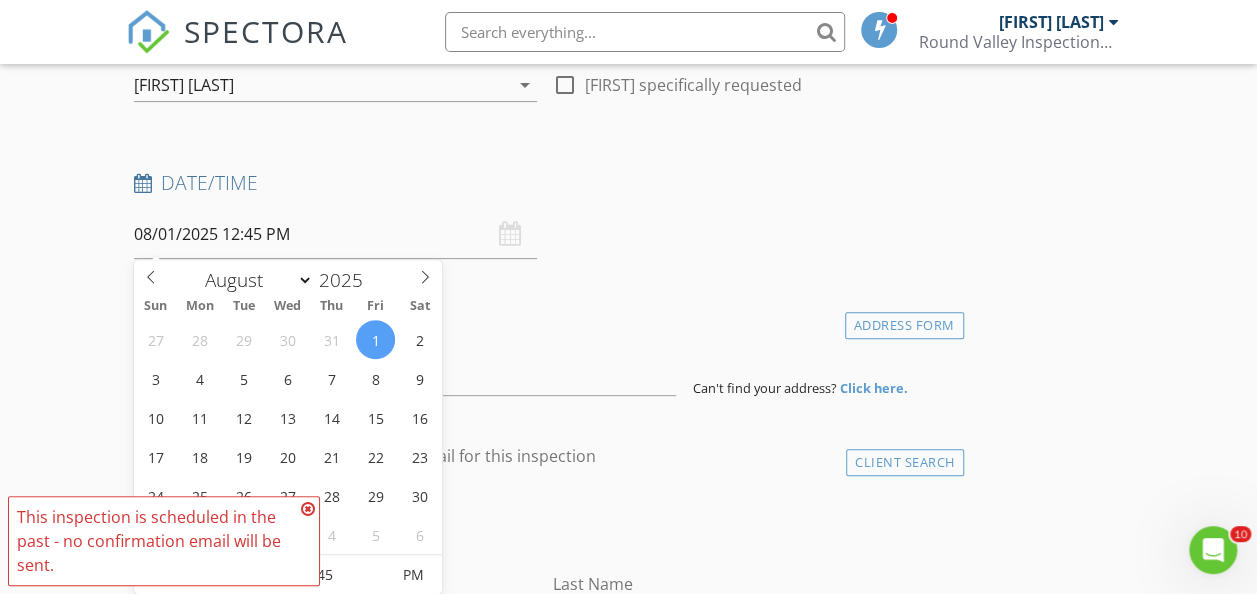 click on "New Inspection
Click here to use the New Order Form
INSPECTOR(S)
check_box   Lou Wieben   PRIMARY   Lou Wieben arrow_drop_down   check_box_outline_blank Lou Wieben specifically requested
Date/Time
08/01/2025 12:45 PM
Location
Address Form       Can't find your address?   Click here.
client
check_box Enable Client CC email for this inspection   Client Search     check_box_outline_blank Client is a Company/Organization     First Name   Last Name   Email   CC Email   Phone   Address   City   State   Zip       Notes   Private Notes
ADD ADDITIONAL client
SERVICES
check_box_outline_blank   Residential Inspection   check_box_outline_blank   Radon Test   check_box_outline_blank   Wood Destroying Insects   check_box_outline_blank     check_box_outline_blank" at bounding box center (628, 1655) 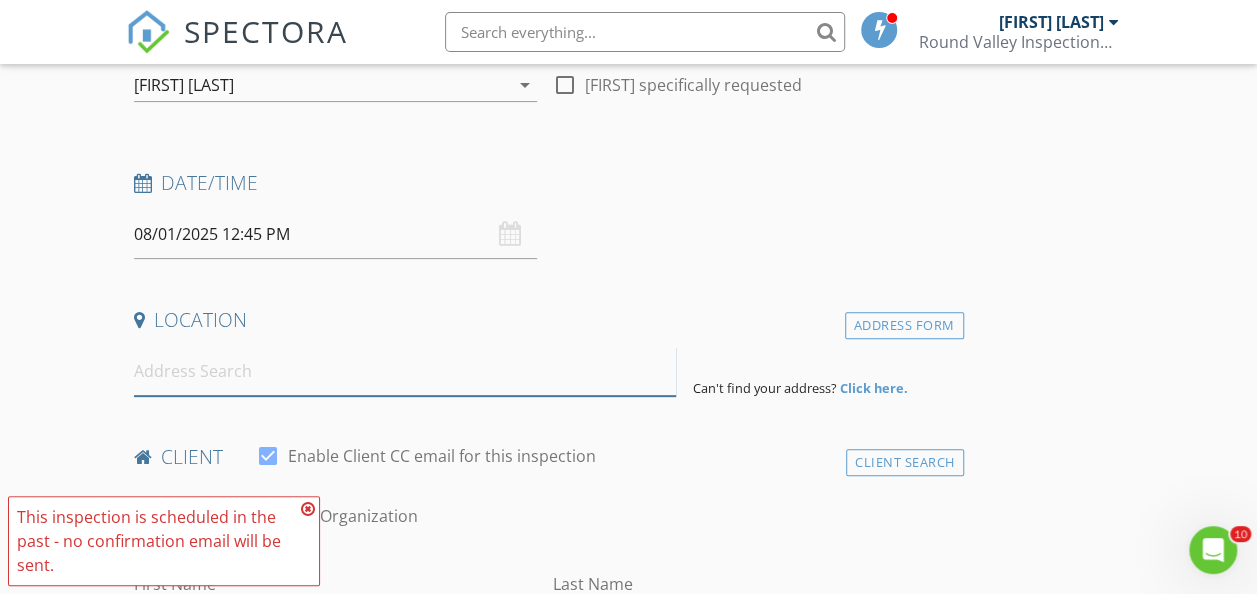 click at bounding box center (405, 371) 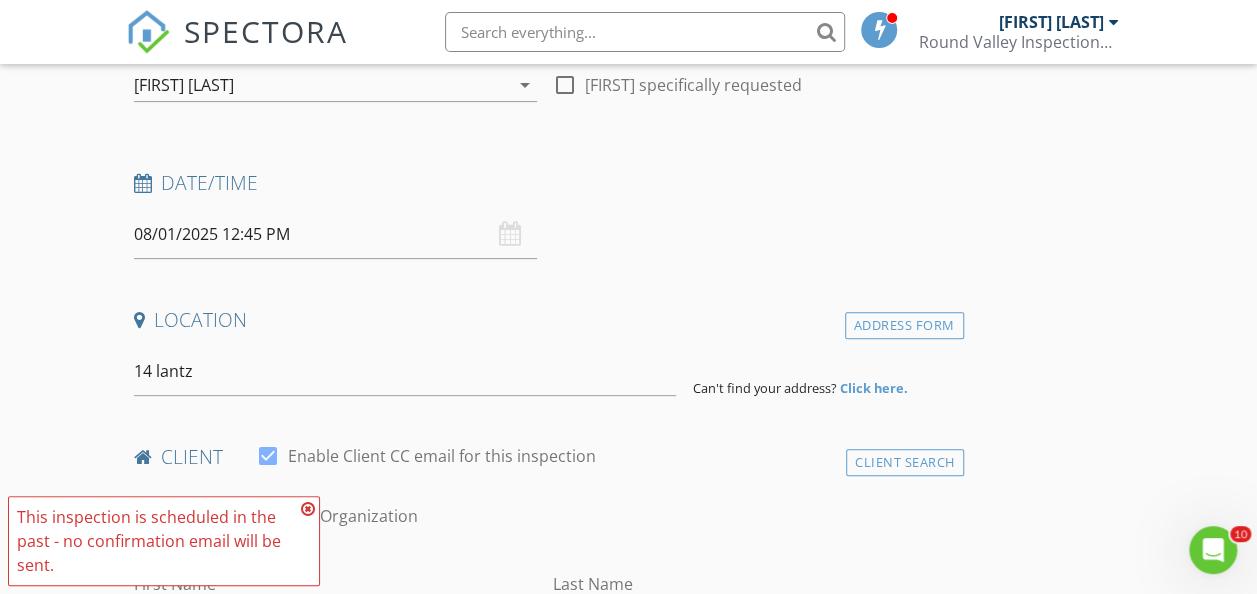 type on "14 Lantz Road, Lafayette Township, NJ, USA" 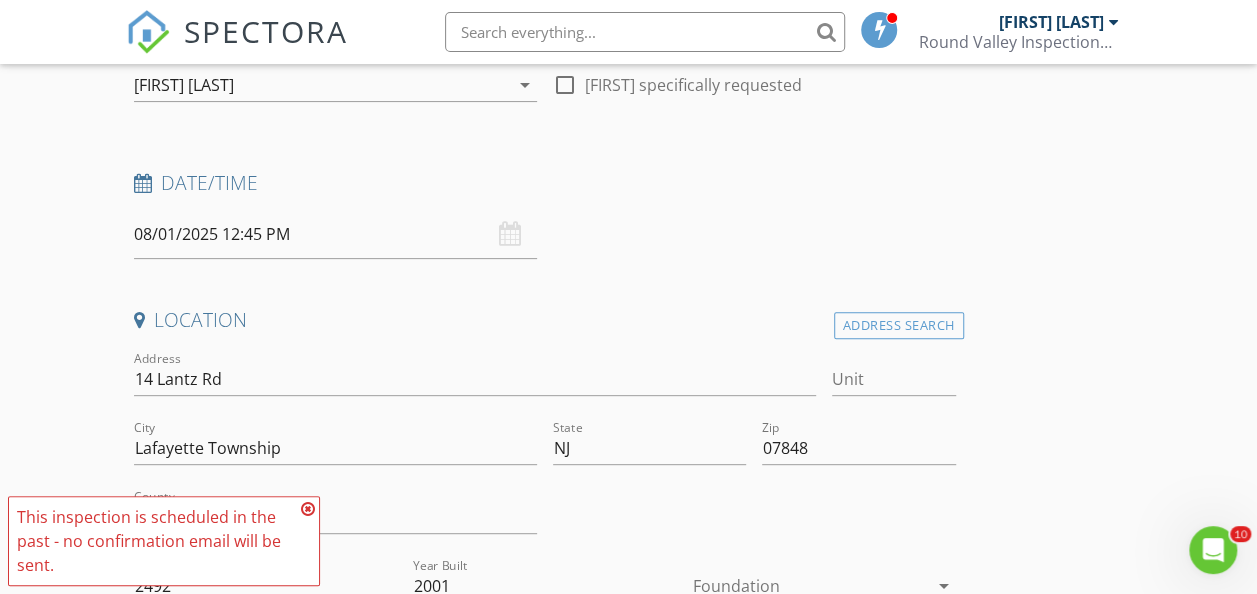 click on "New Inspection
Click here to use the New Order Form
INSPECTOR(S)
check_box   Lou Wieben   PRIMARY   Lou Wieben arrow_drop_down   check_box_outline_blank Lou Wieben specifically requested
Date/Time
08/01/2025 12:45 PM
Location
Address Search       Address 14 Lantz Rd   Unit   City Lafayette Township   State NJ   Zip 07848   County Sussex     Square Feet 2492   Year Built 2001   Foundation arrow_drop_down     Lou Wieben     0.0 miles     (a few seconds)
client
check_box Enable Client CC email for this inspection   Client Search     check_box_outline_blank Client is a Company/Organization     First Name   Last Name   Email   CC Email   Phone   Address   City   State   Zip       Notes   Private Notes
ADD ADDITIONAL client
SERVICES
check_box_outline_blank" at bounding box center [628, 1858] 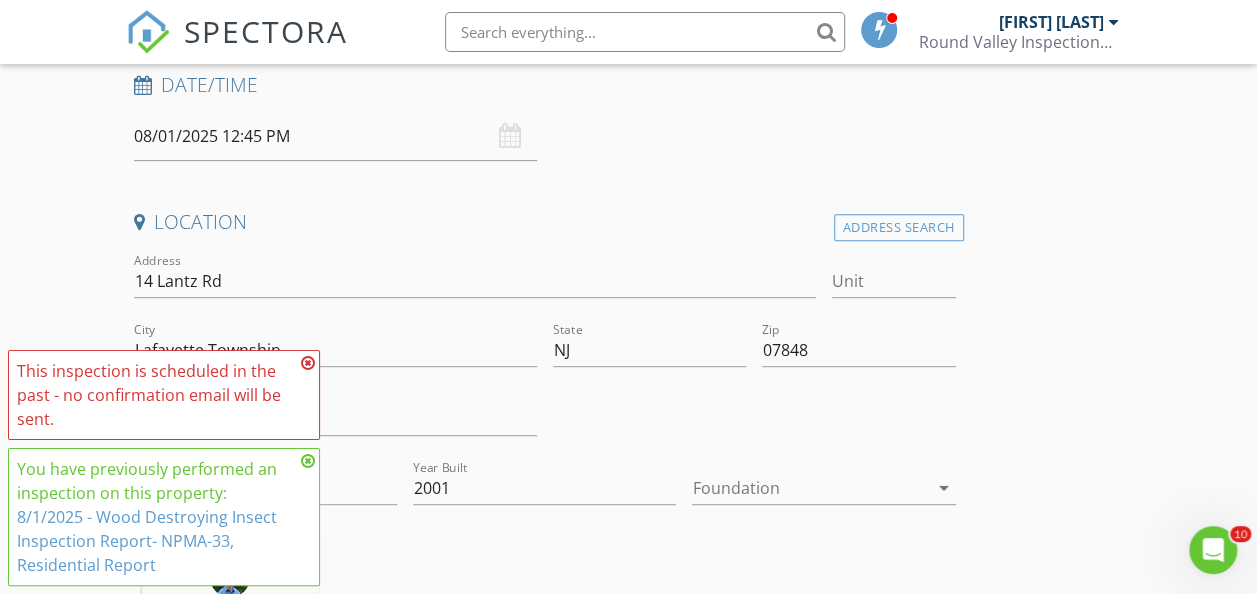 scroll, scrollTop: 440, scrollLeft: 0, axis: vertical 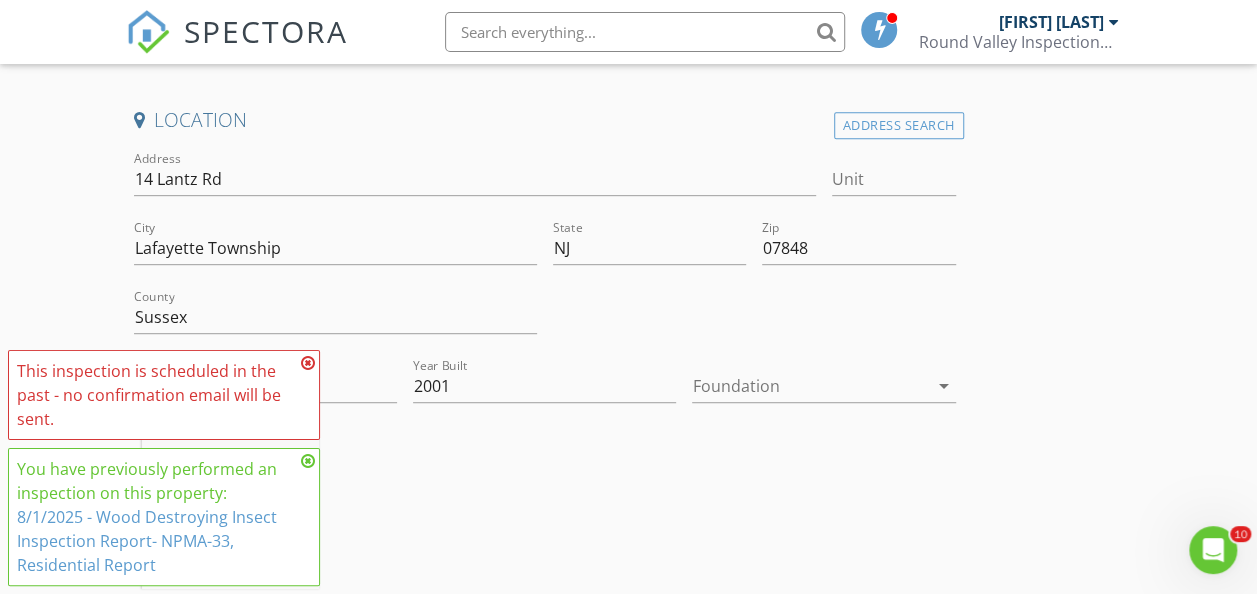 click at bounding box center [308, 363] 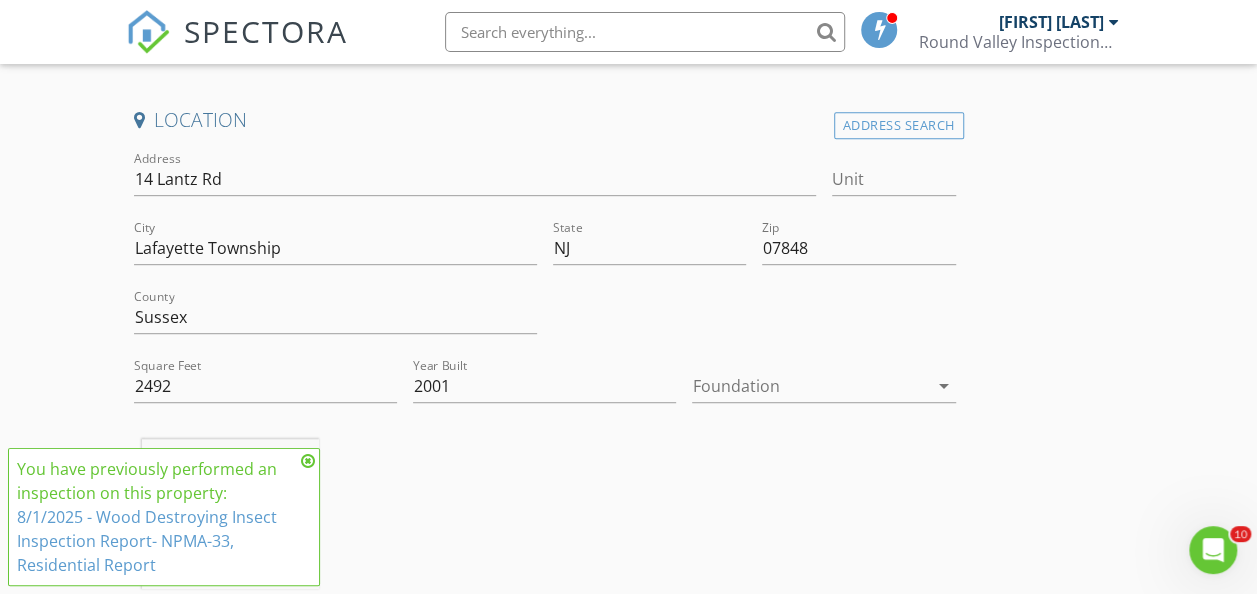 click on "New Inspection
Click here to use the New Order Form
INSPECTOR(S)
check_box   Lou Wieben   PRIMARY   Lou Wieben arrow_drop_down   check_box_outline_blank Lou Wieben specifically requested
Date/Time
08/01/2025 12:45 PM
Location
Address Search       Address 14 Lantz Rd   Unit   City Lafayette Township   State NJ   Zip 07848   County Sussex     Square Feet 2492   Year Built 2001   Foundation arrow_drop_down     Lou Wieben     0.0 miles     (a few seconds)
client
check_box Enable Client CC email for this inspection   Client Search     check_box_outline_blank Client is a Company/Organization     First Name   Last Name   Email   CC Email   Phone   Address   City   State   Zip       Notes   Private Notes
ADD ADDITIONAL client
SERVICES
check_box_outline_blank" at bounding box center [628, 1659] 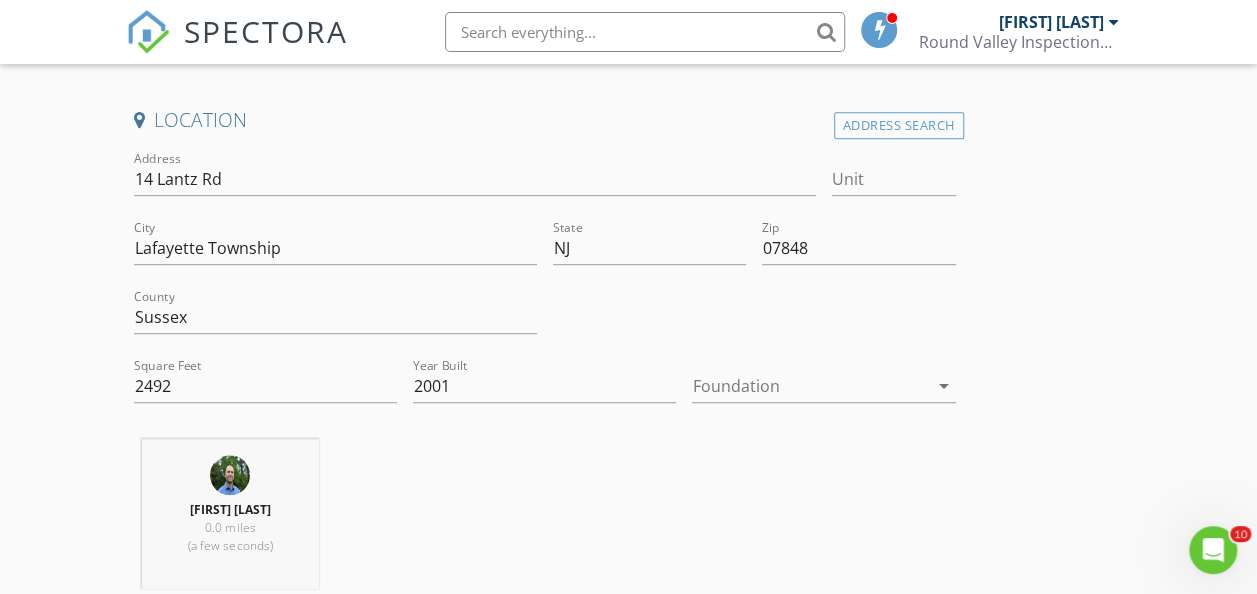 click on "New Inspection
Click here to use the New Order Form
INSPECTOR(S)
check_box   Lou Wieben   PRIMARY   Lou Wieben arrow_drop_down   check_box_outline_blank Lou Wieben specifically requested
Date/Time
08/01/2025 12:45 PM
Location
Address Search       Address 14 Lantz Rd   Unit   City Lafayette Township   State NJ   Zip 07848   County Sussex     Square Feet 2492   Year Built 2001   Foundation arrow_drop_down     Lou Wieben     0.0 miles     (a few seconds)
client
check_box Enable Client CC email for this inspection   Client Search     check_box_outline_blank Client is a Company/Organization     First Name   Last Name   Email   CC Email   Phone   Address   City   State   Zip       Notes   Private Notes
ADD ADDITIONAL client
SERVICES
check_box_outline_blank" at bounding box center [628, 1659] 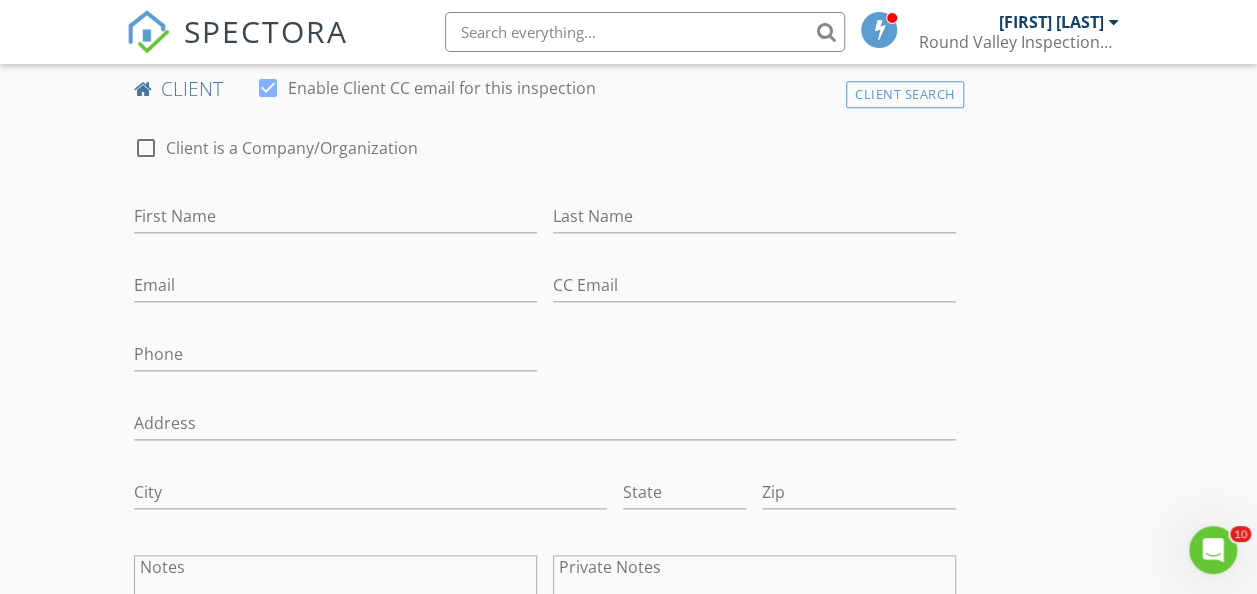 scroll, scrollTop: 1040, scrollLeft: 0, axis: vertical 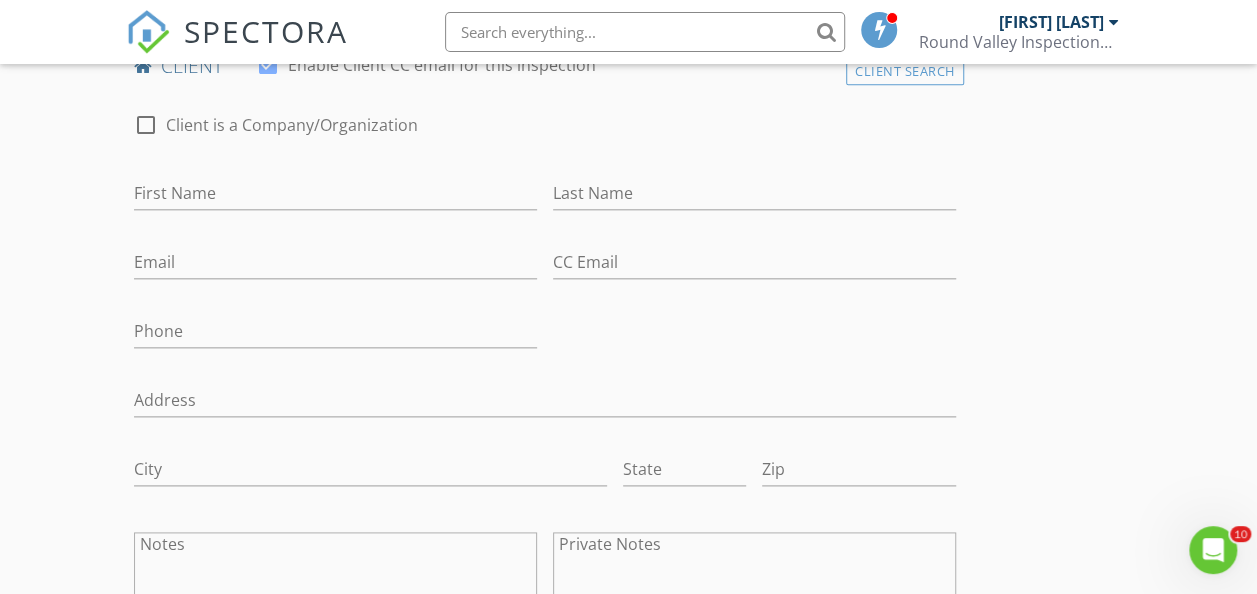 click on "First Name" at bounding box center [335, 197] 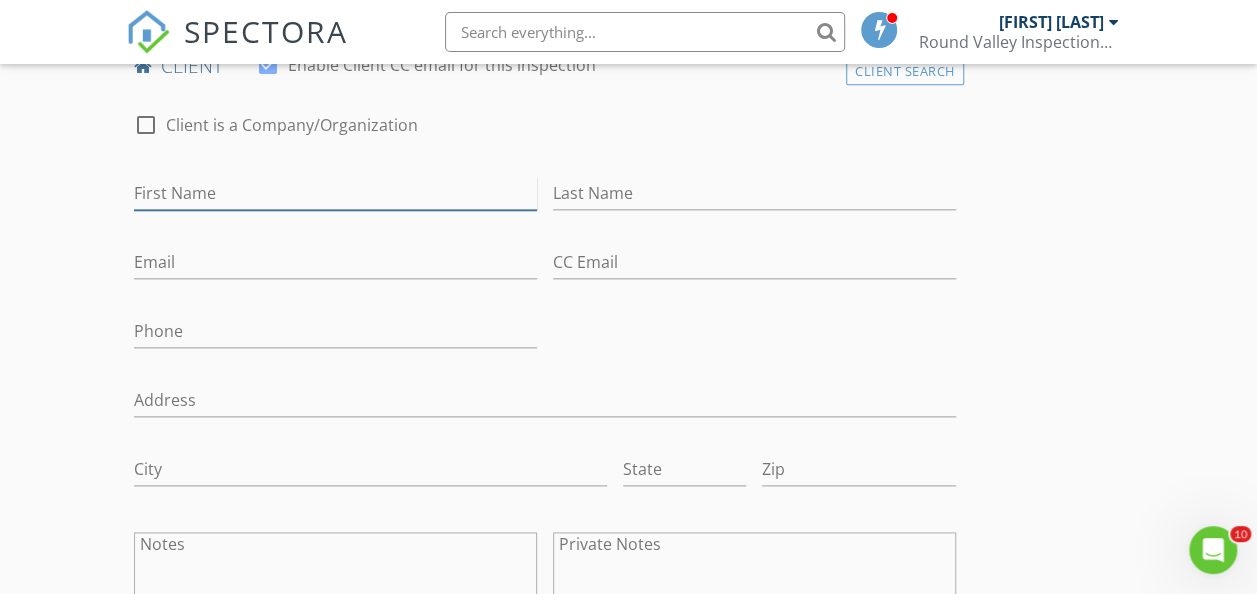 click on "First Name" at bounding box center [335, 193] 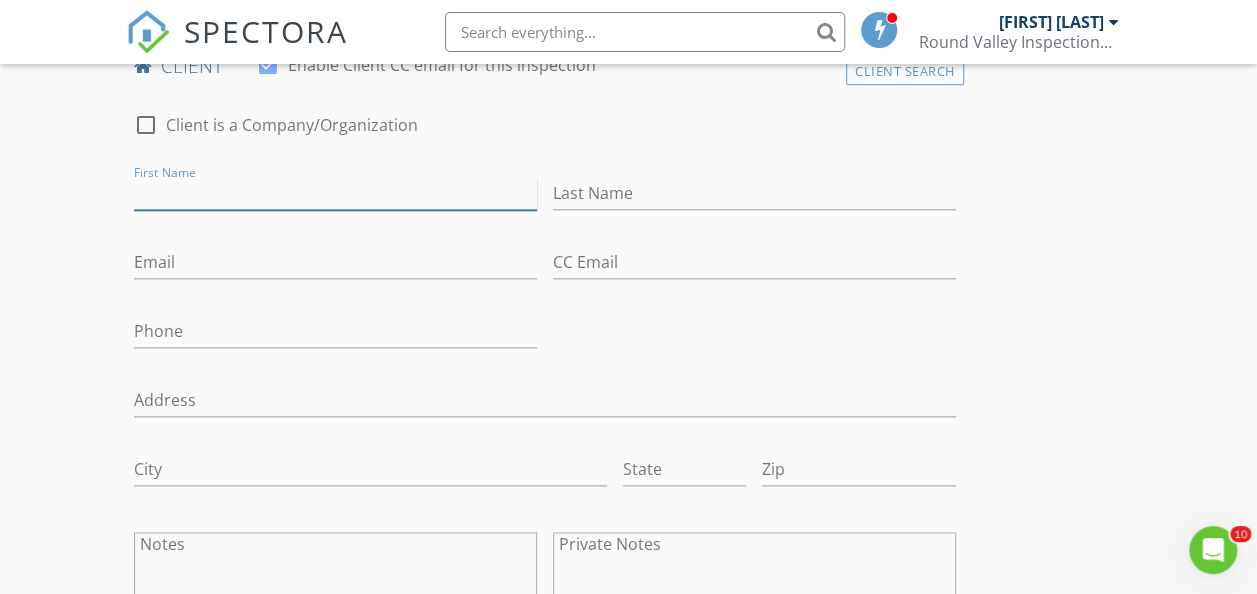 type on "Dana" 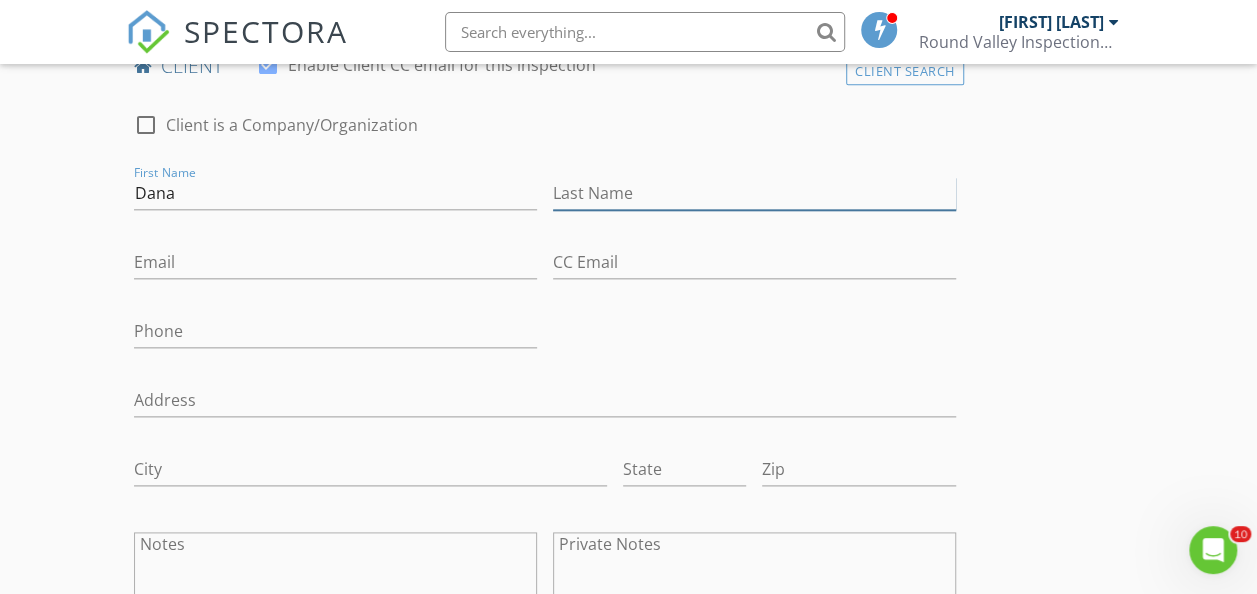 type on "Damato" 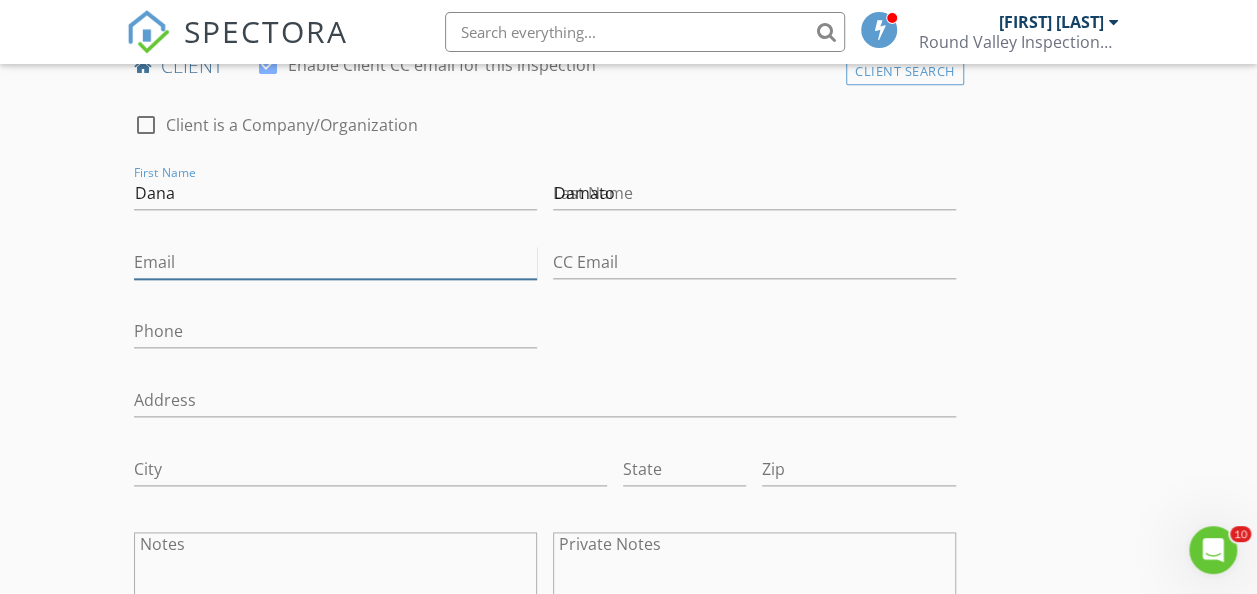 type on "[EMAIL]" 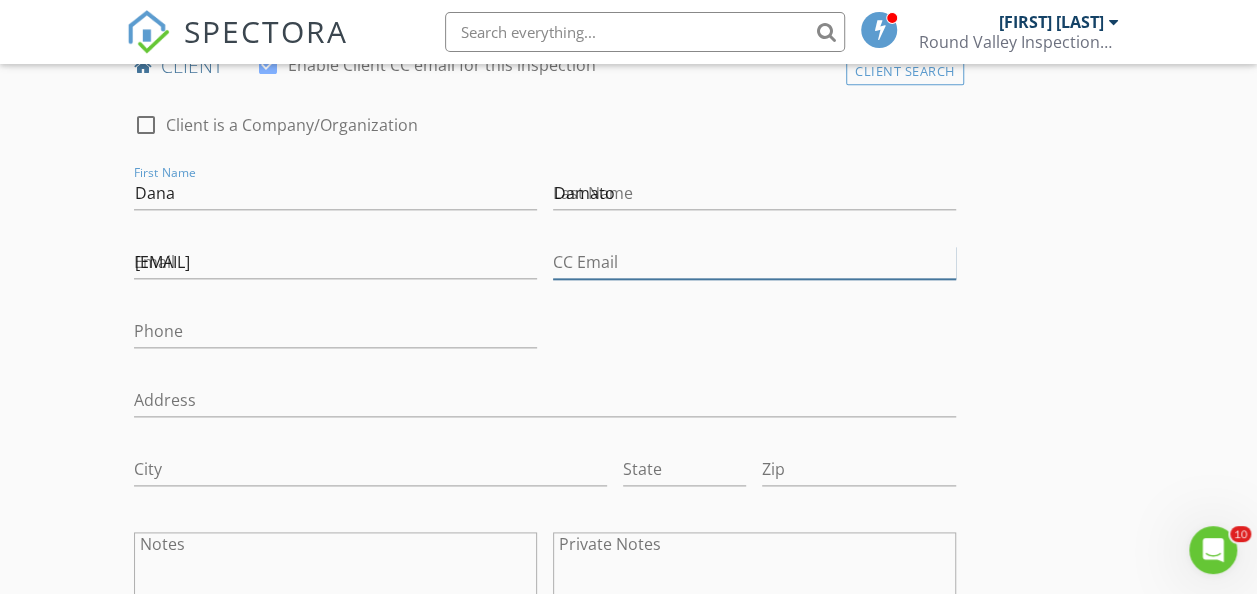 type on "[EMAIL]" 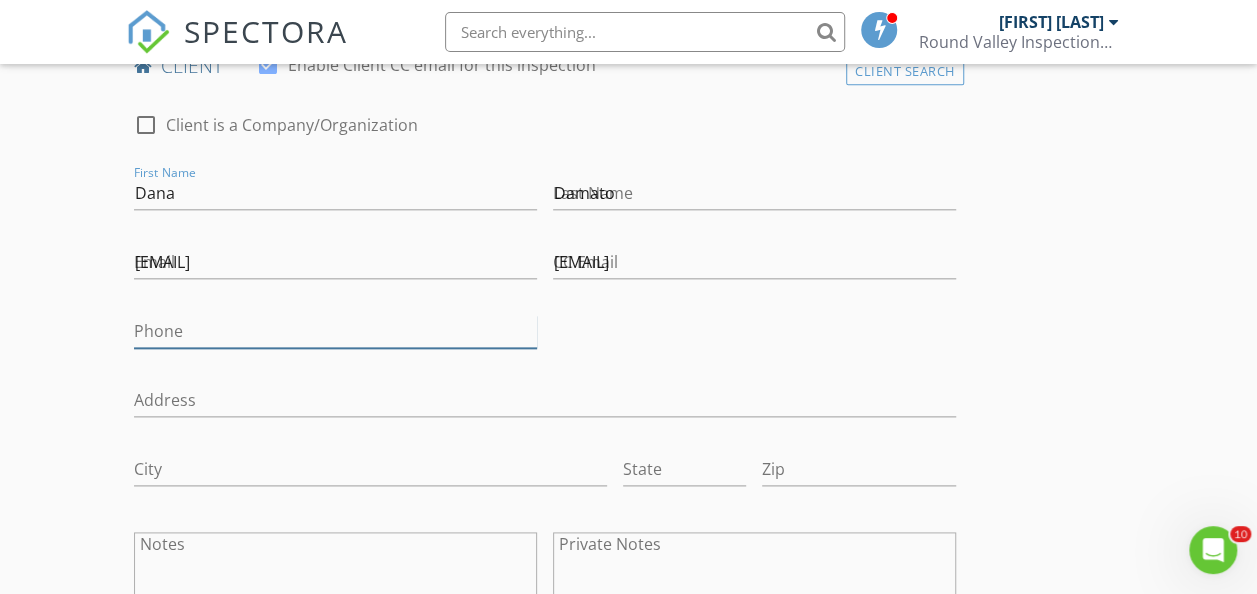 type on "551-375-5026" 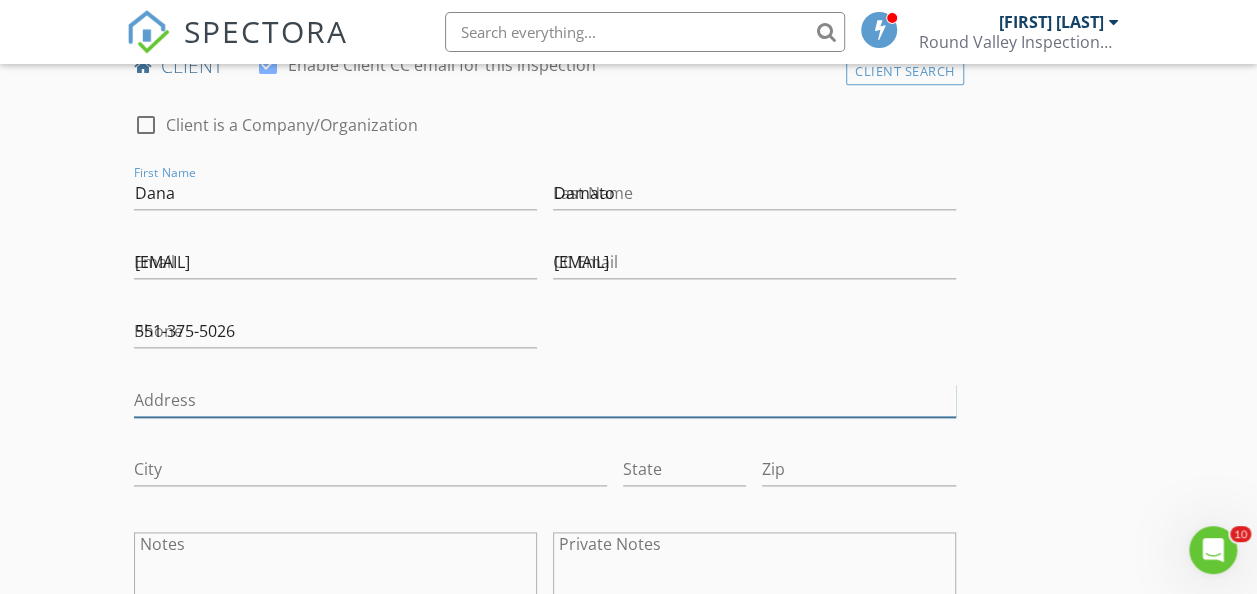 type on "14 Lantz Rd" 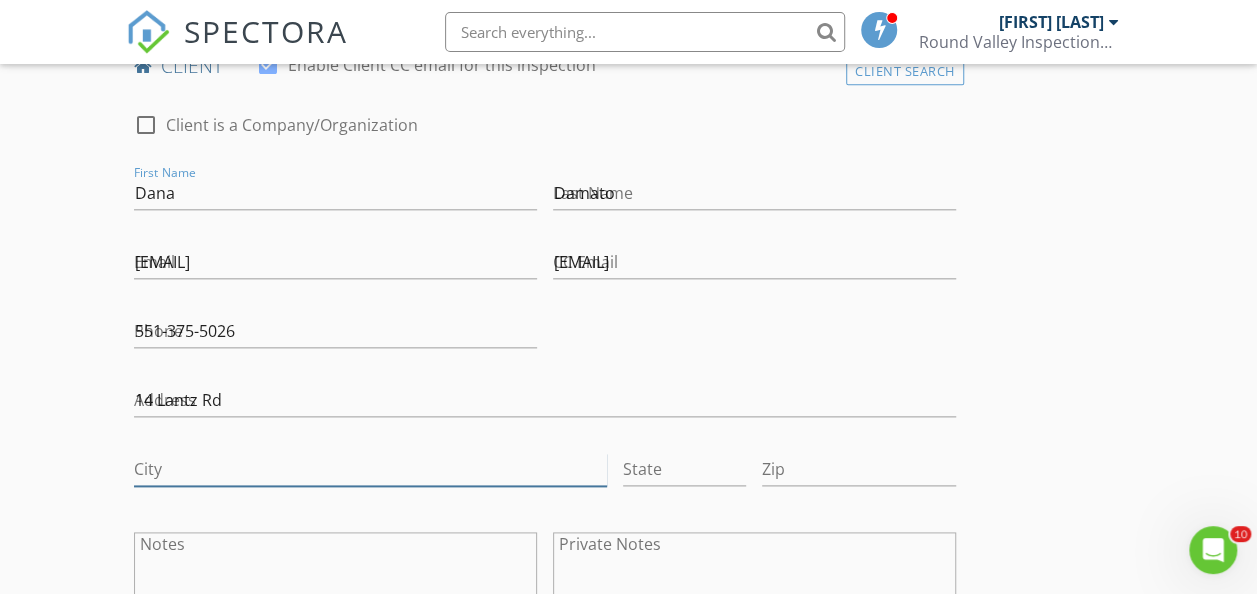 type on "Lafayette" 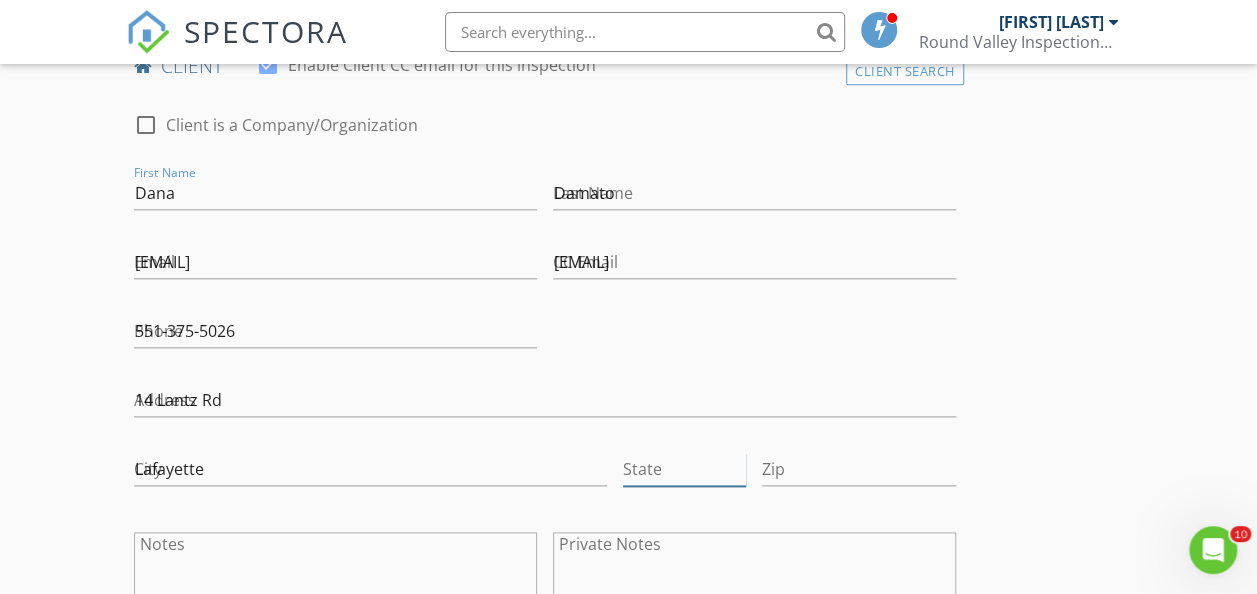 type on "New Jersey" 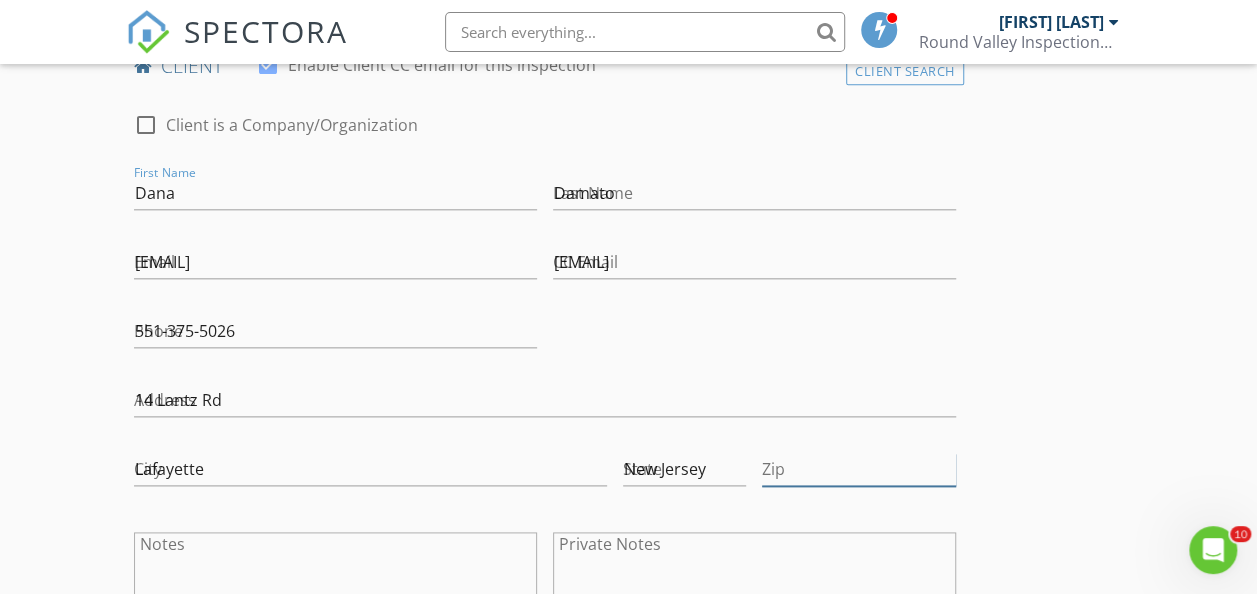type on "07848-2600" 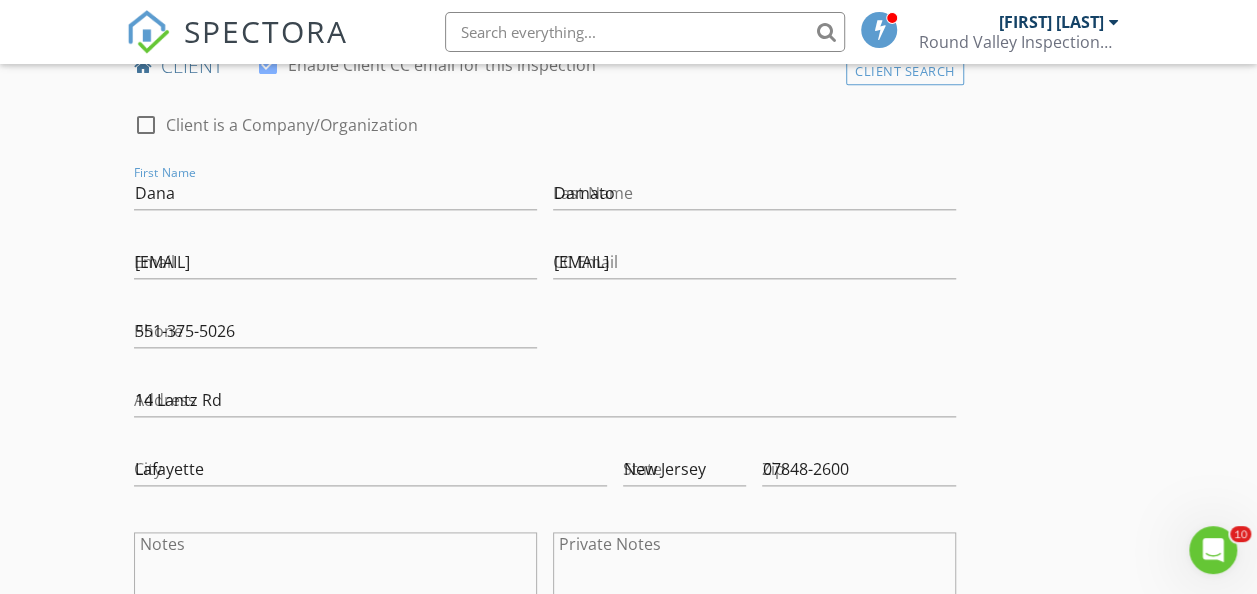 type on "New Jersey" 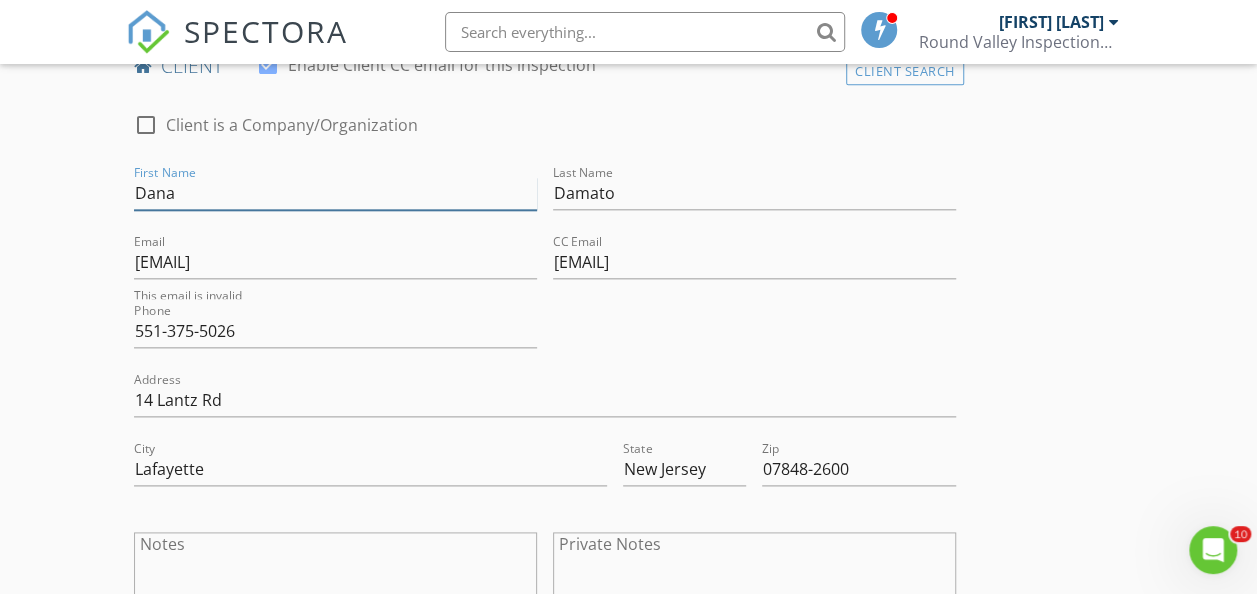 scroll, scrollTop: 952, scrollLeft: 0, axis: vertical 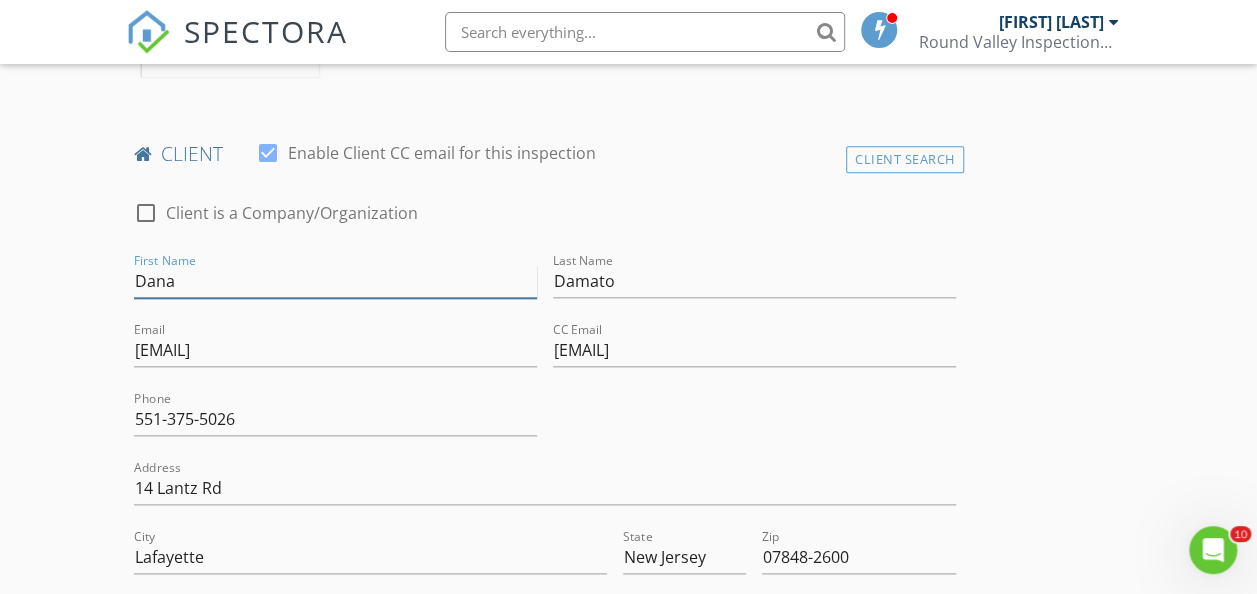 type 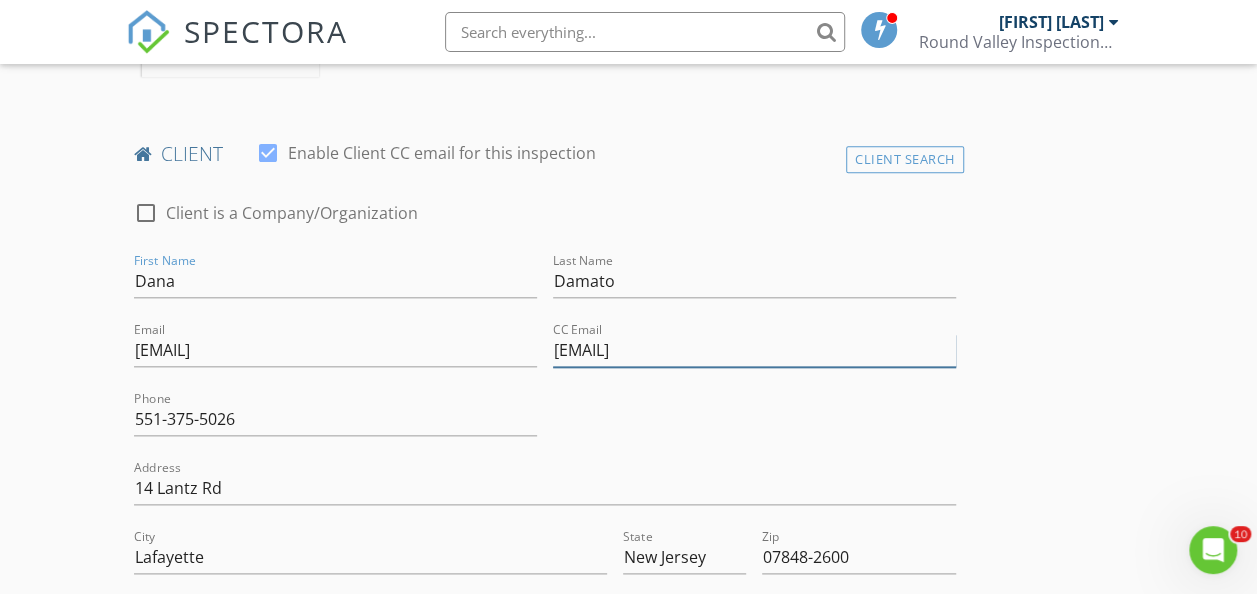 click on "dd.camacho87@gmail.com" at bounding box center (754, 350) 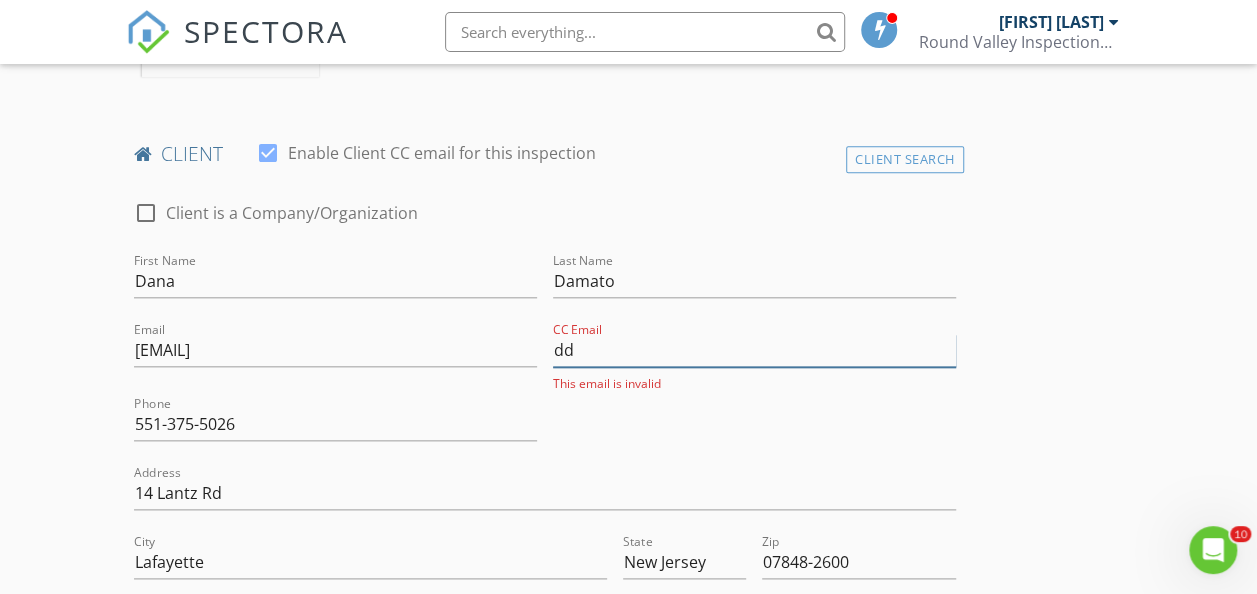 type on "d" 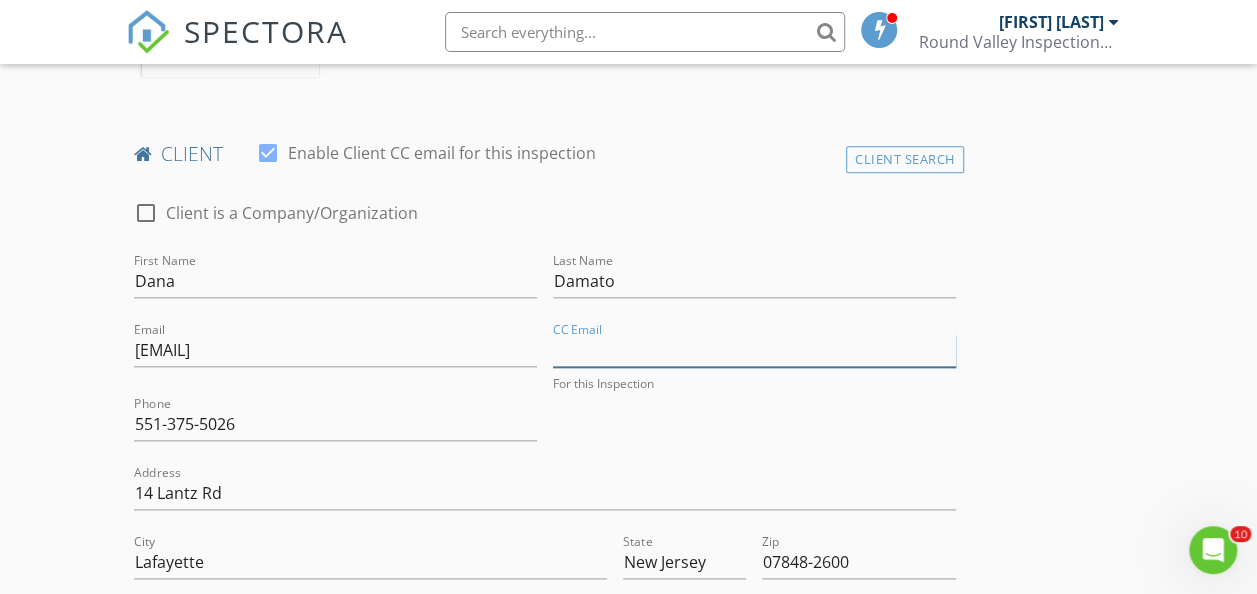 type 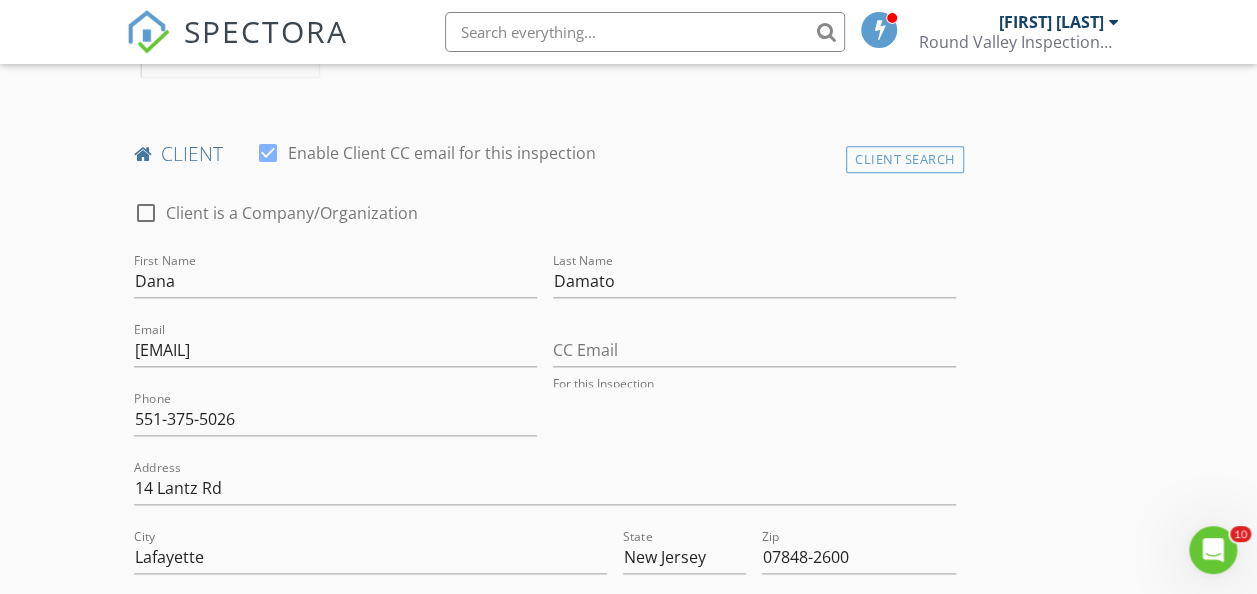 click on "New Inspection
Click here to use the New Order Form
INSPECTOR(S)
check_box   Lou Wieben   PRIMARY   Lou Wieben arrow_drop_down   check_box_outline_blank Lou Wieben specifically requested
Date/Time
08/01/2025 12:45 PM
Location
Address Search       Address 14 Lantz Rd   Unit   City Lafayette Township   State NJ   Zip 07848   County Sussex     Square Feet 2492   Year Built 2001   Foundation arrow_drop_down     Lou Wieben     0.0 miles     (a few seconds)
client
check_box Enable Client CC email for this inspection   Client Search     check_box_outline_blank Client is a Company/Organization     First Name Dana   Last Name Damato   Email dd.camacho87@gmail.com   CC Email For this Inspection   Phone 551-375-5026   Address 14 Lantz Rd   City Lafayette   State New Jersey   Zip 07848-2600       Notes   Private Notes          check_box_outline_blank" at bounding box center [628, 1147] 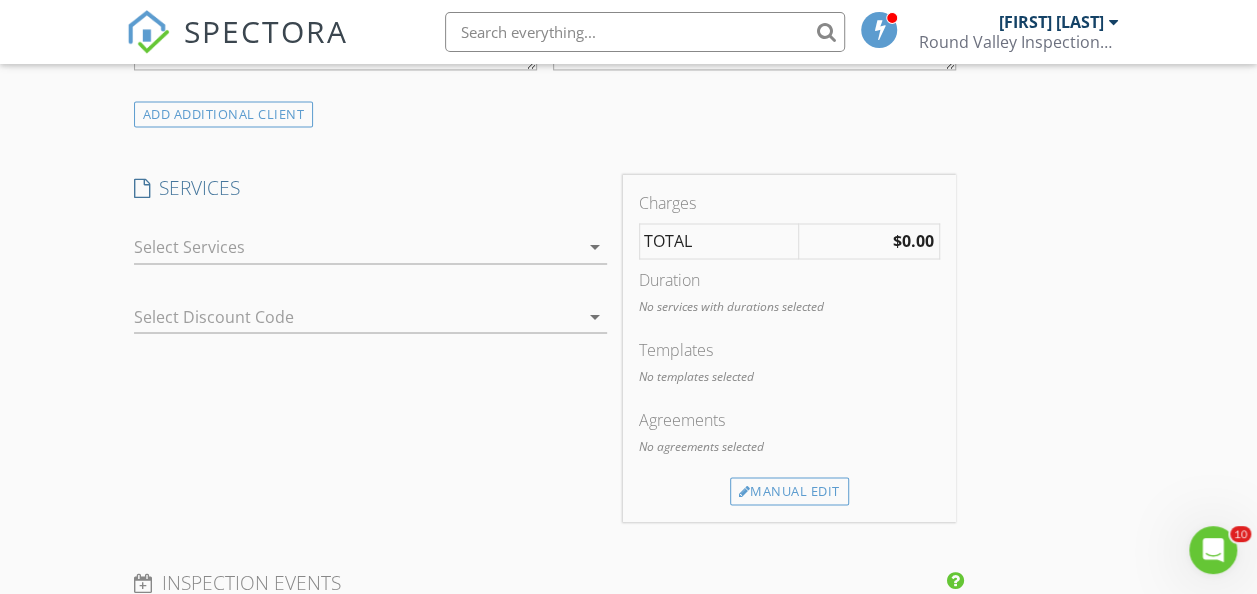 scroll, scrollTop: 1672, scrollLeft: 0, axis: vertical 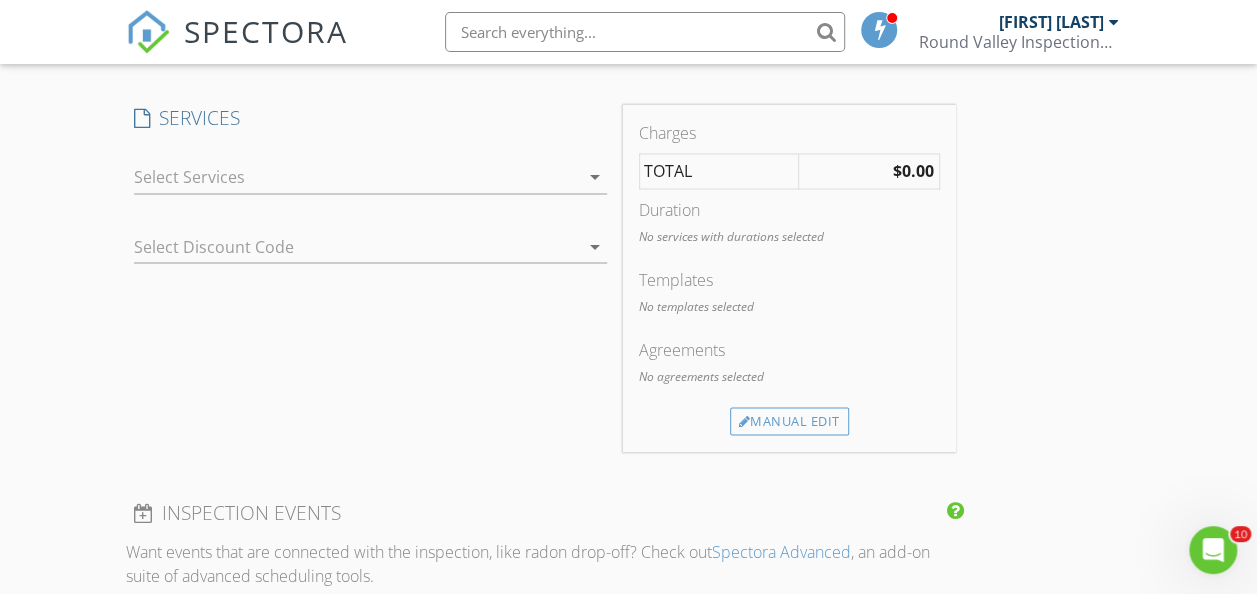 click at bounding box center [356, 177] 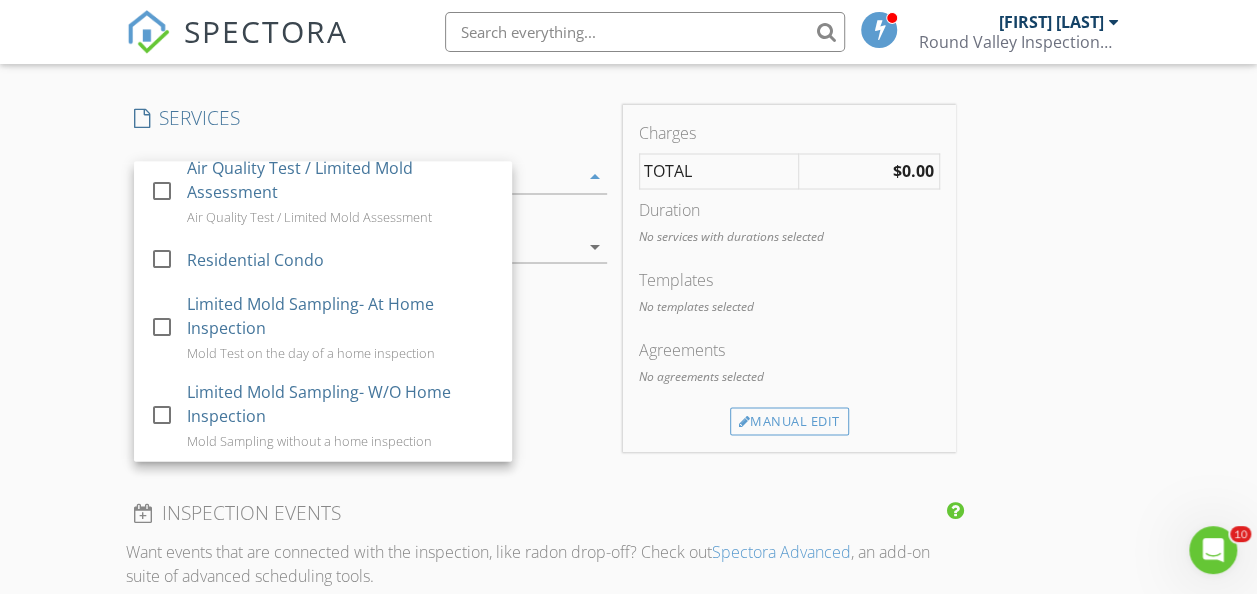 scroll, scrollTop: 160, scrollLeft: 0, axis: vertical 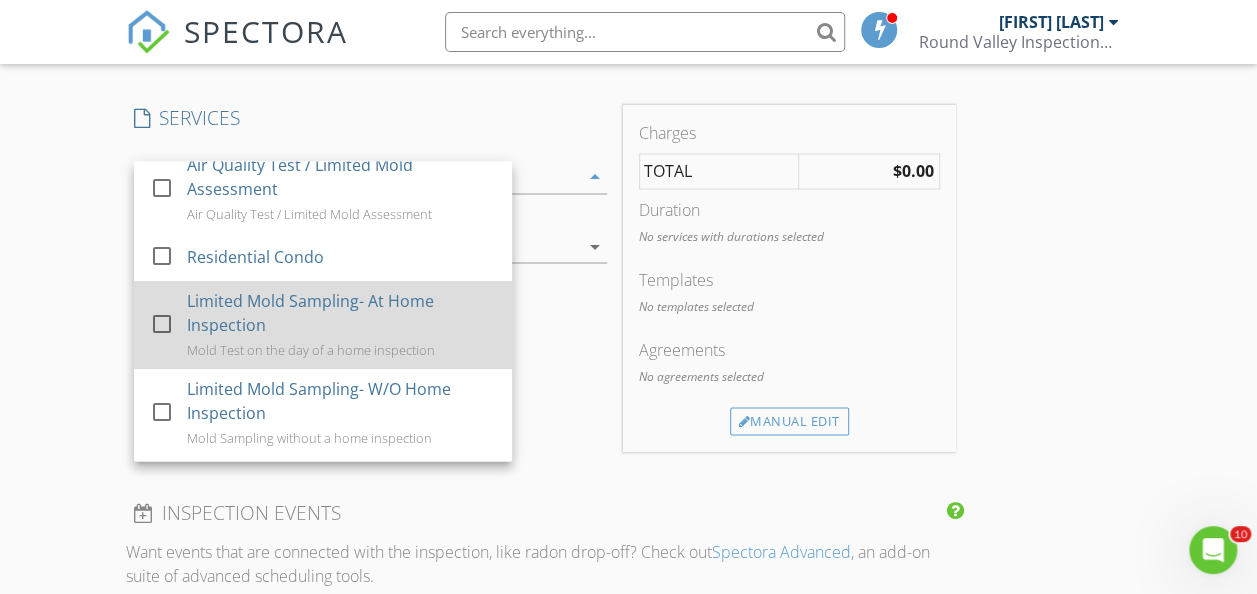 click on "Limited Mold Sampling- At Home Inspection" at bounding box center [341, 313] 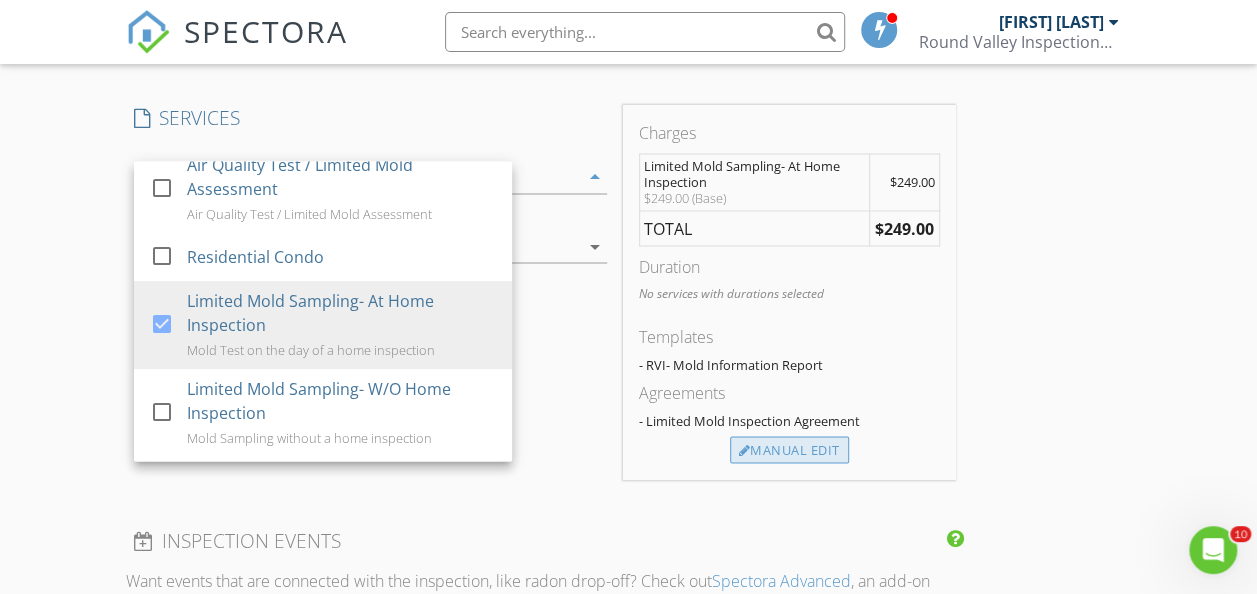 click on "Manual Edit" at bounding box center (789, 450) 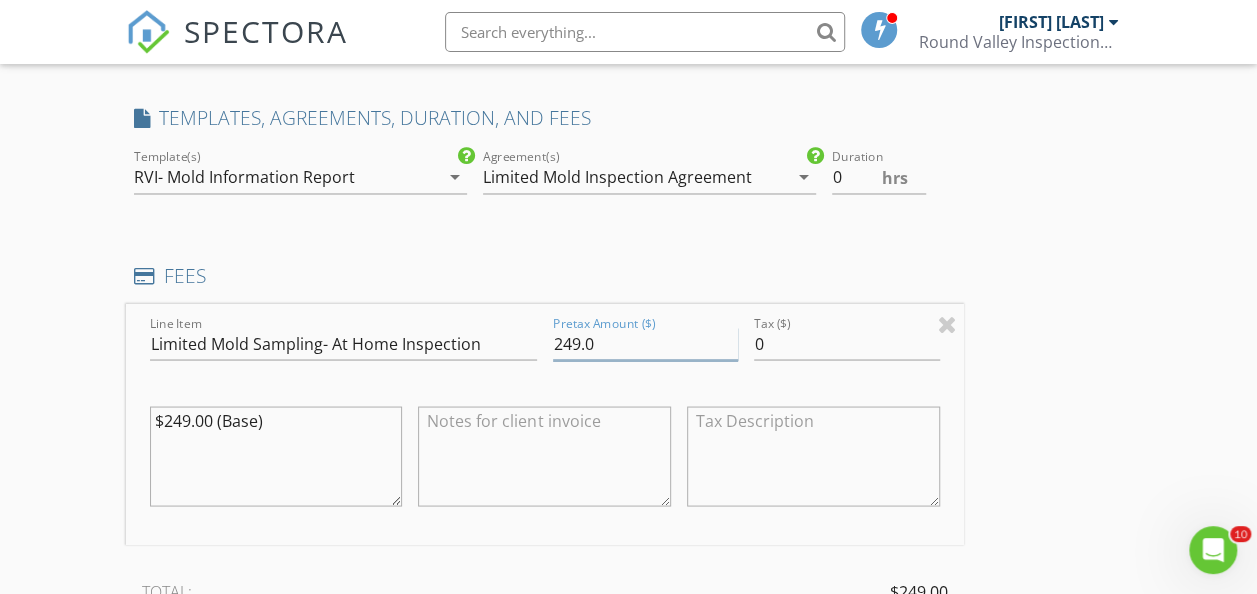 click on "249.0" at bounding box center (645, 343) 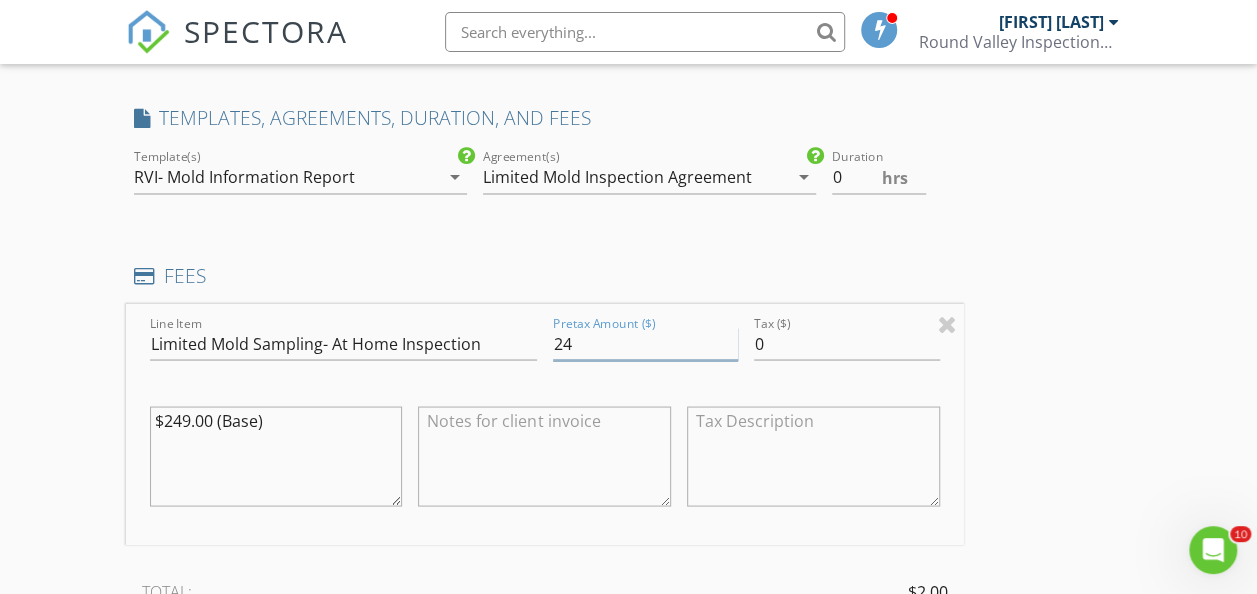 type on "2" 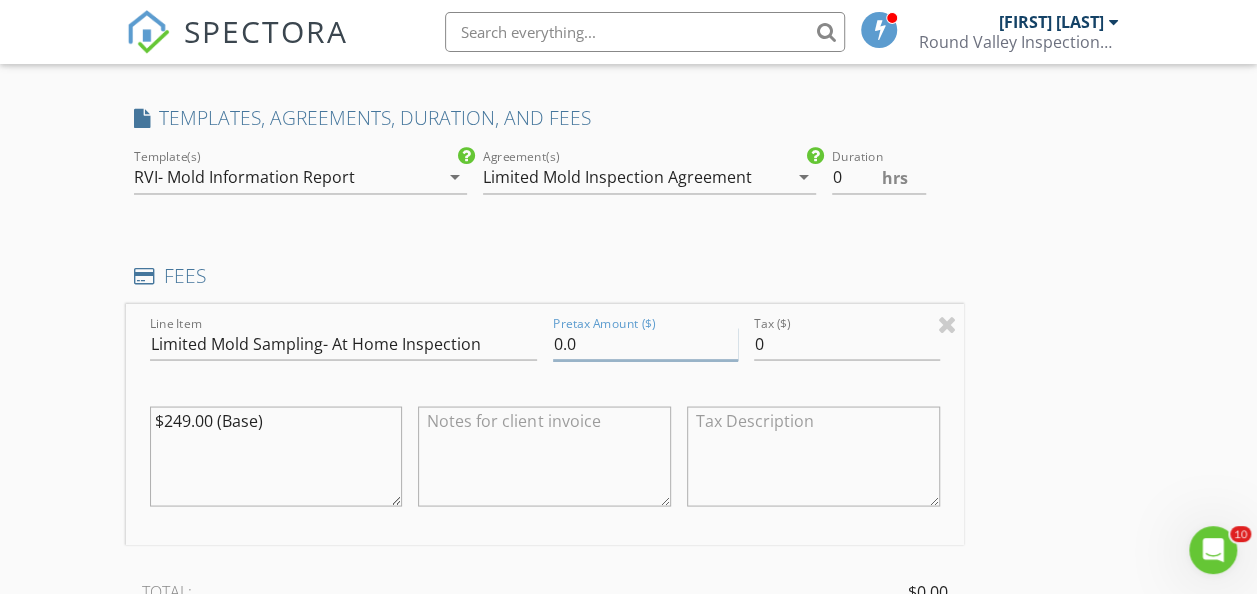 type on "0.0" 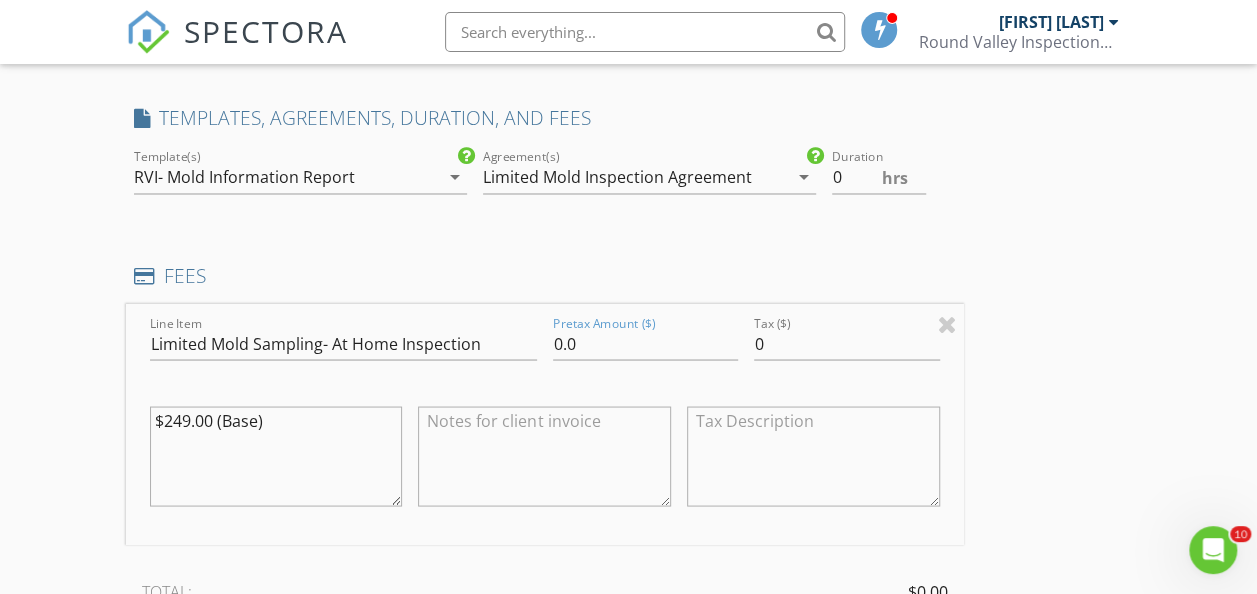 click at bounding box center [544, 456] 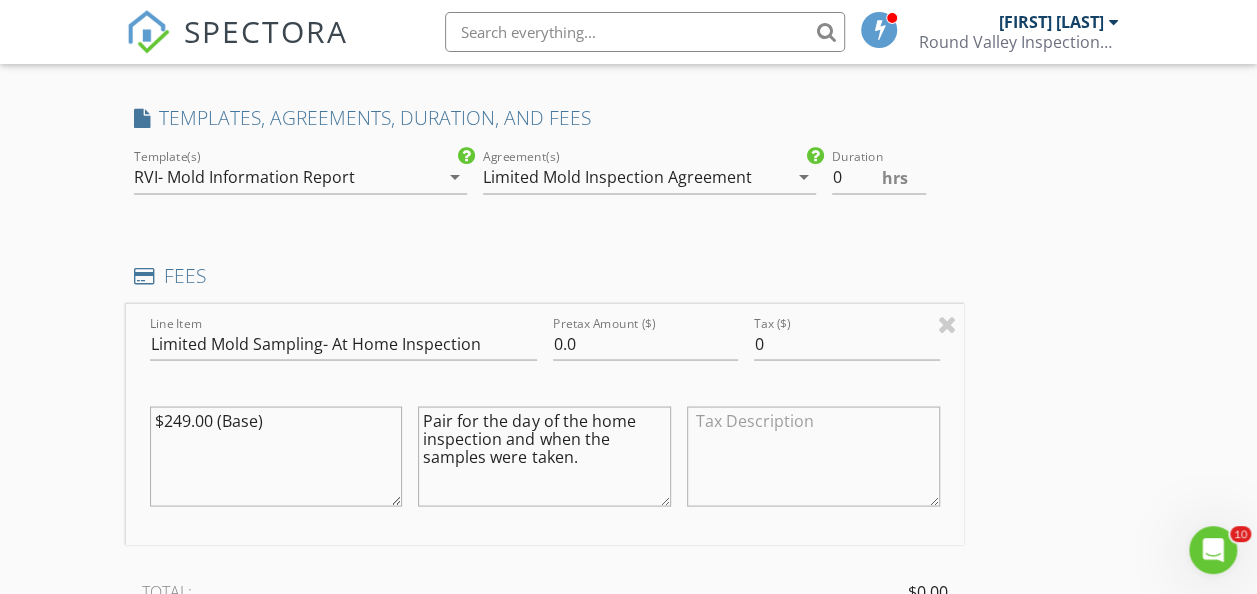 type on "Pair for the day of the home inspection and when the samples were taken." 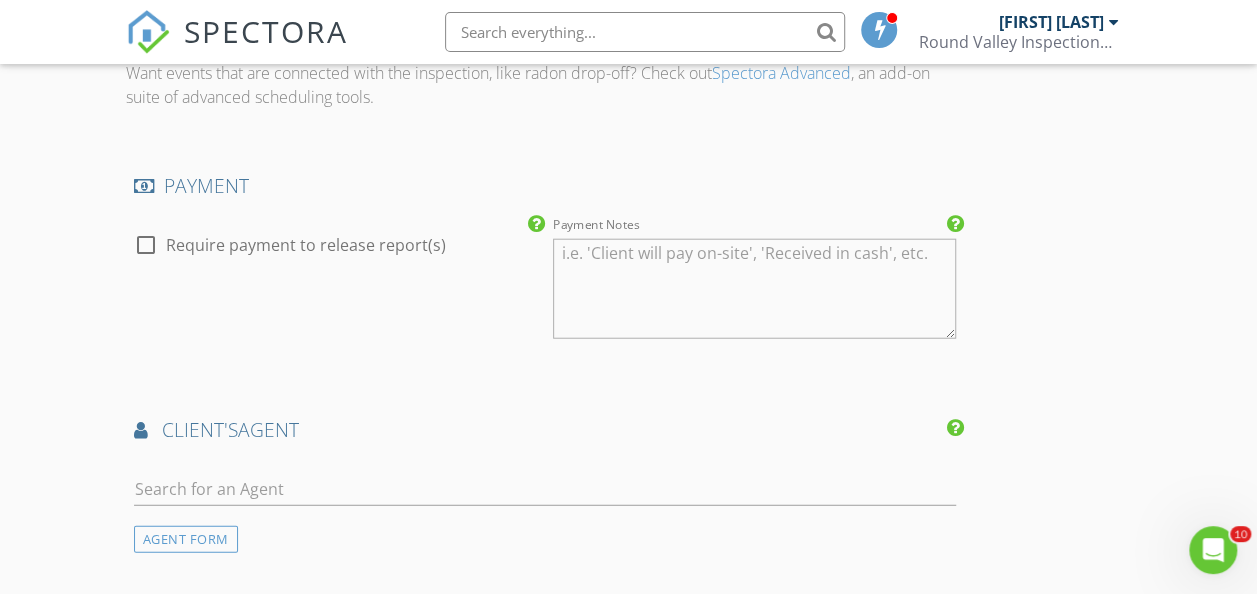scroll, scrollTop: 2392, scrollLeft: 0, axis: vertical 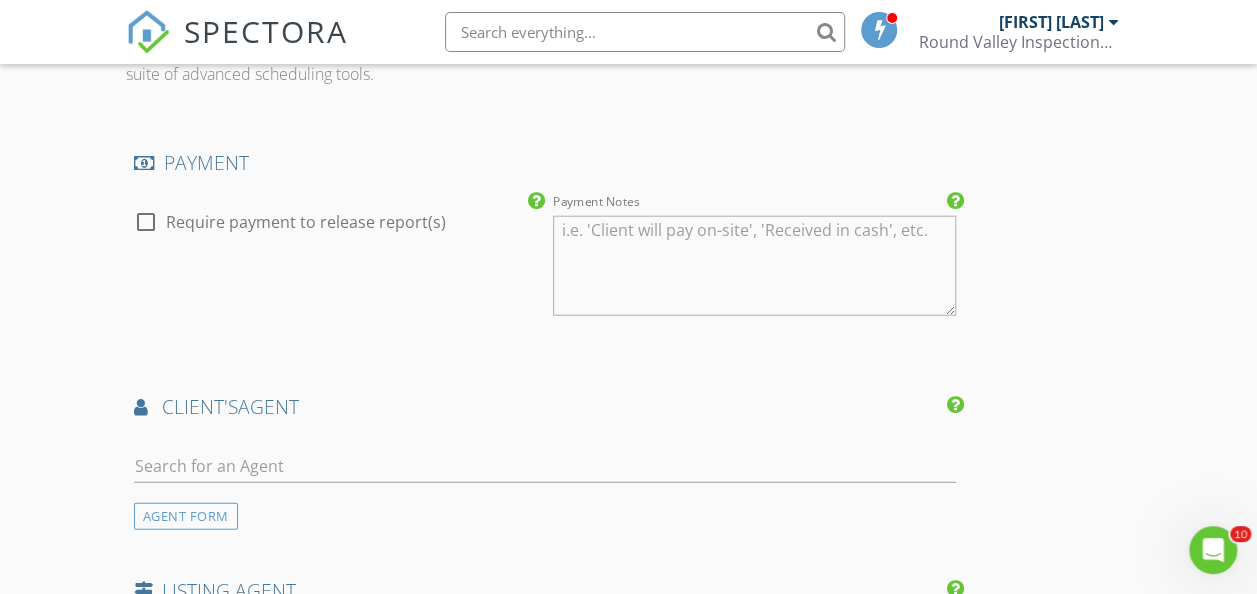 click on "New Inspection
Click here to use the New Order Form
INSPECTOR(S)
check_box   Lou Wieben   PRIMARY   Lou Wieben arrow_drop_down   check_box_outline_blank Lou Wieben specifically requested
Date/Time
08/01/2025 12:45 PM
Location
Address Search       Address 14 Lantz Rd   Unit   City Lafayette Township   State NJ   Zip 07848   County Sussex     Square Feet 2492   Year Built 2001   Foundation arrow_drop_down     Lou Wieben     0.0 miles     (a few seconds)
client
check_box Enable Client CC email for this inspection   Client Search     check_box_outline_blank Client is a Company/Organization     First Name Dana   Last Name Damato   Email dd.camacho87@gmail.com   CC Email   Phone 551-375-5026   Address 14 Lantz Rd   City Lafayette   State New Jersey   Zip 07848-2600       Notes   Private Notes
SERVICES" at bounding box center [628, -183] 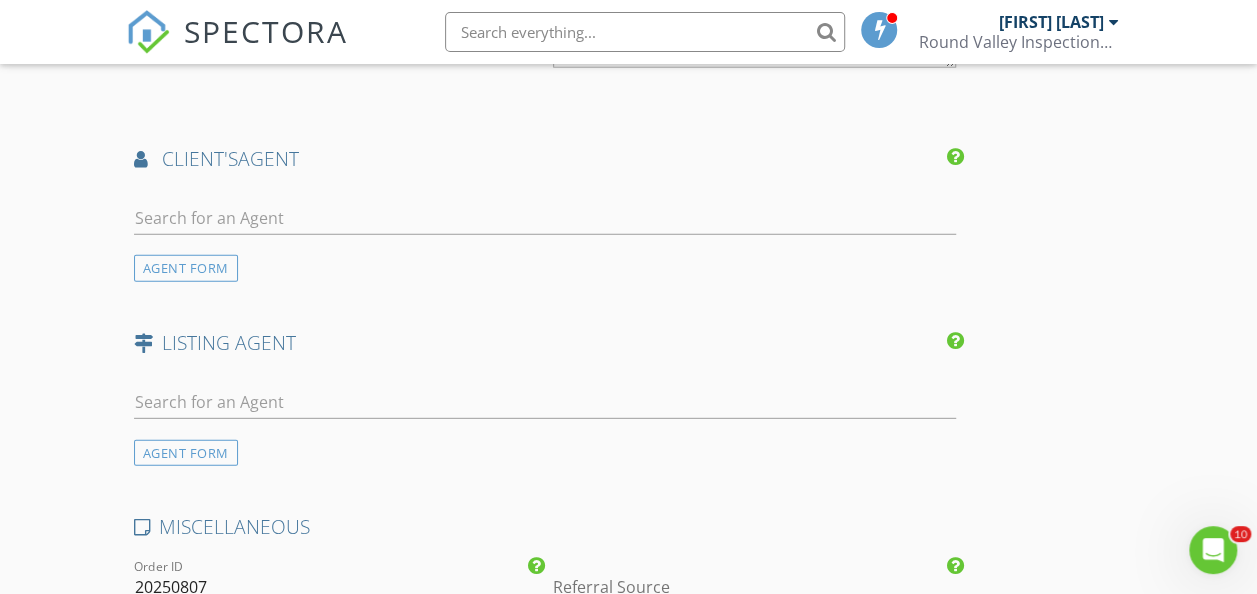 scroll, scrollTop: 2672, scrollLeft: 0, axis: vertical 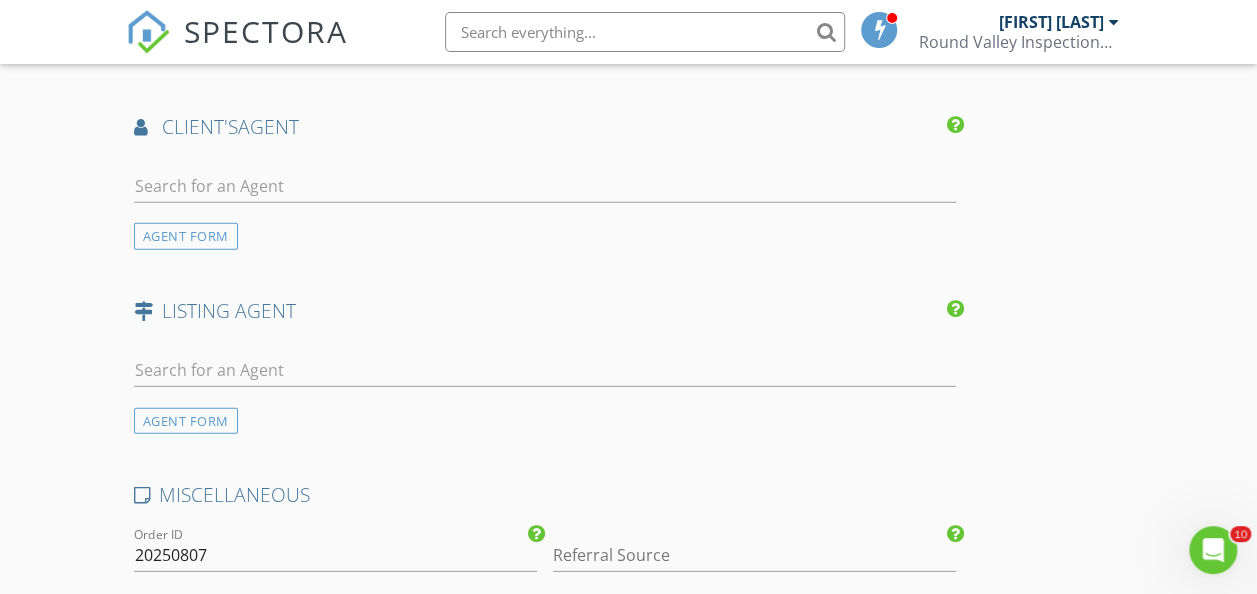 click on "New Inspection
Click here to use the New Order Form
INSPECTOR(S)
check_box   Lou Wieben   PRIMARY   Lou Wieben arrow_drop_down   check_box_outline_blank Lou Wieben specifically requested
Date/Time
08/01/2025 12:45 PM
Location
Address Search       Address 14 Lantz Rd   Unit   City Lafayette Township   State NJ   Zip 07848   County Sussex     Square Feet 2492   Year Built 2001   Foundation arrow_drop_down     Lou Wieben     0.0 miles     (a few seconds)
client
check_box Enable Client CC email for this inspection   Client Search     check_box_outline_blank Client is a Company/Organization     First Name Dana   Last Name Damato   Email dd.camacho87@gmail.com   CC Email   Phone 551-375-5026   Address 14 Lantz Rd   City Lafayette   State New Jersey   Zip 07848-2600       Notes   Private Notes
SERVICES" at bounding box center [628, -463] 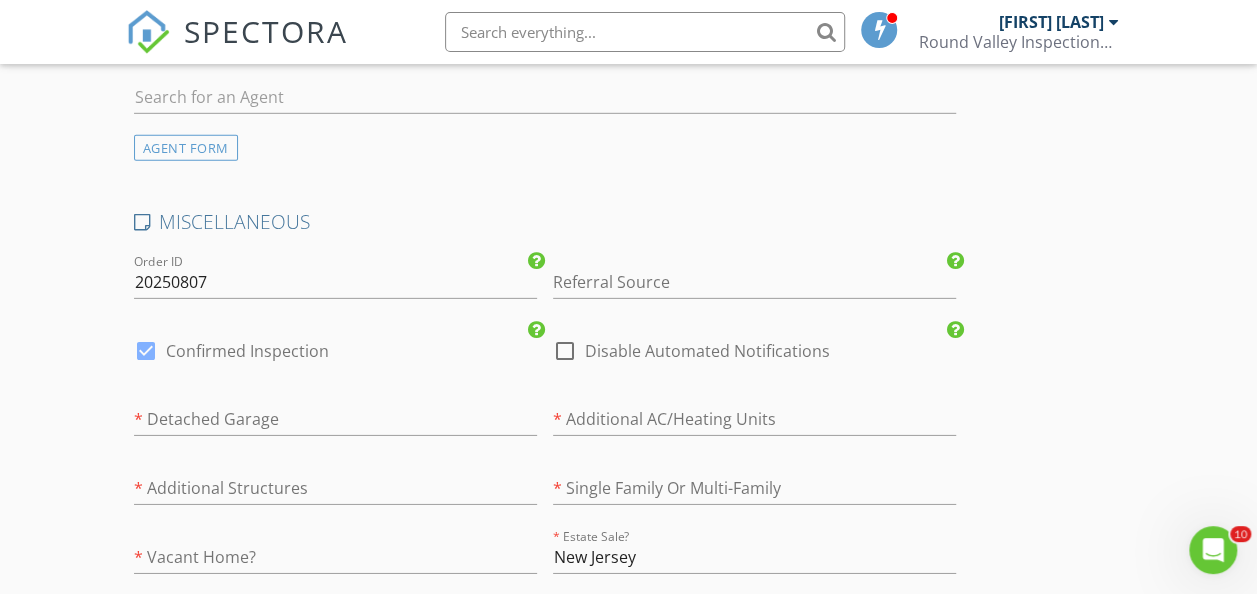 scroll, scrollTop: 3032, scrollLeft: 0, axis: vertical 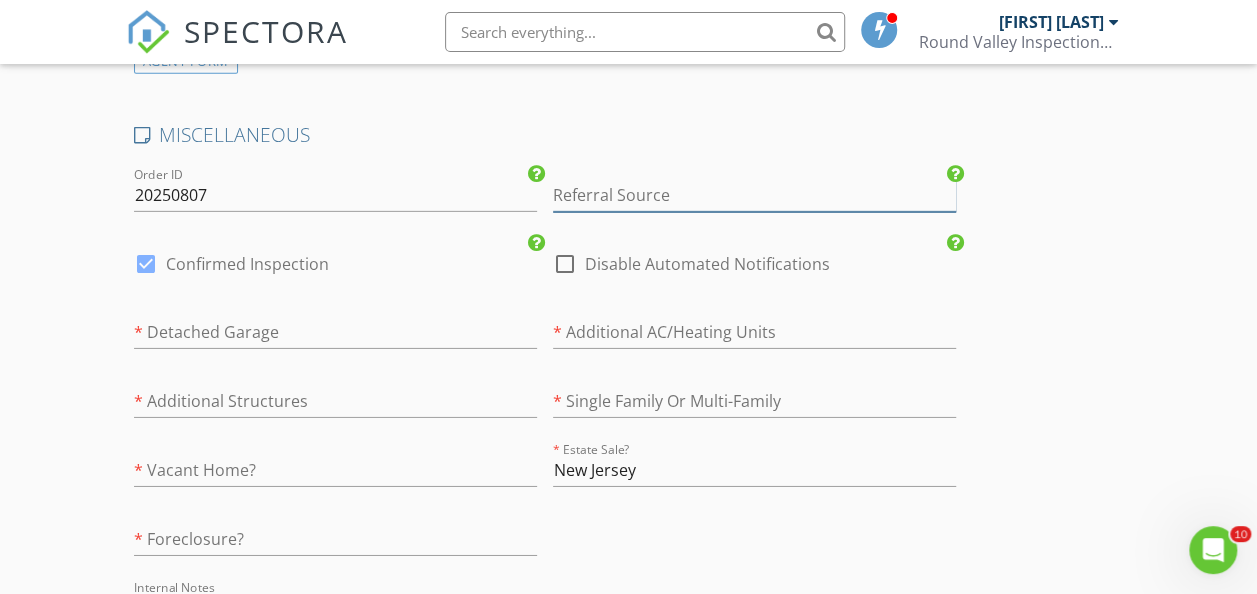 click at bounding box center (754, 195) 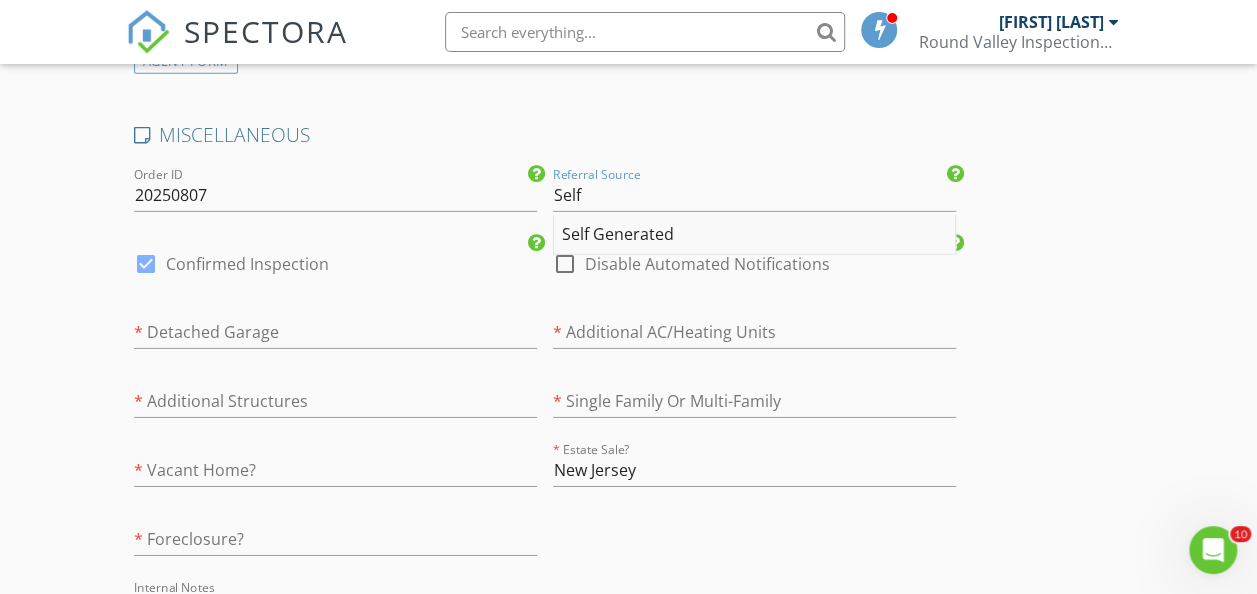 click on "Self Generated" at bounding box center (754, 235) 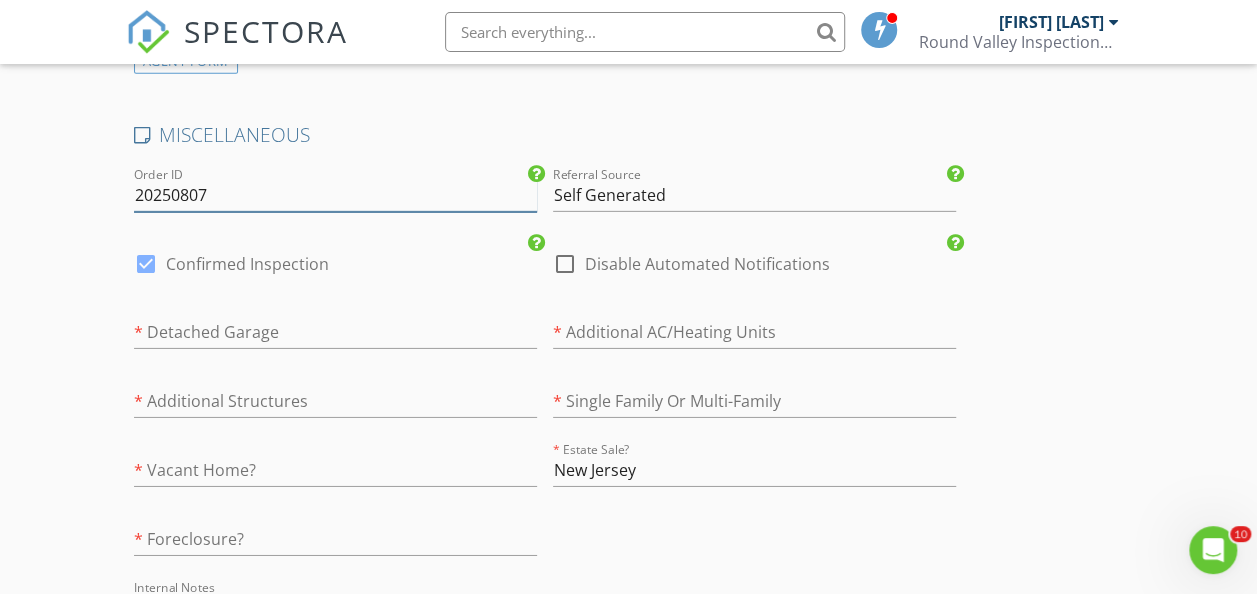 click on "20250807" at bounding box center (335, 195) 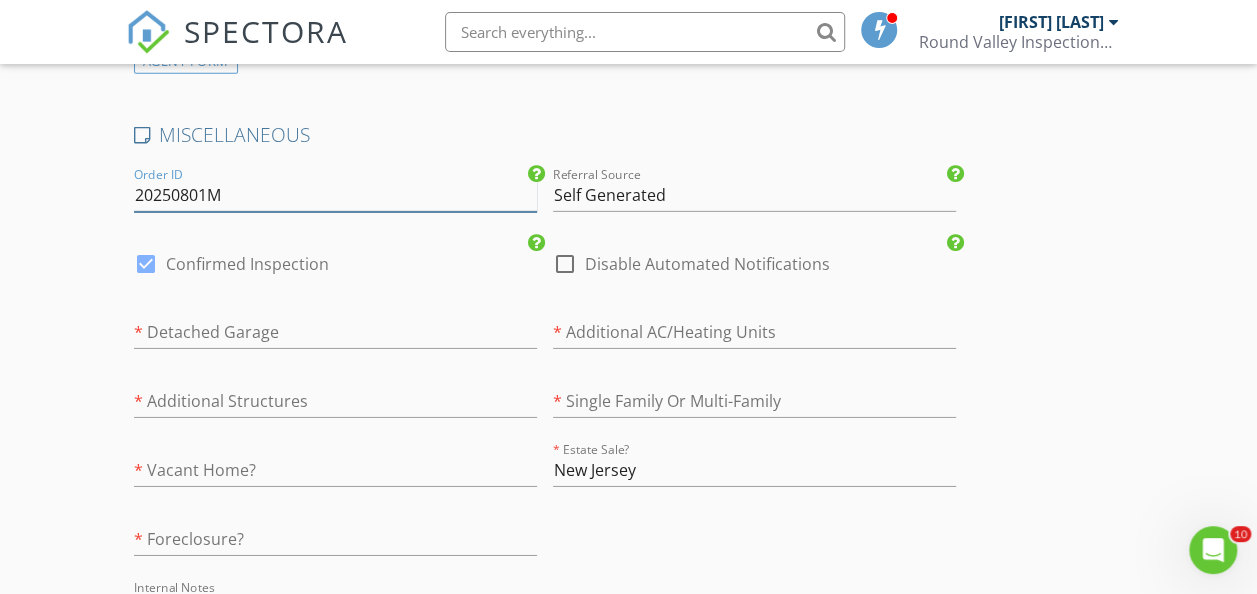 type on "20250801M" 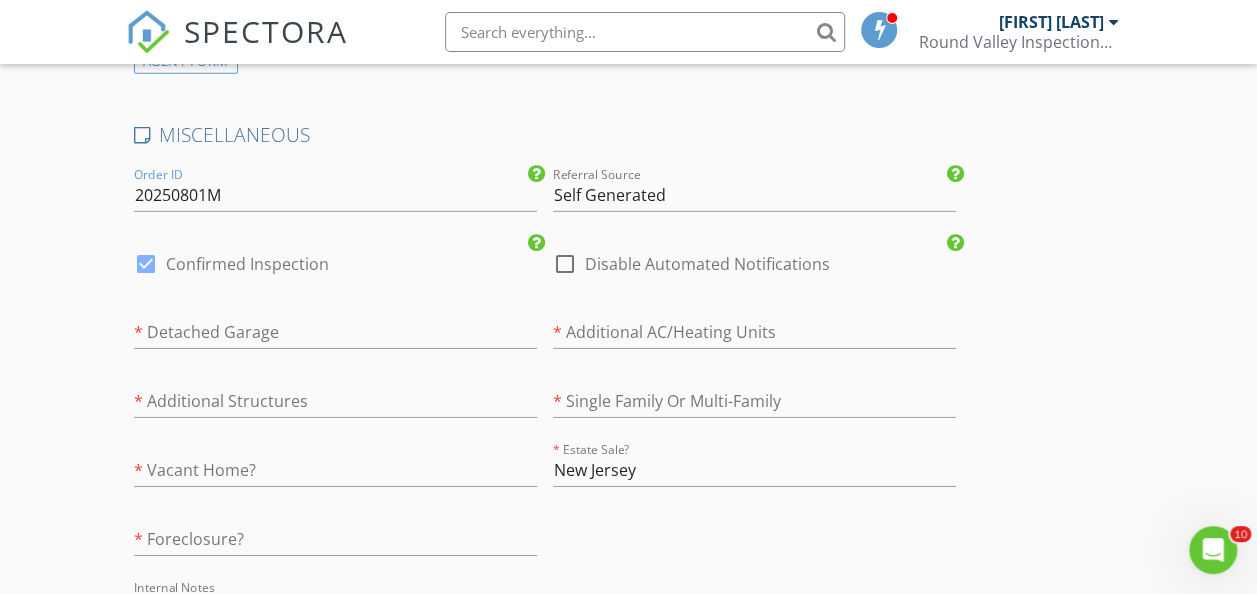 click on "New Inspection
Click here to use the New Order Form
INSPECTOR(S)
check_box   Lou Wieben   PRIMARY   Lou Wieben arrow_drop_down   check_box_outline_blank Lou Wieben specifically requested
Date/Time
08/01/2025 12:45 PM
Location
Address Search       Address 14 Lantz Rd   Unit   City Lafayette Township   State NJ   Zip 07848   County Sussex     Square Feet 2492   Year Built 2001   Foundation arrow_drop_down     Lou Wieben     0.0 miles     (a few seconds)
client
check_box Enable Client CC email for this inspection   Client Search     check_box_outline_blank Client is a Company/Organization     First Name Dana   Last Name Damato   Email dd.camacho87@gmail.com   CC Email   Phone 551-375-5026   Address 14 Lantz Rd   City Lafayette   State New Jersey   Zip 07848-2600       Notes   Private Notes
SERVICES" at bounding box center [628, -823] 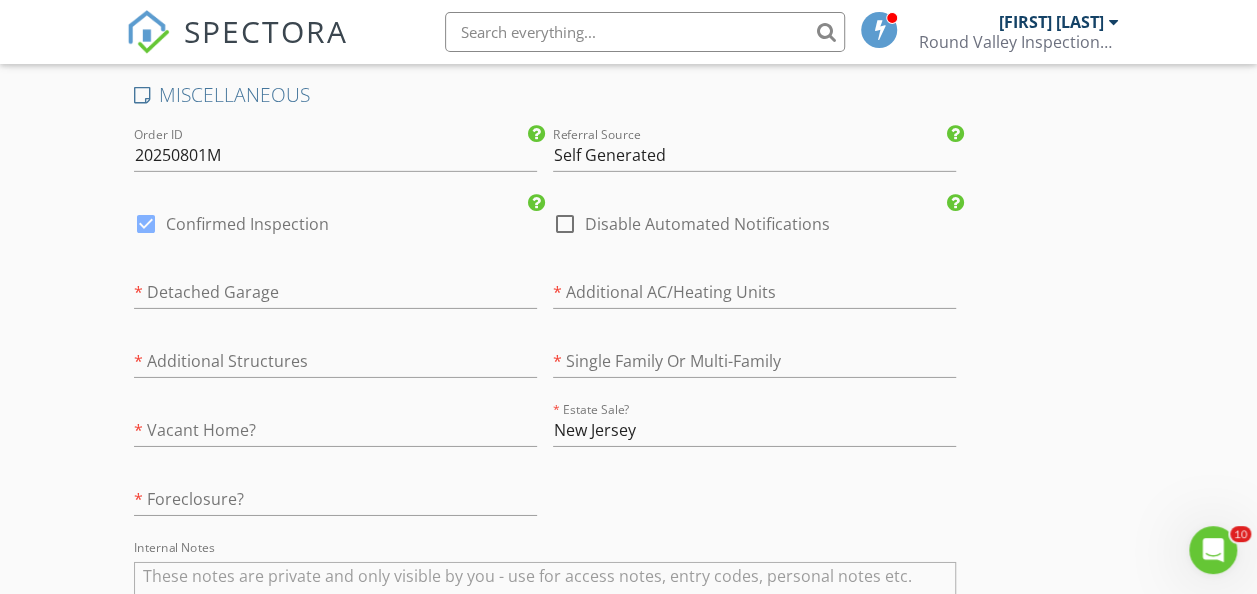 scroll, scrollTop: 3112, scrollLeft: 0, axis: vertical 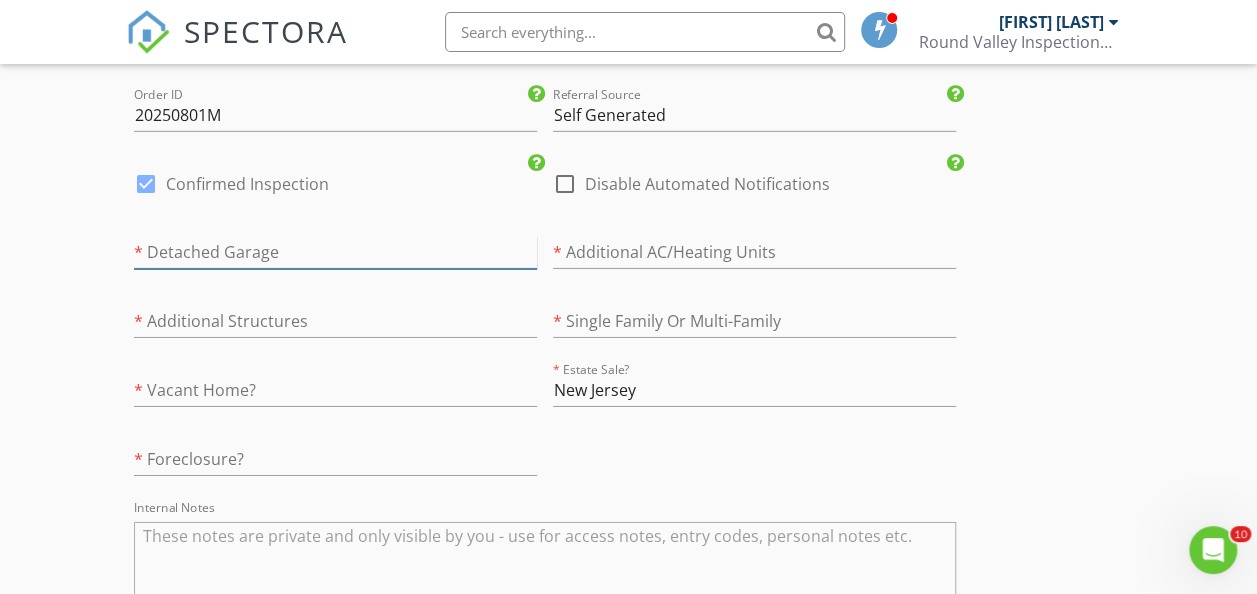 click at bounding box center (335, 252) 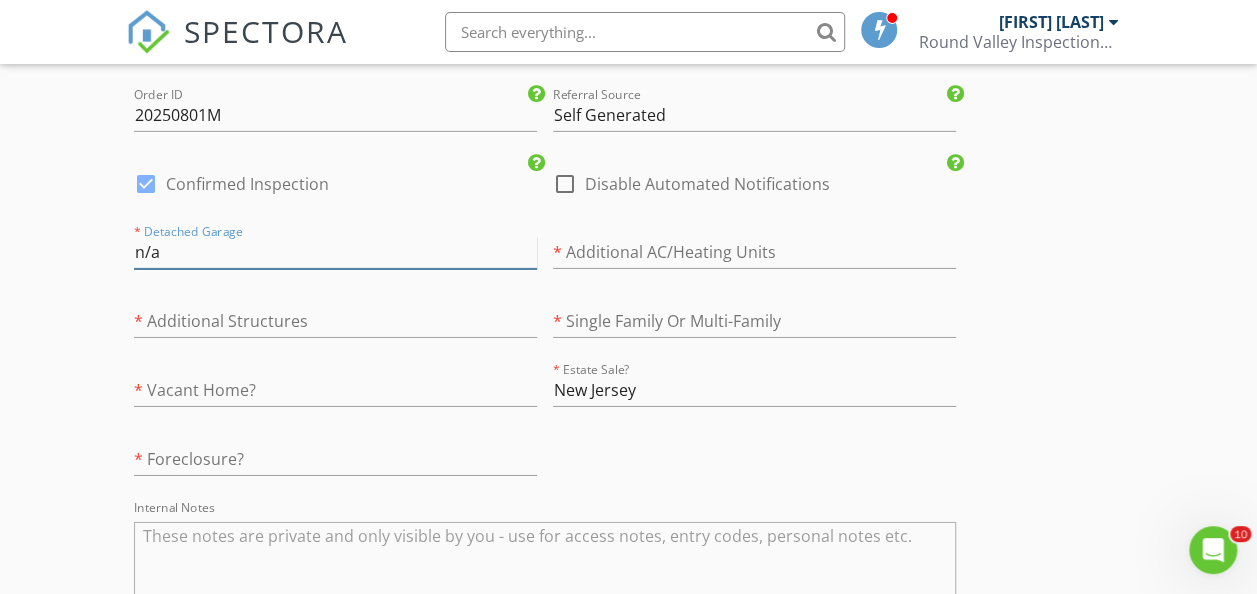 type on "n/a" 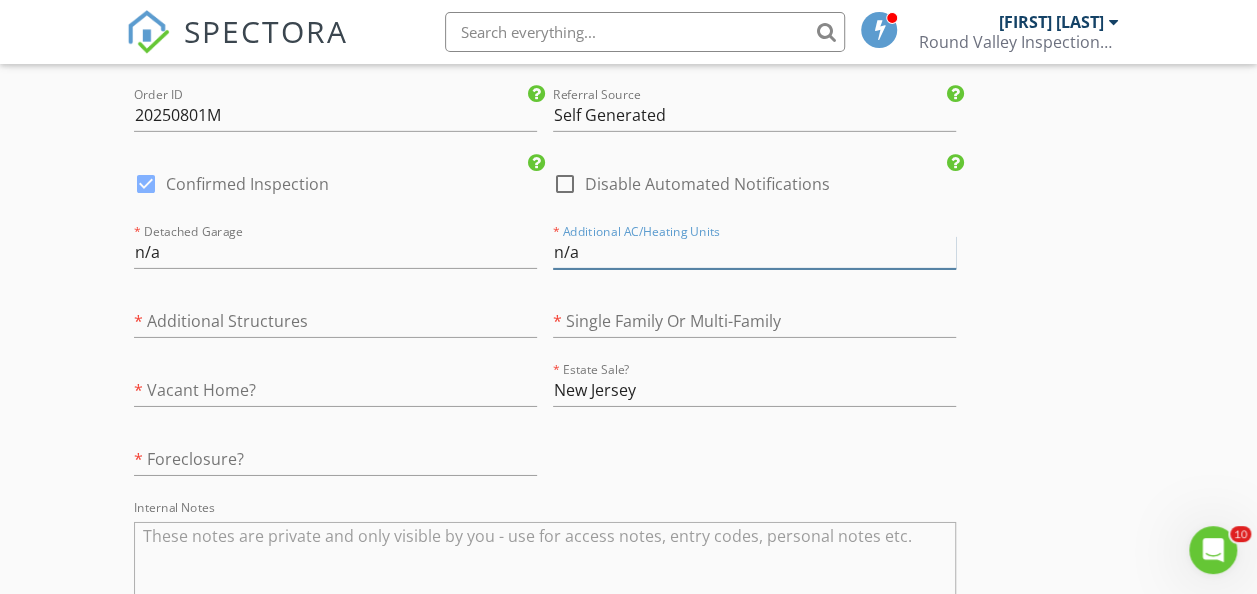 type on "n/a" 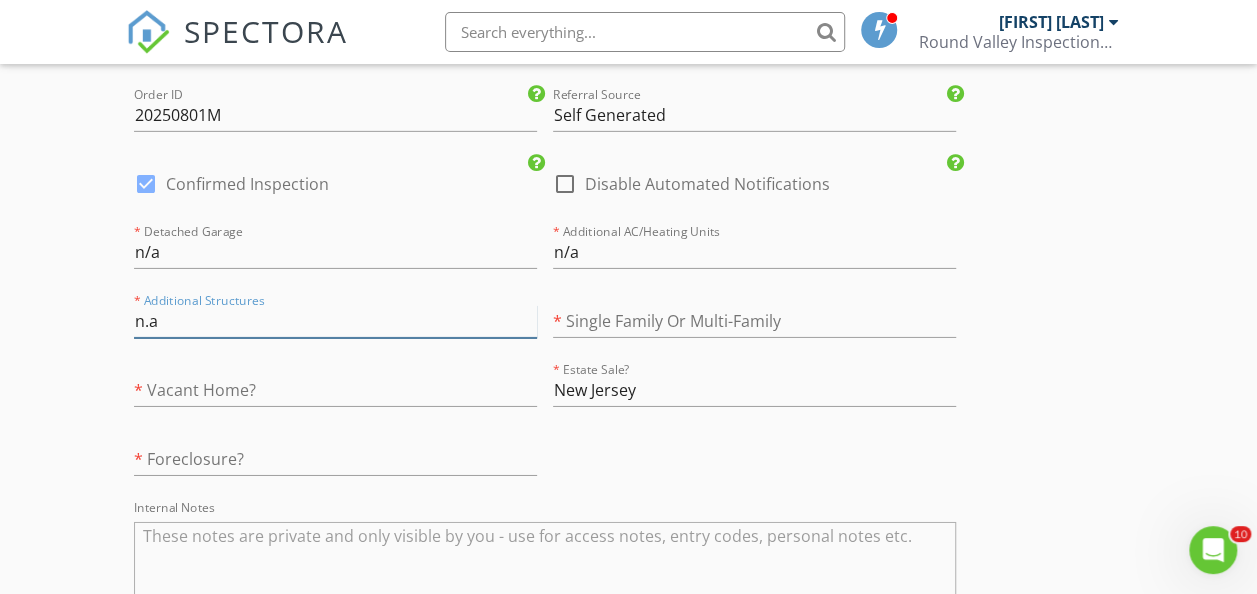 type on "n.a" 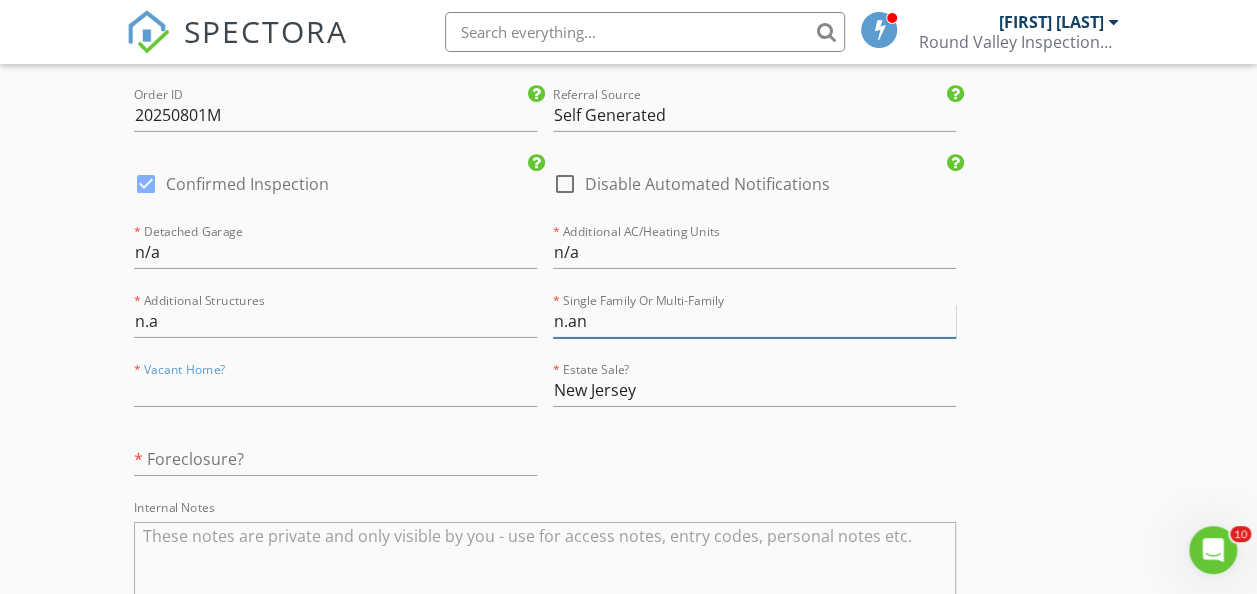 click on "n.an" at bounding box center [754, 321] 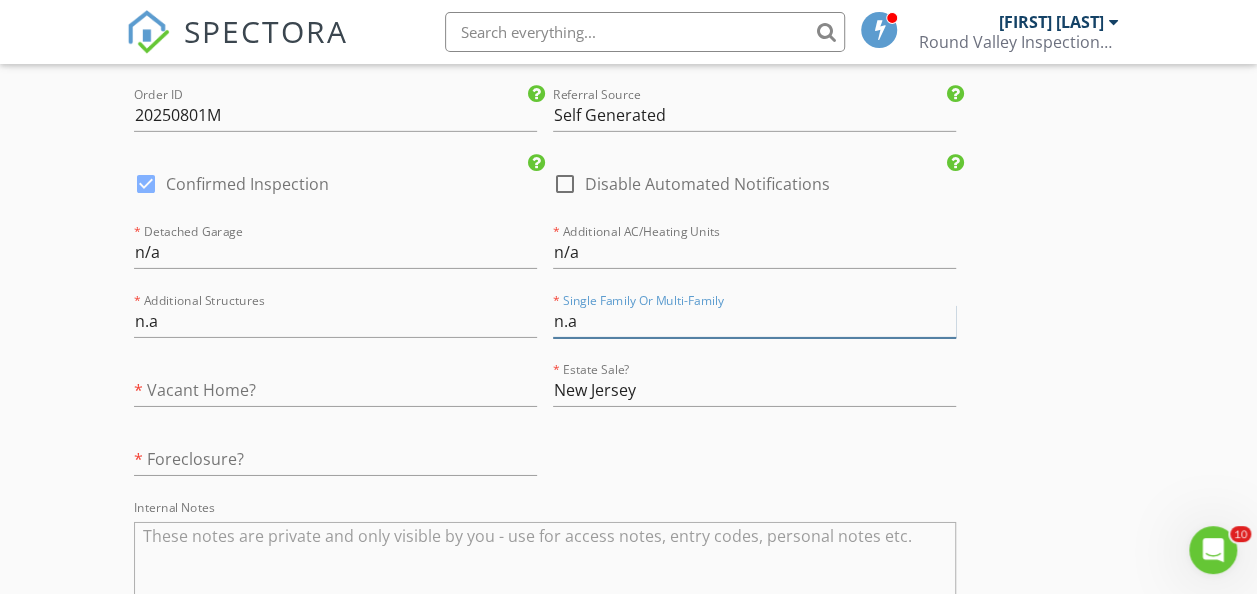 type on "n.a" 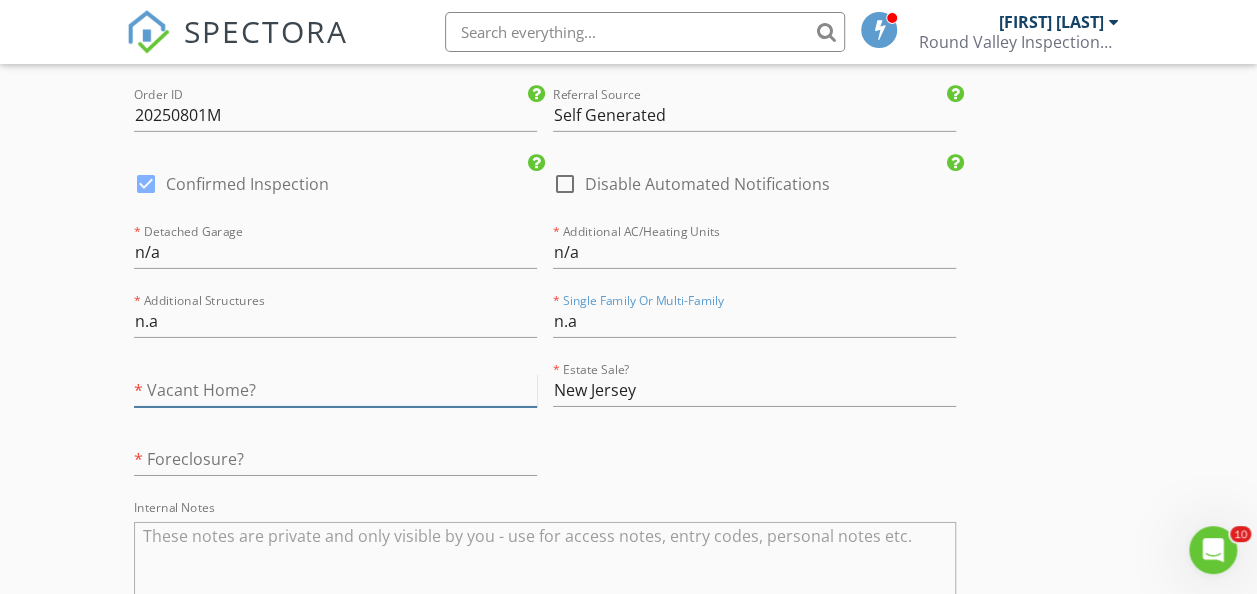 click at bounding box center (335, 390) 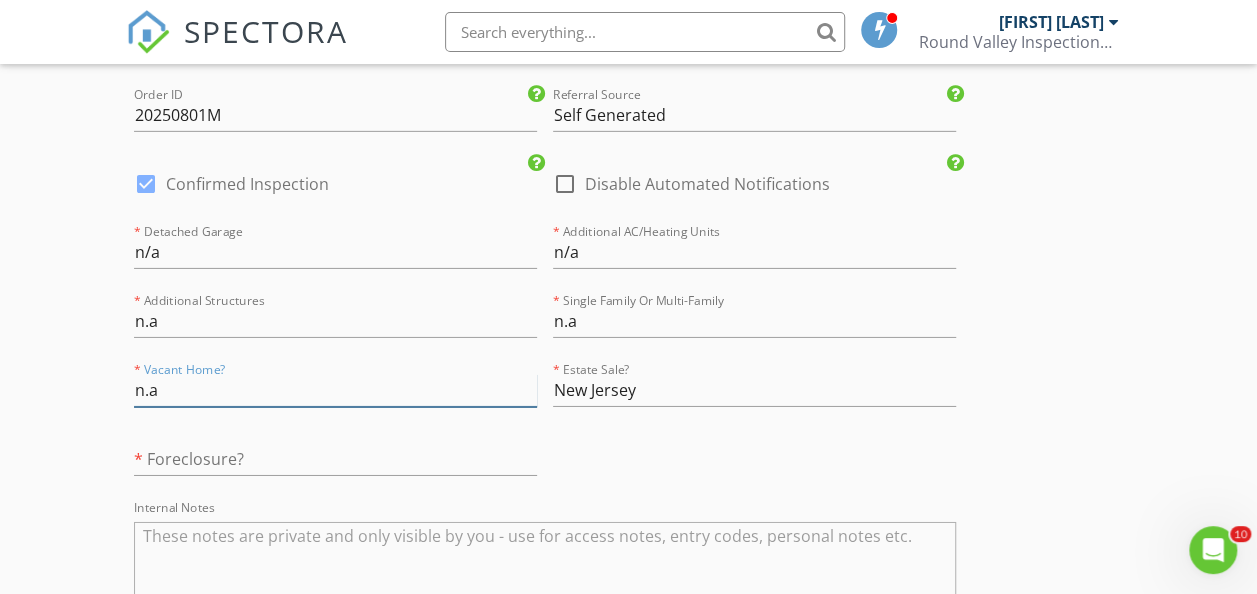 type on "n.a" 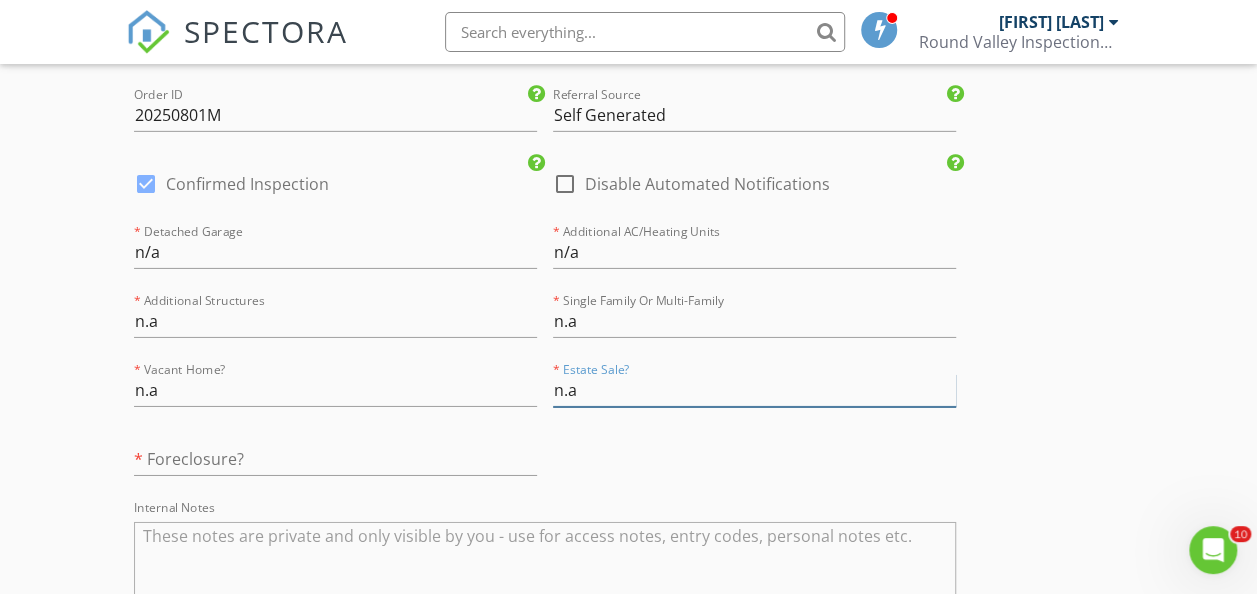type on "n.a" 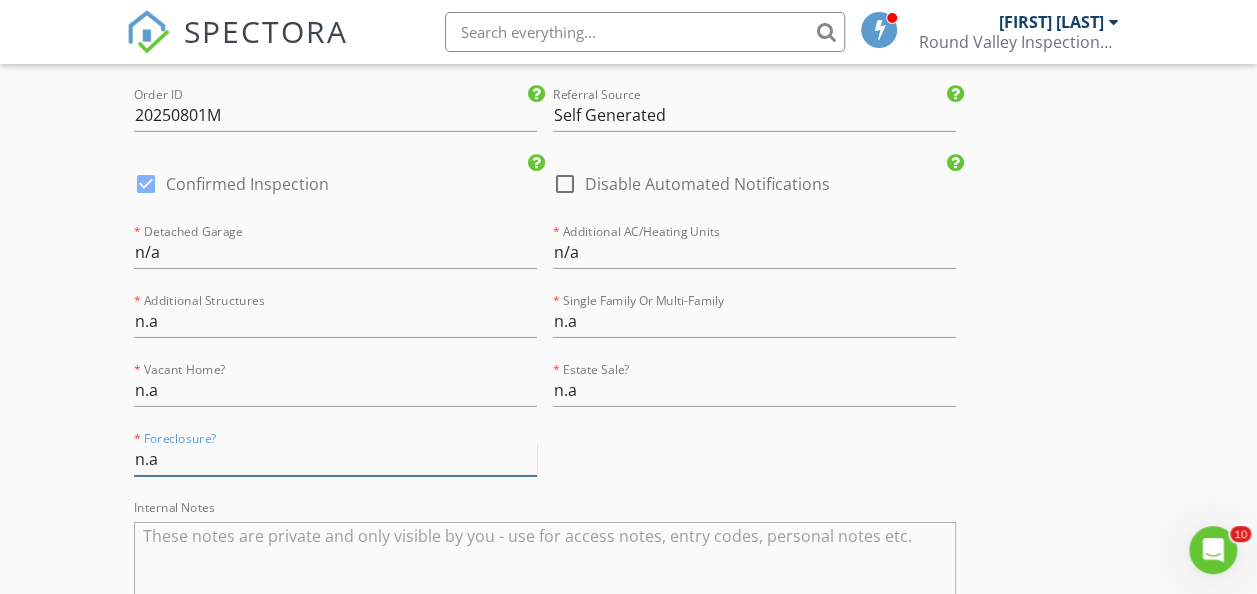 type on "n.a" 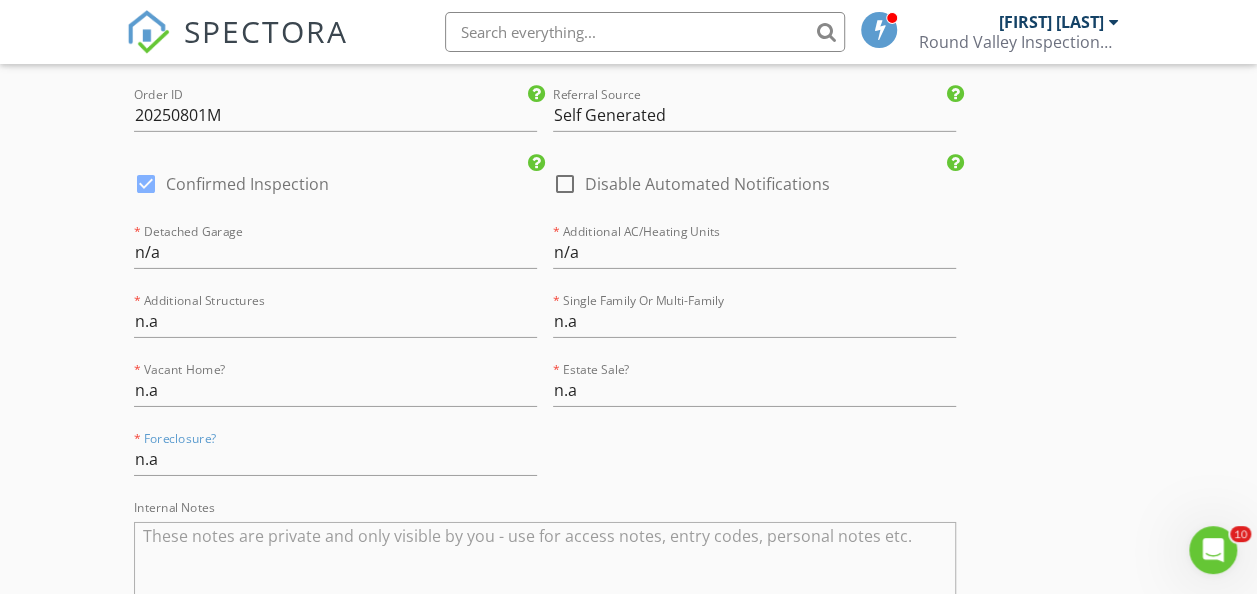 click on "New Inspection
Click here to use the New Order Form
INSPECTOR(S)
check_box   Lou Wieben   PRIMARY   Lou Wieben arrow_drop_down   check_box_outline_blank Lou Wieben specifically requested
Date/Time
08/01/2025 12:45 PM
Location
Address Search       Address 14 Lantz Rd   Unit   City Lafayette Township   State NJ   Zip 07848   County Sussex     Square Feet 2492   Year Built 2001   Foundation arrow_drop_down     Lou Wieben     0.0 miles     (a few seconds)
client
check_box Enable Client CC email for this inspection   Client Search     check_box_outline_blank Client is a Company/Organization     First Name Dana   Last Name Damato   Email dd.camacho87@gmail.com   CC Email   Phone 551-375-5026   Address 14 Lantz Rd   City Lafayette   State New Jersey   Zip 07848-2600       Notes   Private Notes
SERVICES" at bounding box center (628, -903) 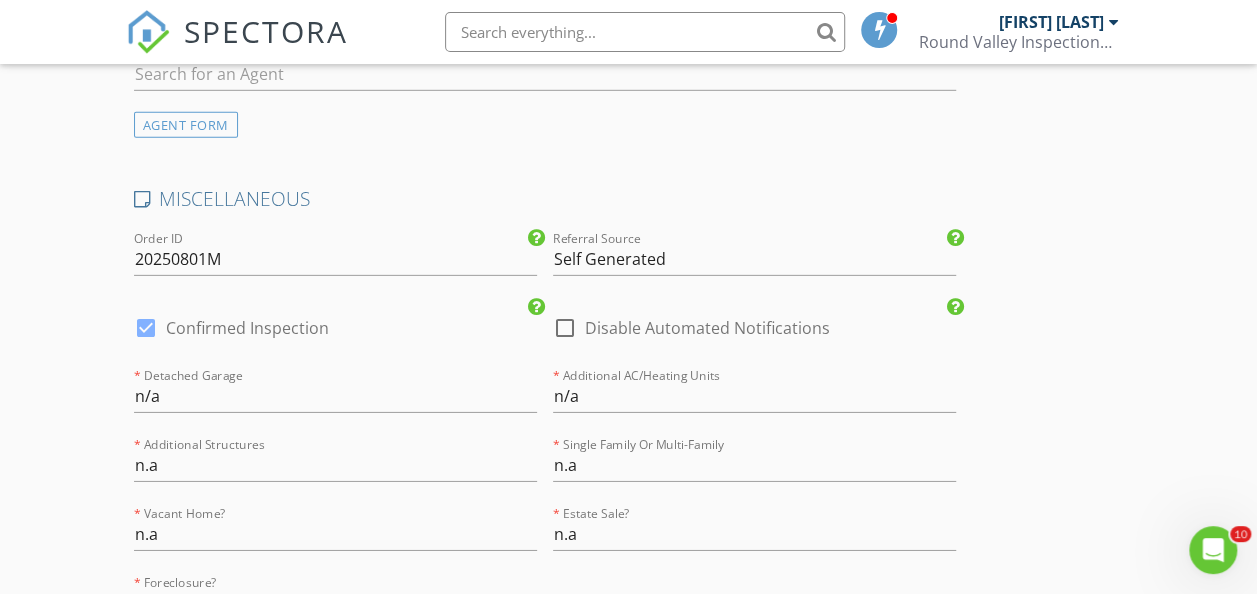 scroll, scrollTop: 2952, scrollLeft: 0, axis: vertical 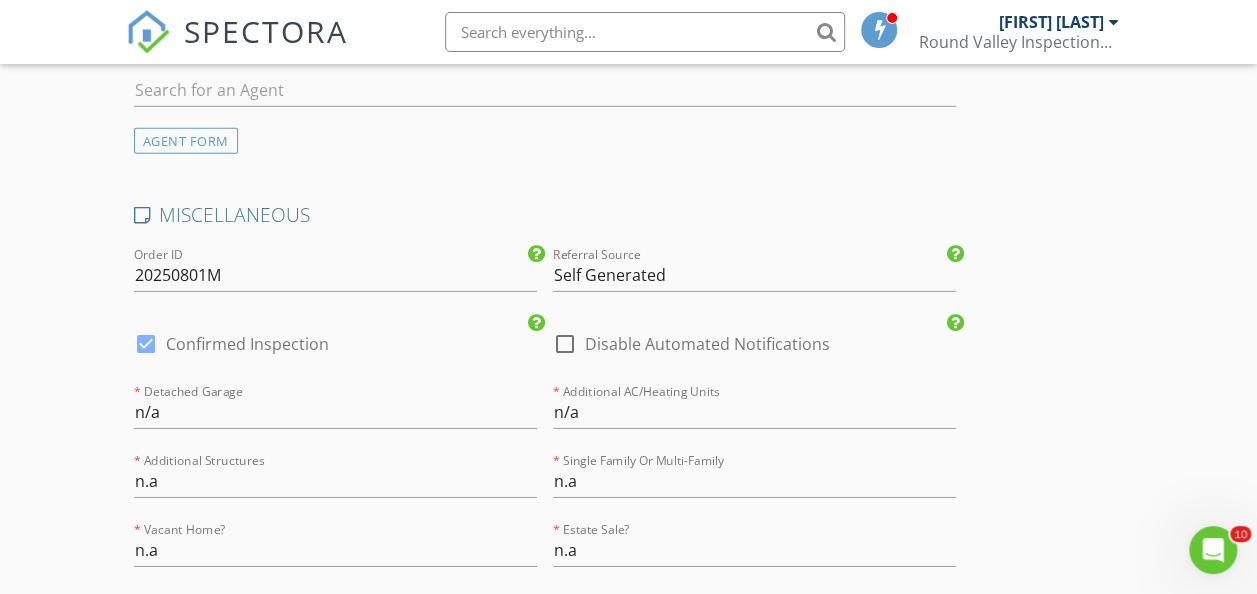 click at bounding box center [565, 344] 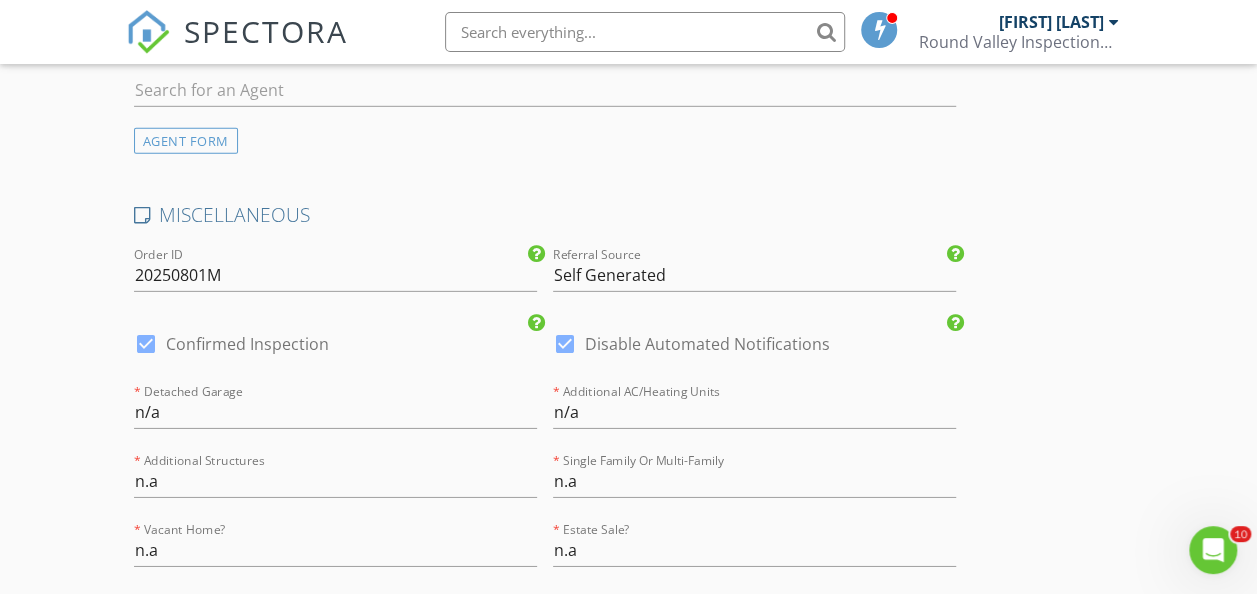 click on "New Inspection
Click here to use the New Order Form
INSPECTOR(S)
check_box   Lou Wieben   PRIMARY   Lou Wieben arrow_drop_down   check_box_outline_blank Lou Wieben specifically requested
Date/Time
08/01/2025 12:45 PM
Location
Address Search       Address 14 Lantz Rd   Unit   City Lafayette Township   State NJ   Zip 07848   County Sussex     Square Feet 2492   Year Built 2001   Foundation arrow_drop_down     Lou Wieben     0.0 miles     (a few seconds)
client
check_box Enable Client CC email for this inspection   Client Search     check_box_outline_blank Client is a Company/Organization     First Name Dana   Last Name Damato   Email dd.camacho87@gmail.com   CC Email   Phone 551-375-5026   Address 14 Lantz Rd   City Lafayette   State New Jersey   Zip 07848-2600       Notes   Private Notes
SERVICES" at bounding box center [628, -743] 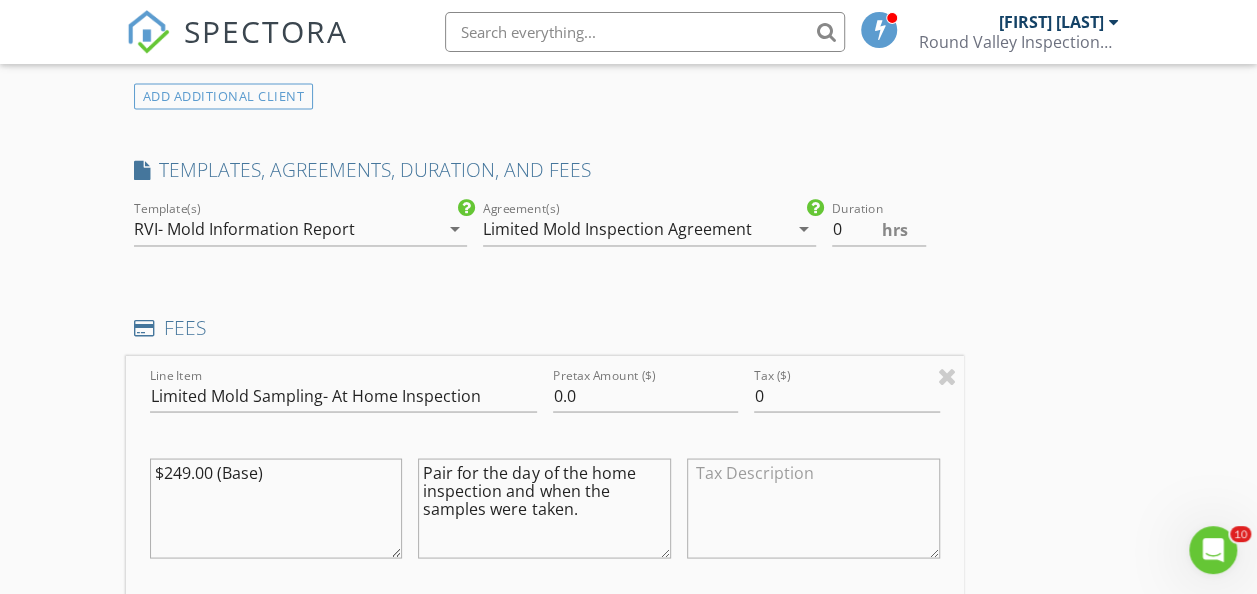 scroll, scrollTop: 1592, scrollLeft: 0, axis: vertical 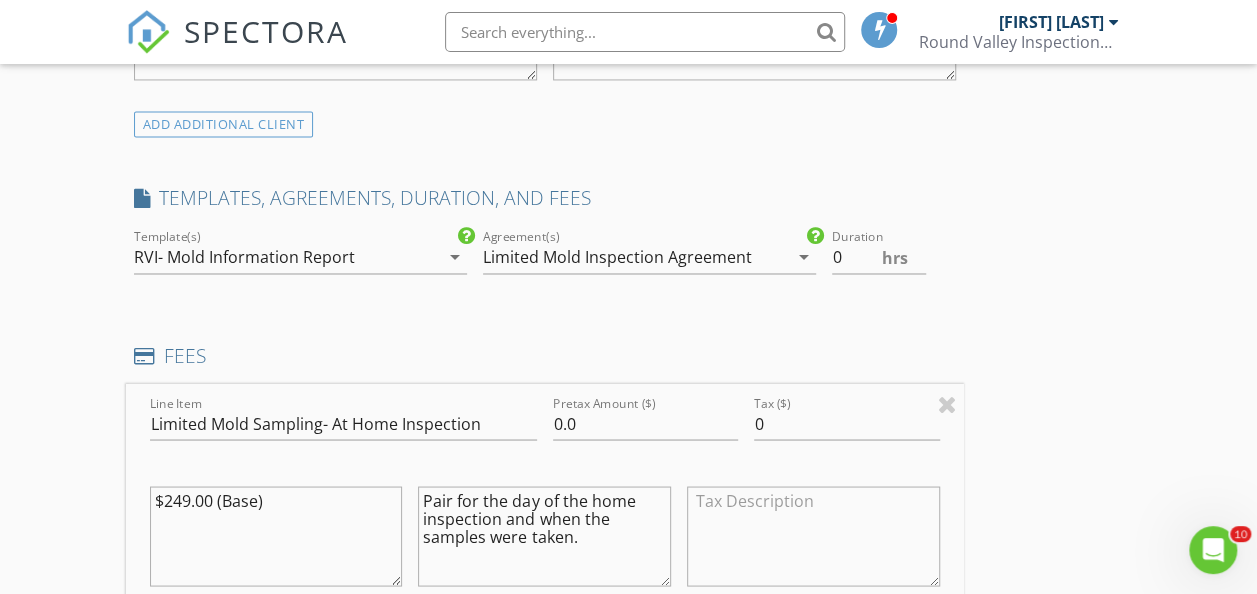 click on "Limited Mold Inspection Agreement" at bounding box center [617, 257] 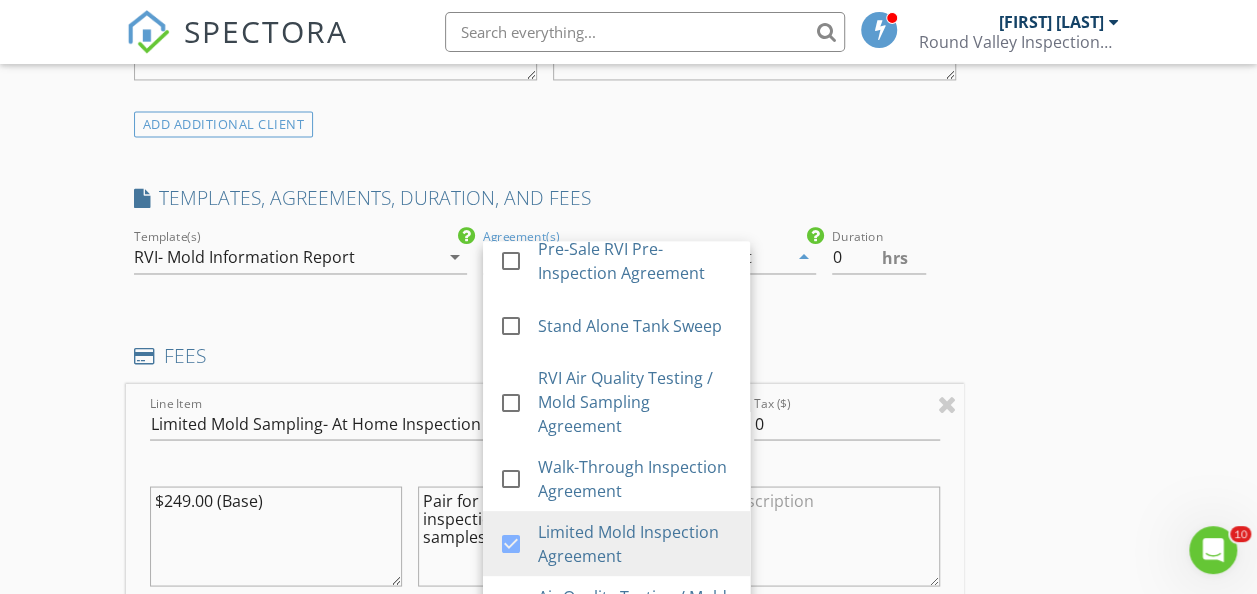 scroll, scrollTop: 477, scrollLeft: 0, axis: vertical 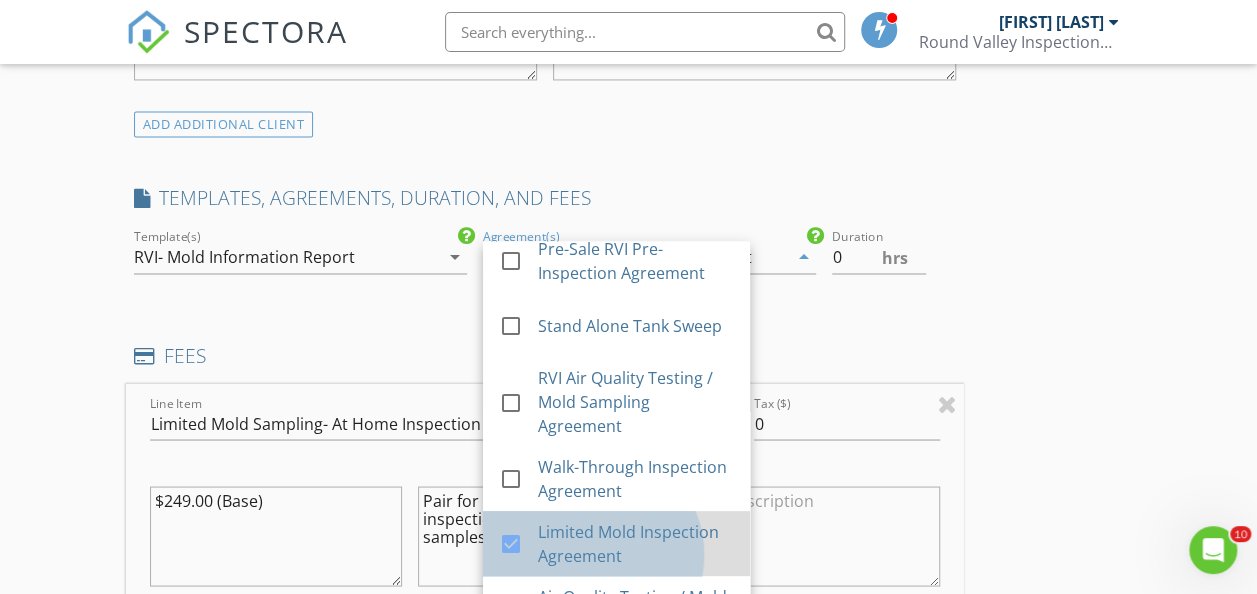 click on "Limited Mold Inspection Agreement" at bounding box center (635, 544) 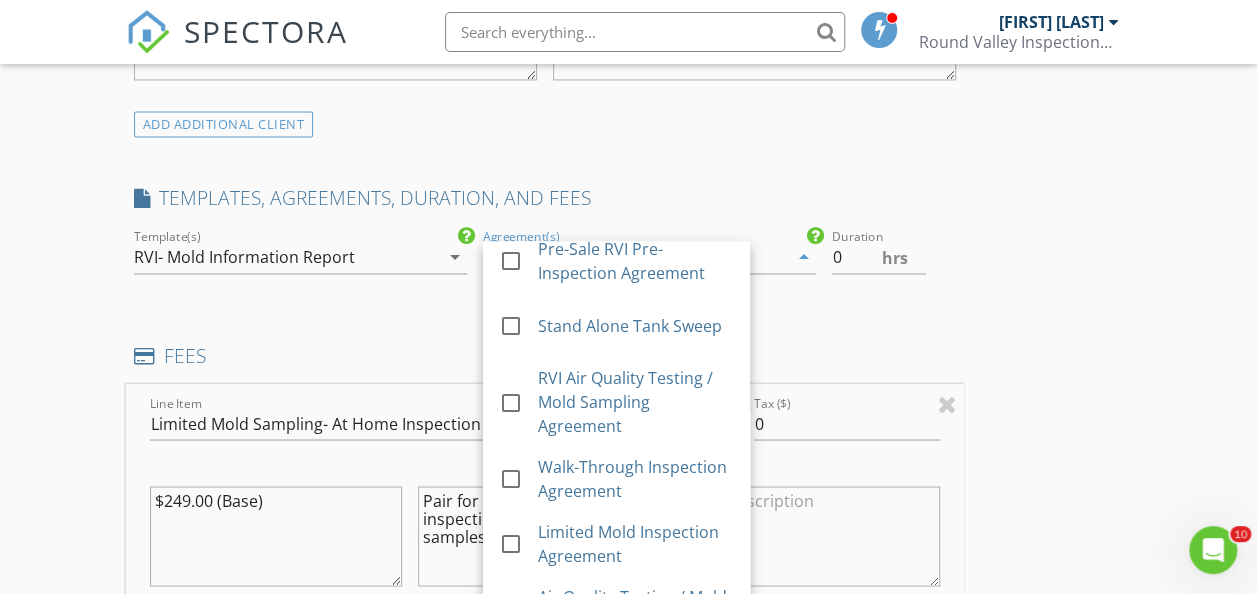 click on "INSPECTOR(S)
check_box   Lou Wieben   PRIMARY   Lou Wieben arrow_drop_down   check_box_outline_blank Lou Wieben specifically requested
Date/Time
08/01/2025 12:45 PM
Location
Address Search       Address 14 Lantz Rd   Unit   City Lafayette Township   State NJ   Zip 07848   County Sussex     Square Feet 2492   Year Built 2001   Foundation arrow_drop_down     Lou Wieben     0.0 miles     (a few seconds)
client
check_box Enable Client CC email for this inspection   Client Search     check_box_outline_blank Client is a Company/Organization     First Name Dana   Last Name Damato   Email dd.camacho87@gmail.com   CC Email   Phone 551-375-5026   Address 14 Lantz Rd   City Lafayette   State New Jersey   Zip 07848-2600       Notes   Private Notes
ADD ADDITIONAL client
SERVICES" at bounding box center (629, 651) 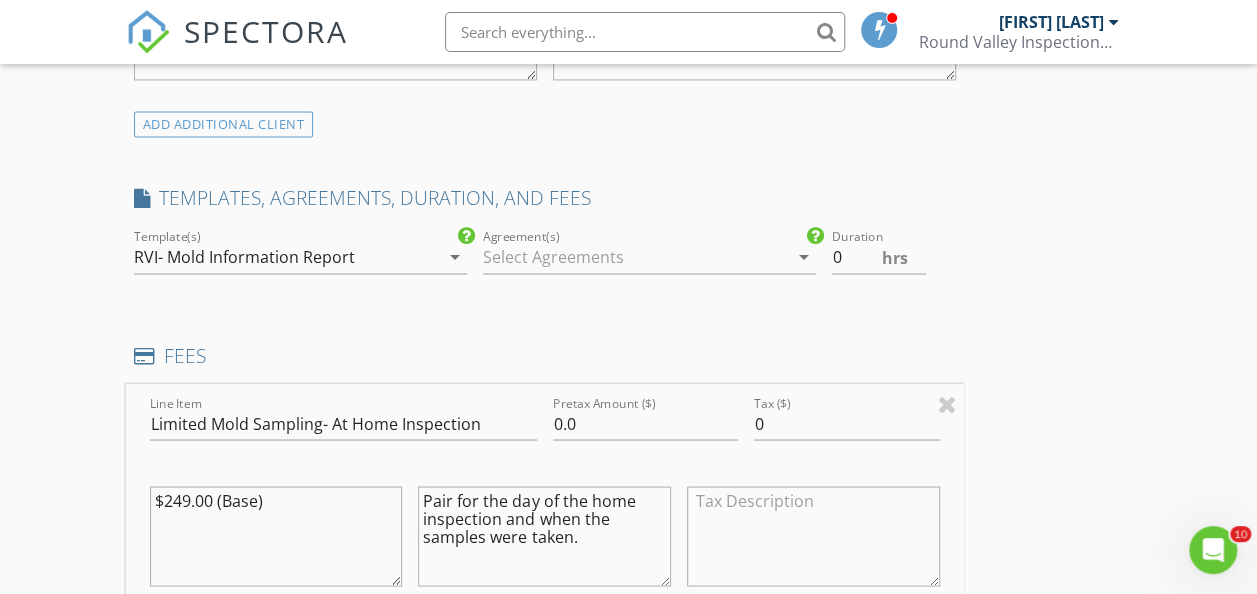 click on "New Inspection
Click here to use the New Order Form
INSPECTOR(S)
check_box   Lou Wieben   PRIMARY   Lou Wieben arrow_drop_down   check_box_outline_blank Lou Wieben specifically requested
Date/Time
08/01/2025 12:45 PM
Location
Address Search       Address 14 Lantz Rd   Unit   City Lafayette Township   State NJ   Zip 07848   County Sussex     Square Feet 2492   Year Built 2001   Foundation arrow_drop_down     Lou Wieben     0.0 miles     (a few seconds)
client
check_box Enable Client CC email for this inspection   Client Search     check_box_outline_blank Client is a Company/Organization     First Name Dana   Last Name Damato   Email dd.camacho87@gmail.com   CC Email   Phone 551-375-5026   Address 14 Lantz Rd   City Lafayette   State New Jersey   Zip 07848-2600       Notes   Private Notes
SERVICES" at bounding box center [628, 617] 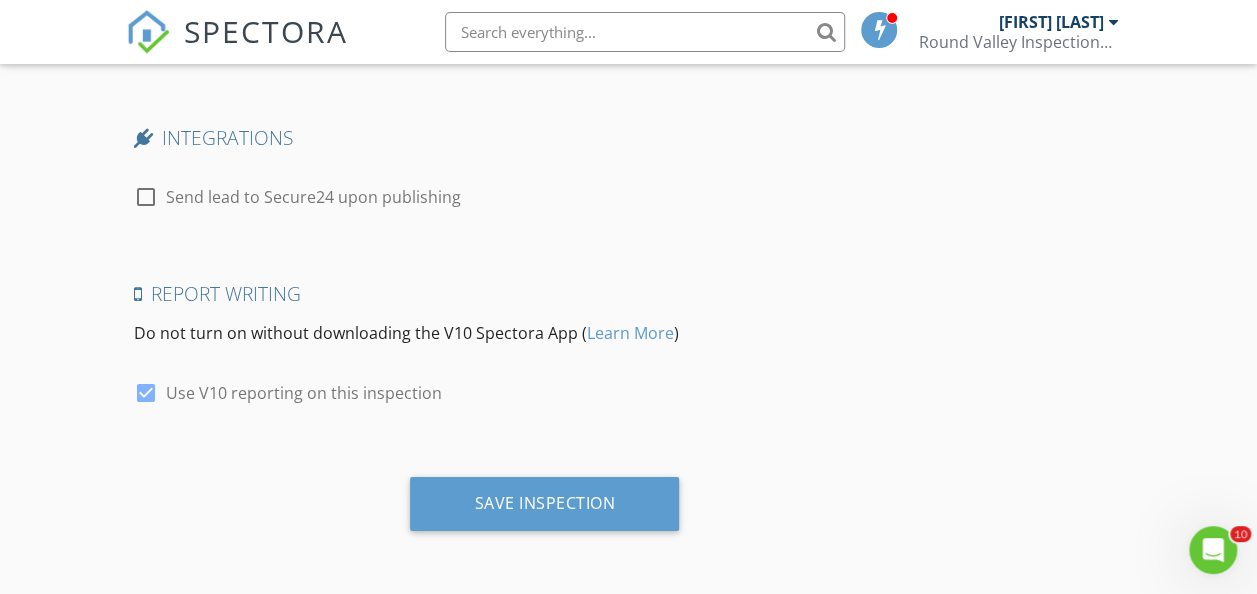 scroll, scrollTop: 3714, scrollLeft: 0, axis: vertical 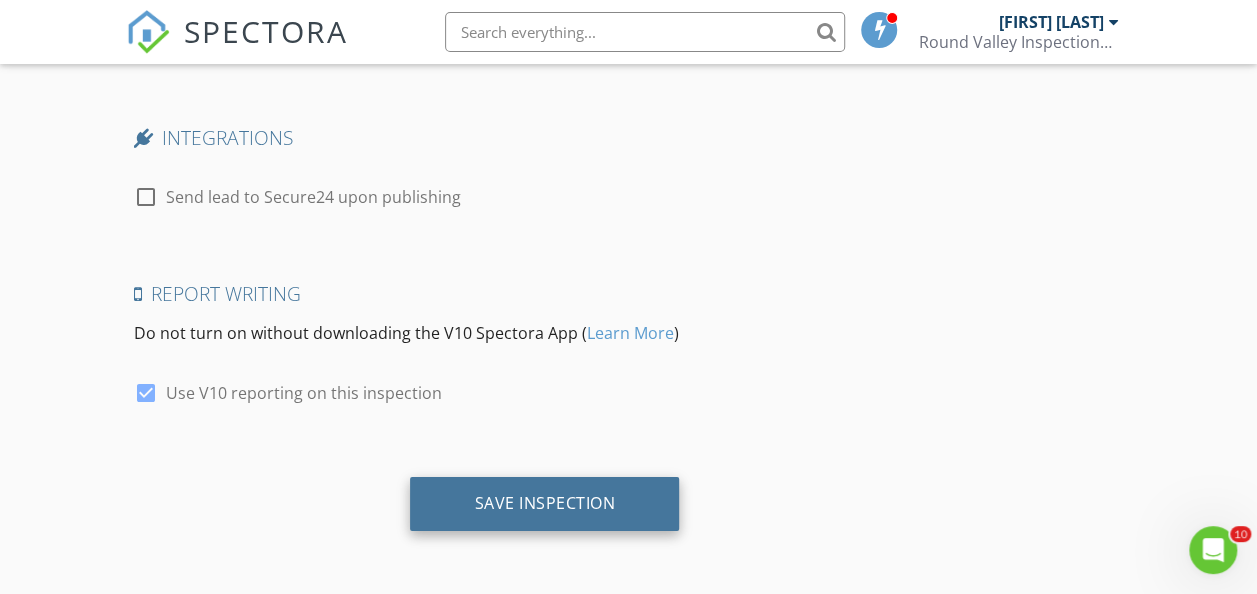 click on "Save Inspection" at bounding box center (544, 504) 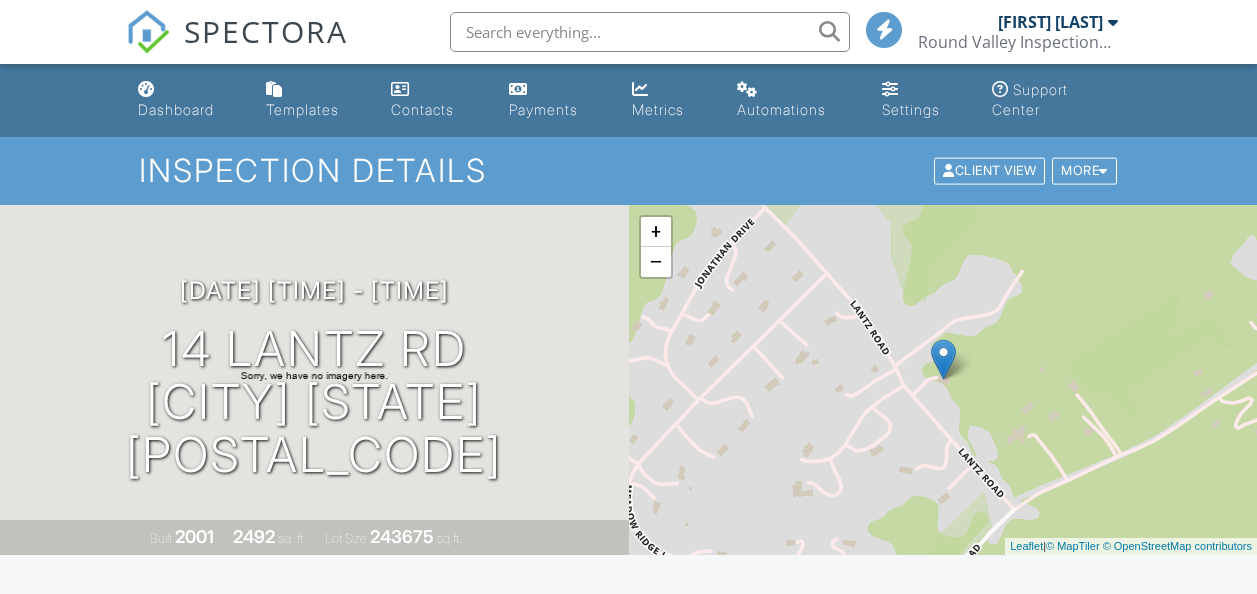 scroll, scrollTop: 0, scrollLeft: 0, axis: both 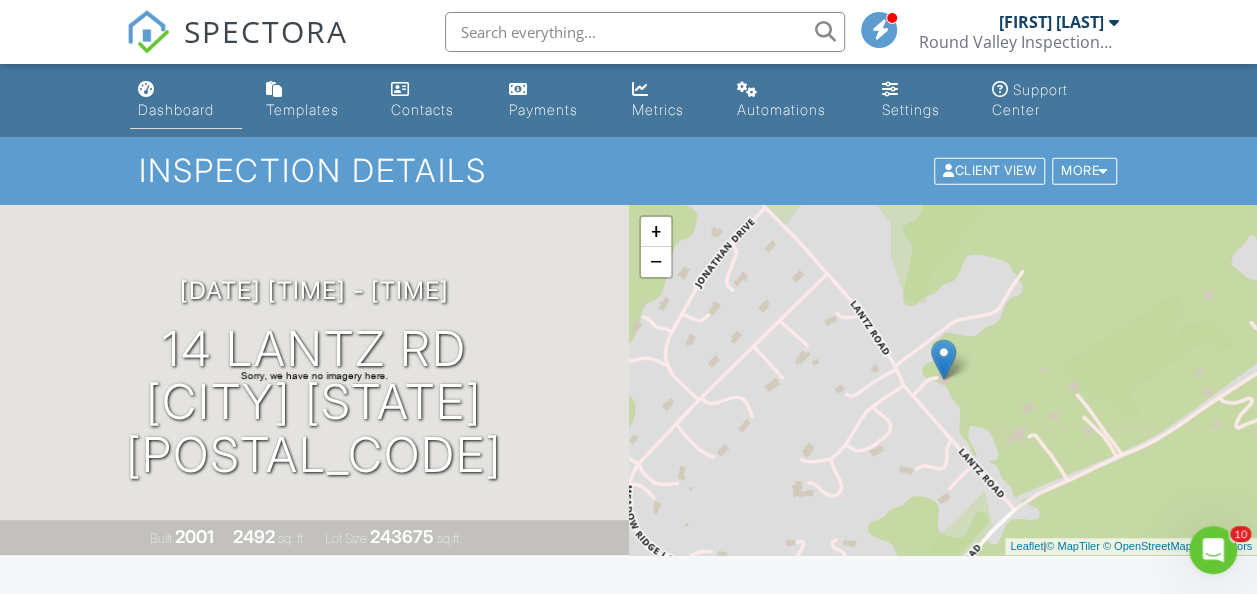click on "Dashboard" at bounding box center (176, 109) 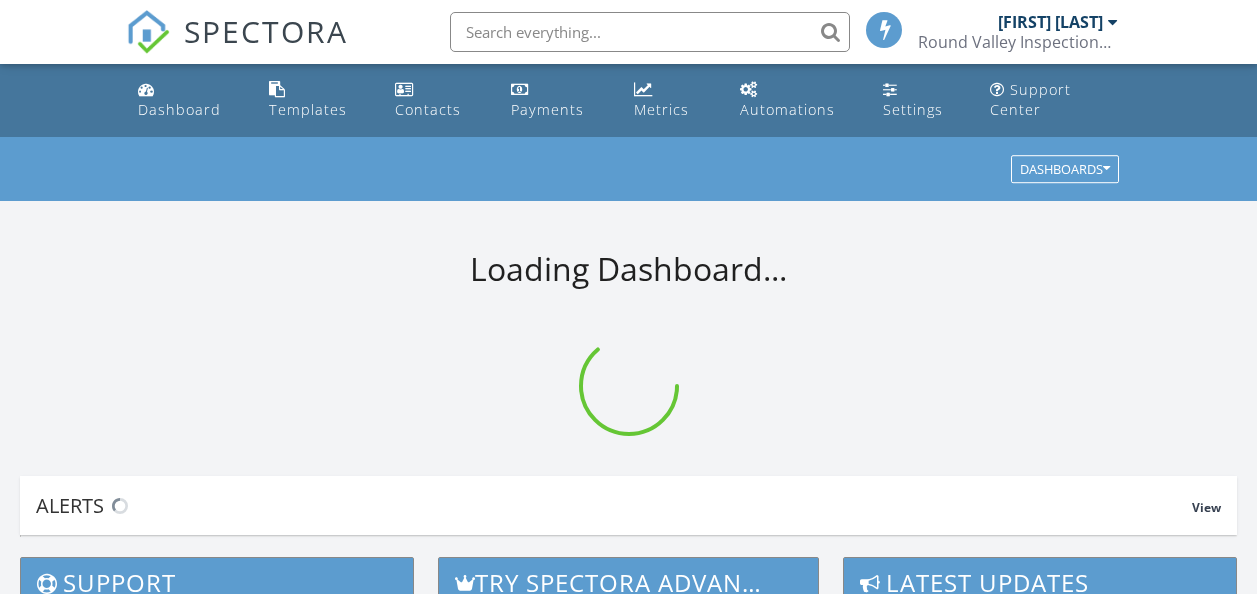 scroll, scrollTop: 0, scrollLeft: 0, axis: both 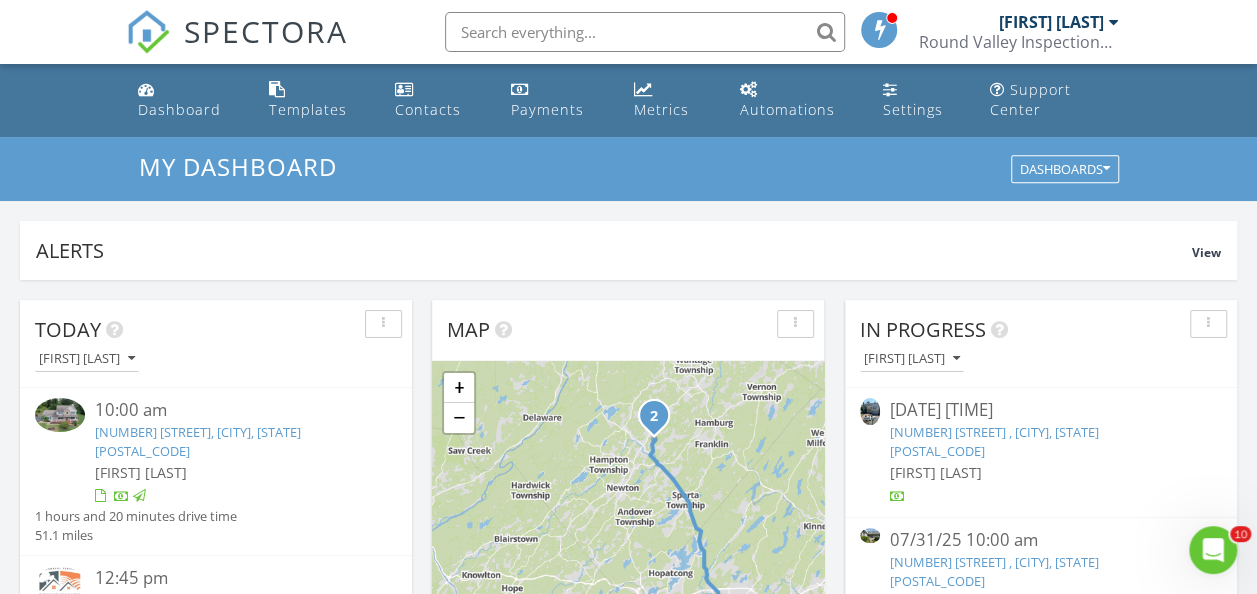 click on "[NUMBER] [STREET] , [CITY], [STATE] [POSTAL_CODE]" at bounding box center [994, 441] 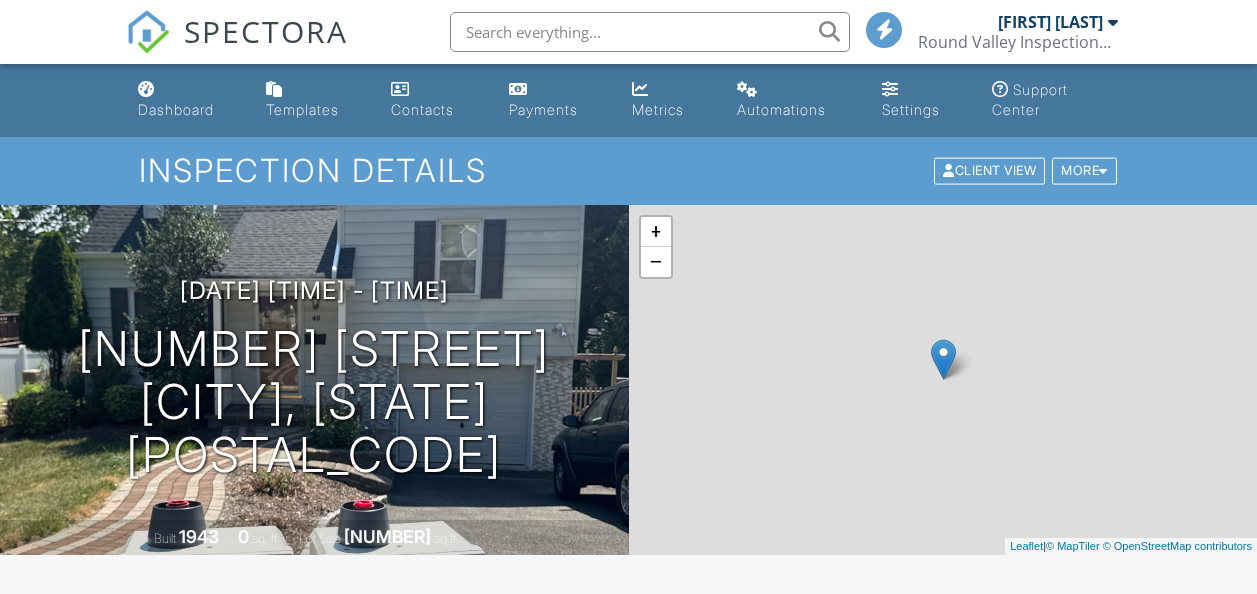 scroll, scrollTop: 0, scrollLeft: 0, axis: both 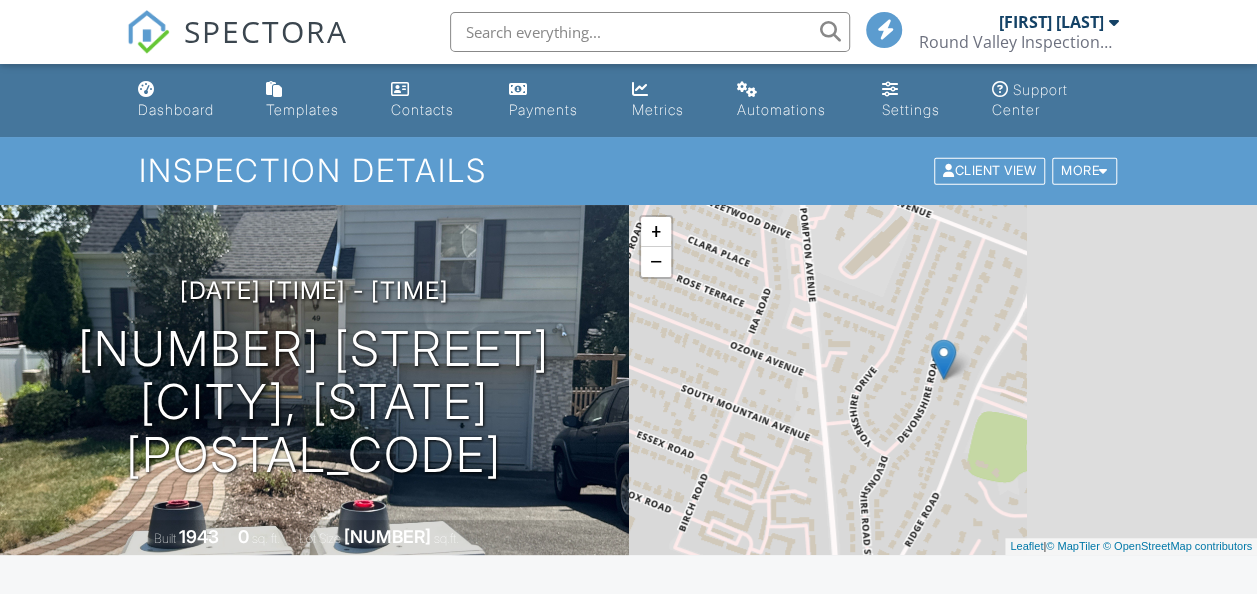 click on "All emails and texts are disabled for this inspection!
All emails and texts have been disabled for this inspection. This may have happened due to someone manually disabling them or this inspection being unconfirmed when it was scheduled. To re-enable emails and texts for this inspection, click the button below.
Turn on emails and texts
Turn on and Requeue Notifications
Reports
Unlocked
Attach
New
Indoor Air Quality Sampling Information
RVI- Indoor Air Quality Mold Sampling Information Report
Edit
View
Quick Publish
Copy
Delete
Publish All
Checking report completion
Publish report?
Before publishing from the web, click "Preview/Publish" in the Report Editor to save your changes ( don't know where that is? ). If this is not clicked, your latest changes may not appear in the report.
Cancel
Publish" at bounding box center (629, 1730) 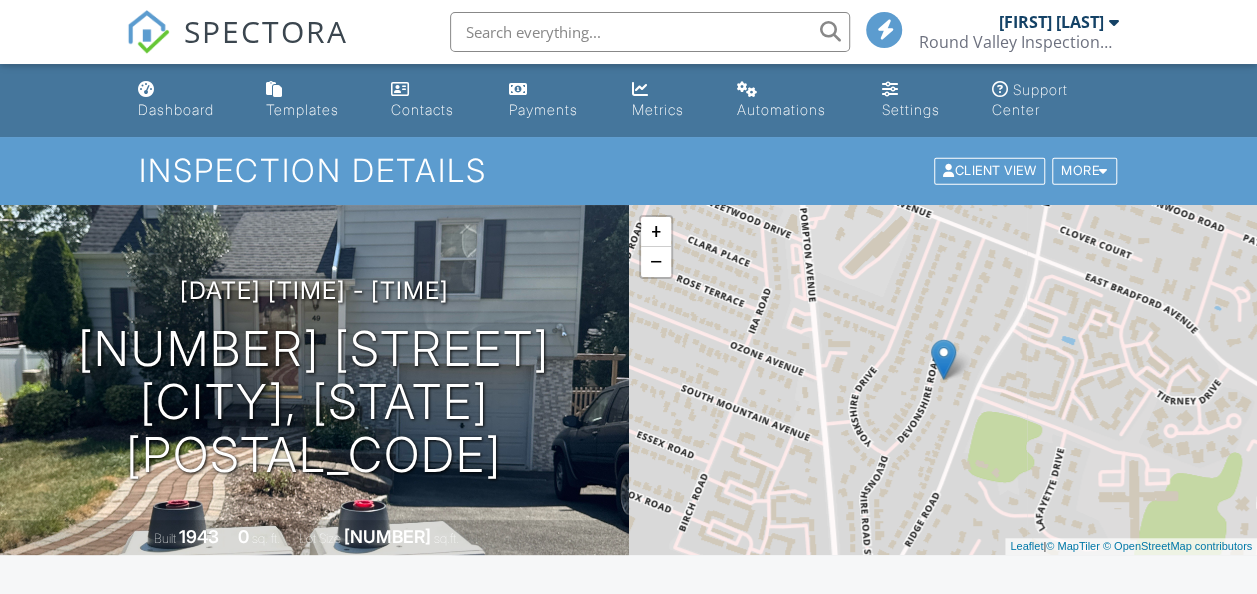 scroll, scrollTop: 40, scrollLeft: 0, axis: vertical 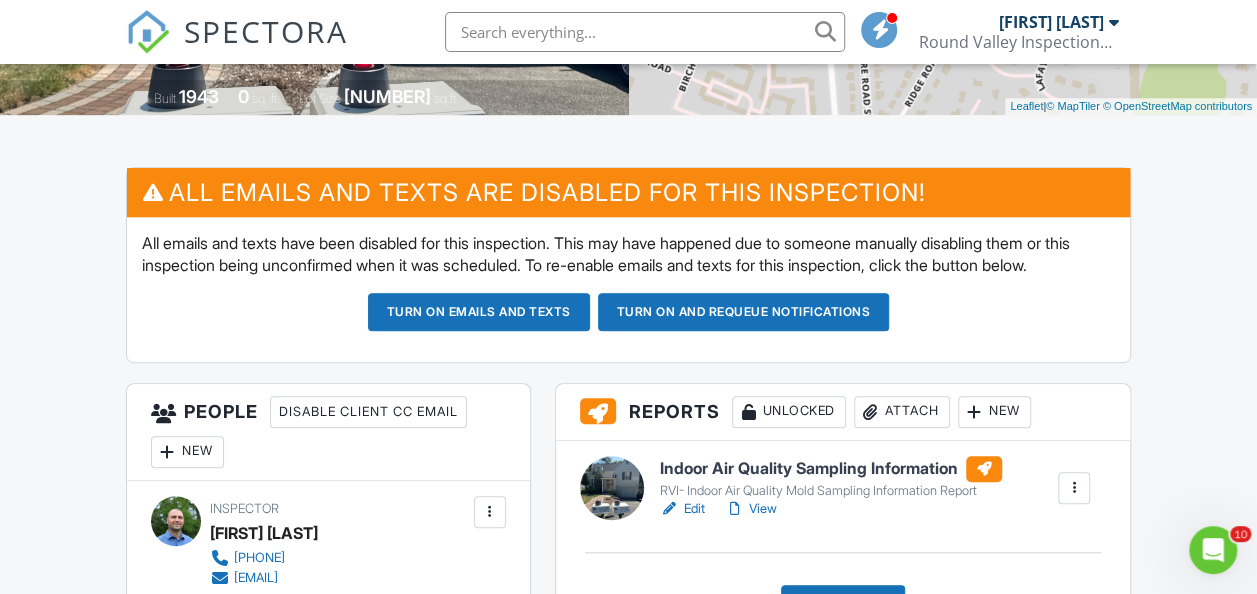 click on "Turn on emails and texts" at bounding box center (479, 312) 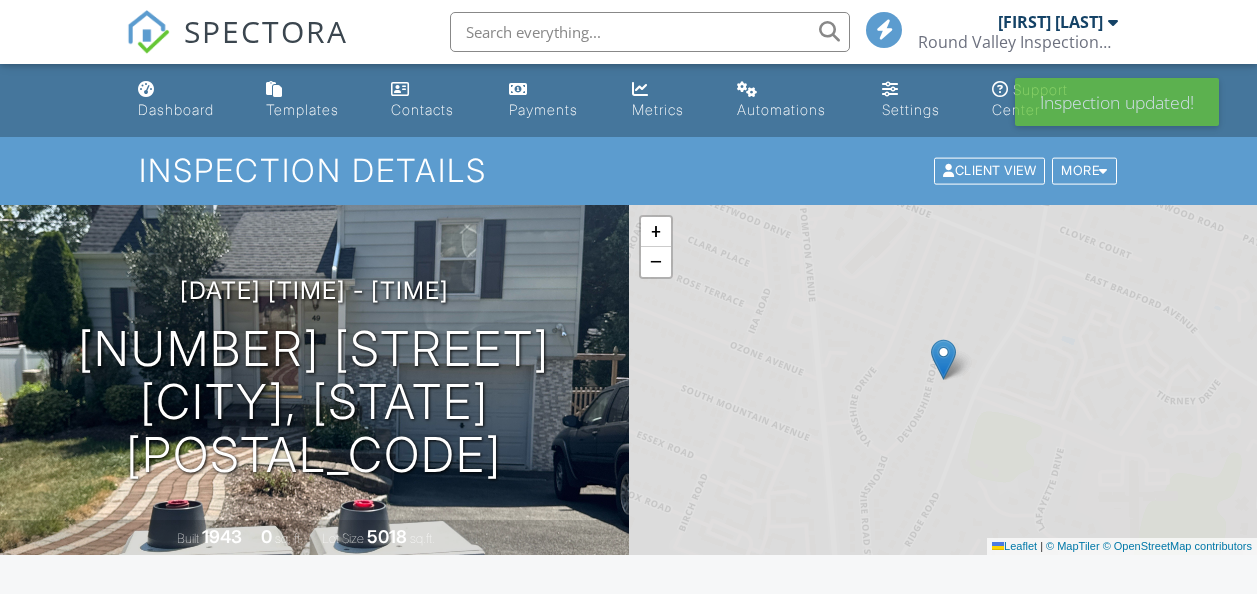 scroll, scrollTop: 0, scrollLeft: 0, axis: both 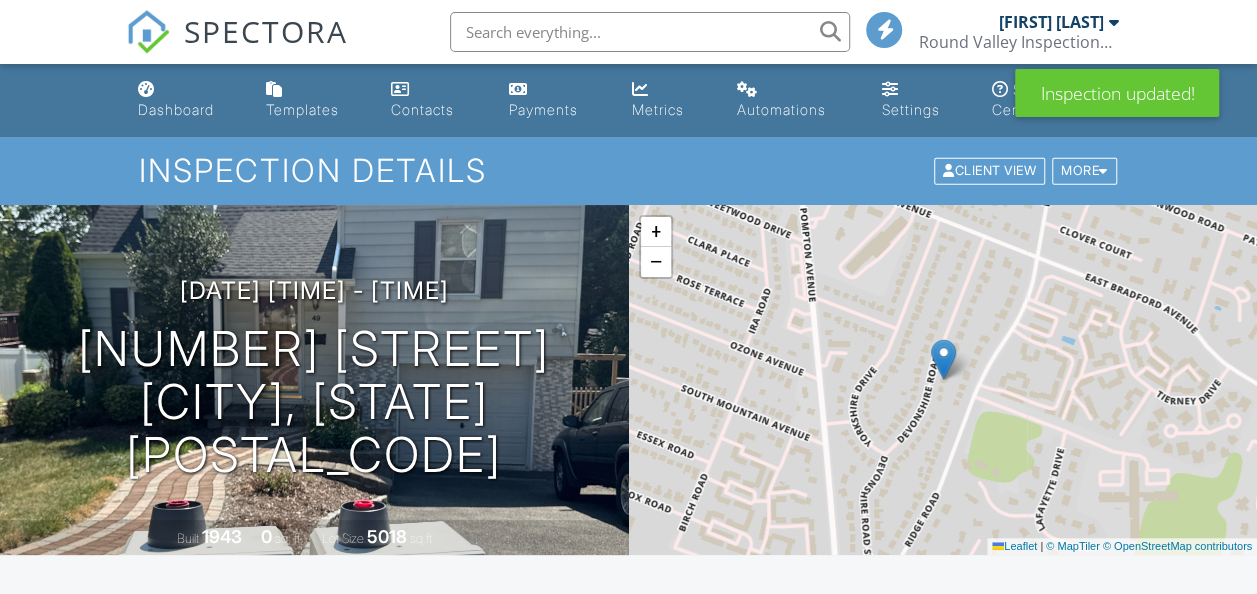 click on "All emails and texts are disabled for this inspection!
All emails and texts have been disabled for this inspection. This may have happened due to someone manually disabling them or this inspection being unconfirmed when it was scheduled. To re-enable emails and texts for this inspection, click the button below.
Turn on emails and texts
Turn on and Requeue Notifications
Reports
Unlocked
Attach
New
Indoor Air Quality Sampling Information
RVI- Indoor Air Quality Mold Sampling Information Report
Edit
View
Quick Publish
Copy
Delete
Publish All
Checking report completion
Publish report?
Before publishing from the web, click "Preview/Publish" in the Report Editor to save your changes ( don't know where that is? ). If this is not clicked, your latest changes may not appear in the report.
Cancel
Publish" at bounding box center (629, 1622) 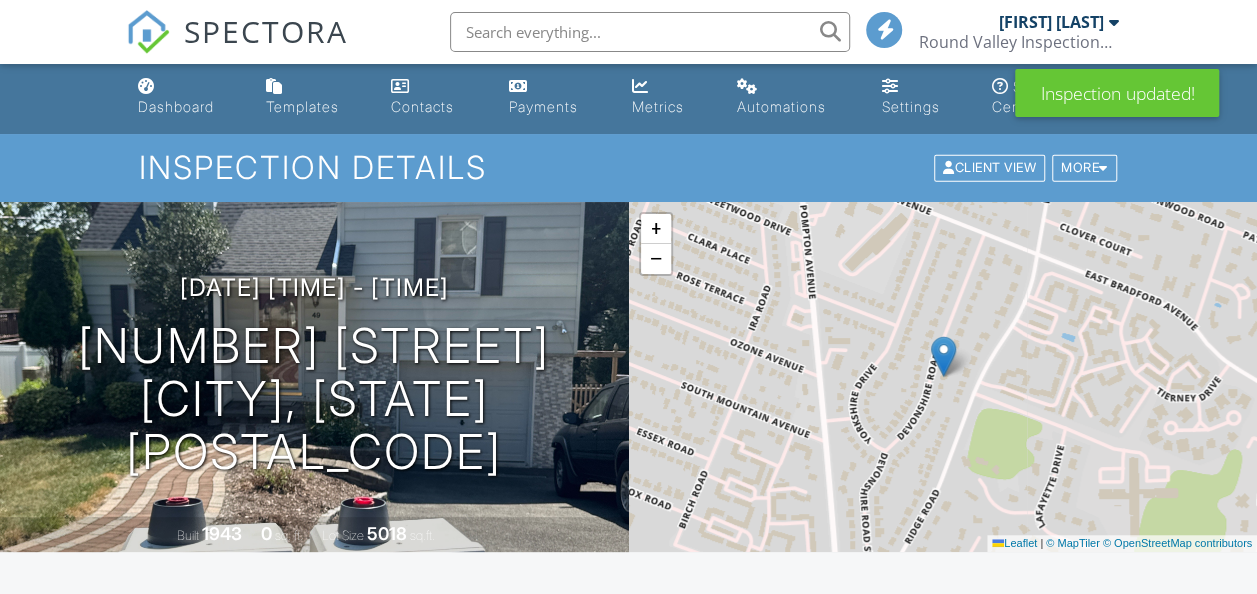 scroll, scrollTop: 0, scrollLeft: 0, axis: both 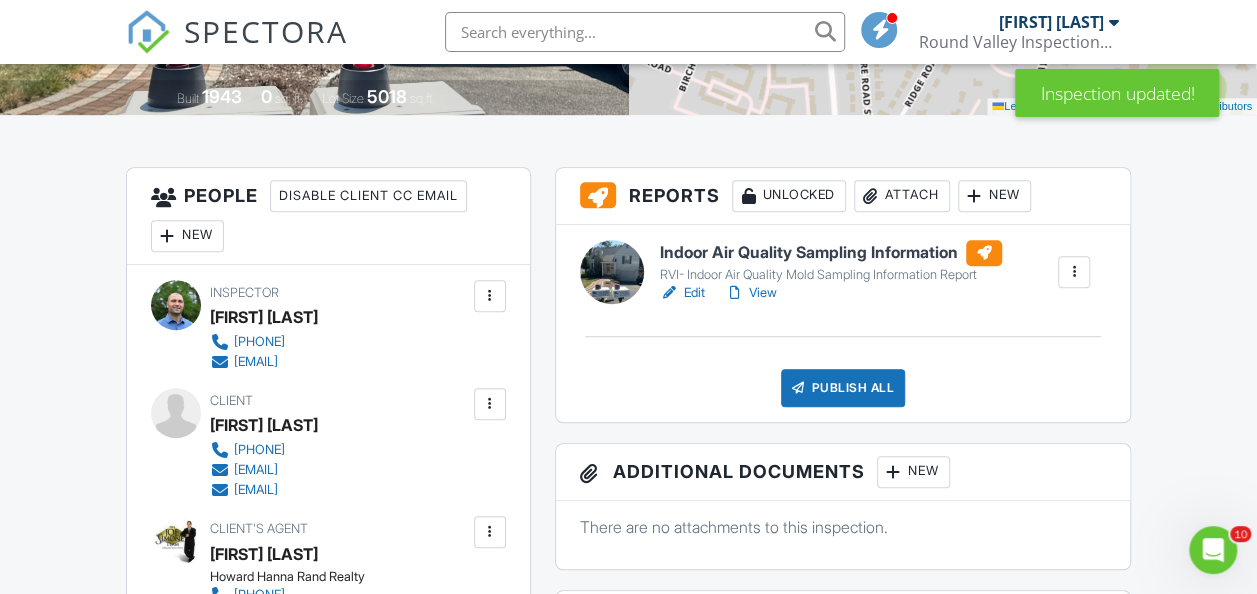 click on "Attach" at bounding box center [902, 196] 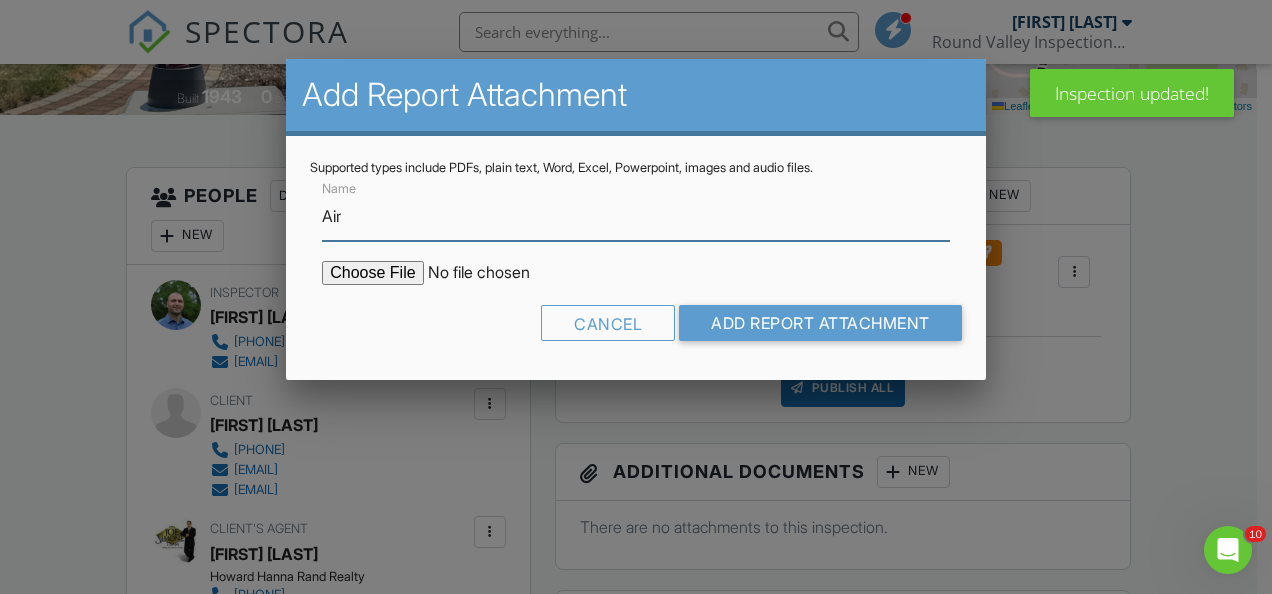 type on "Air Quality Results / Mold Testing Results" 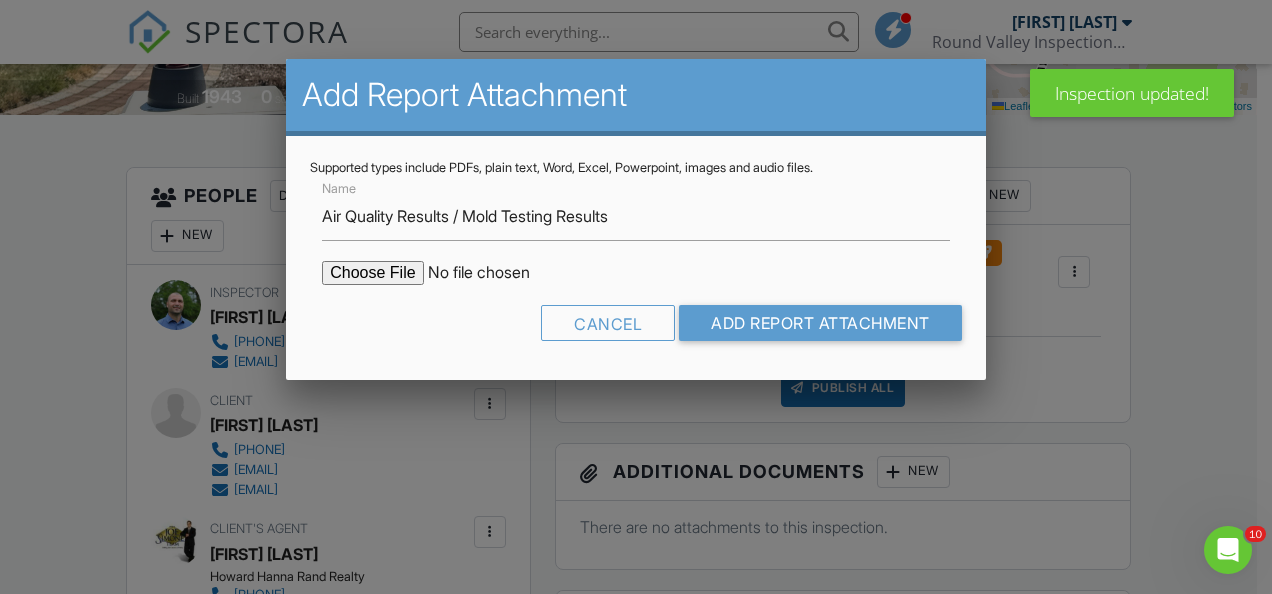 click at bounding box center (492, 273) 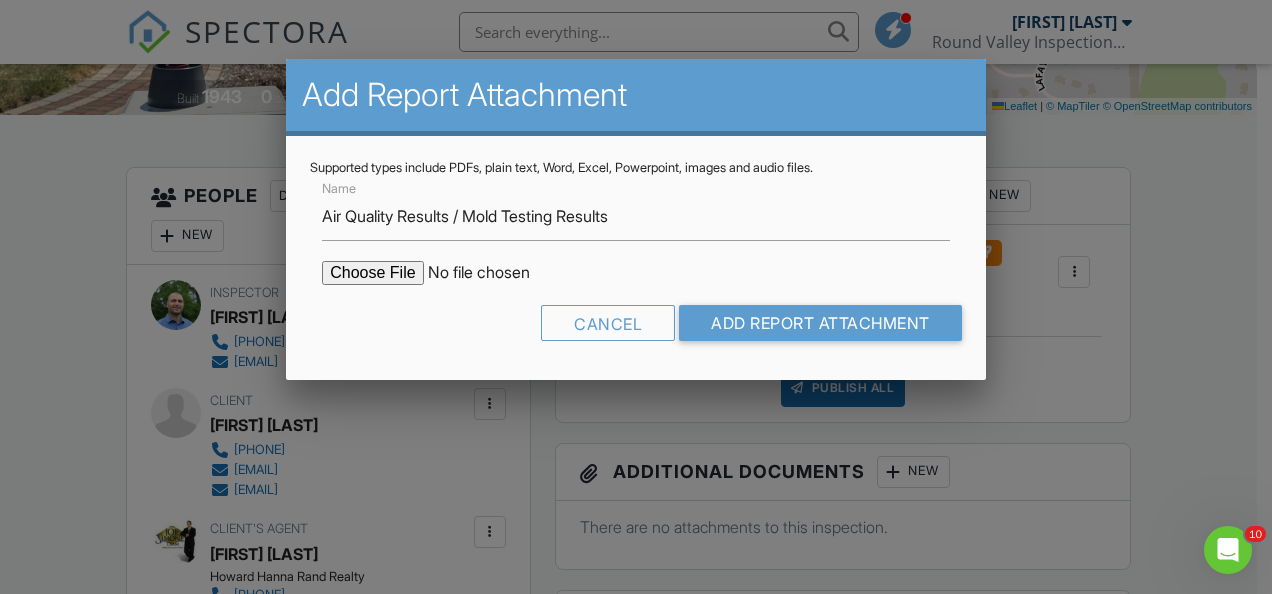 type on "C:\fakepath\Abate- Air Quality Test & Mold Surface Sample Results.pdf" 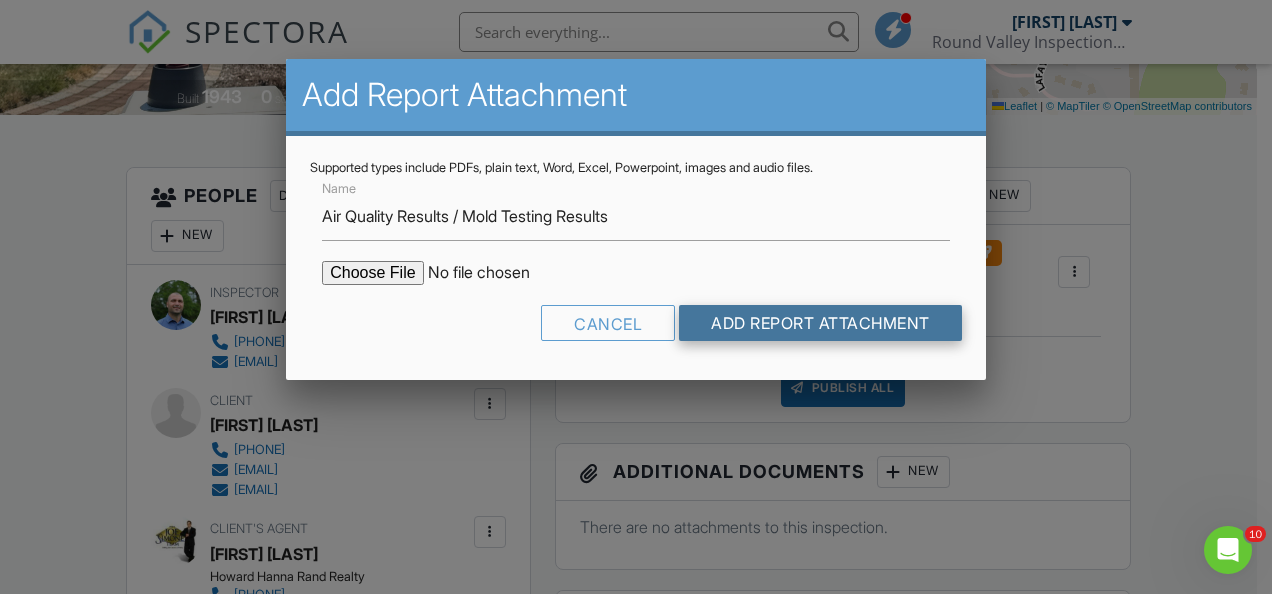click on "Add Report Attachment" at bounding box center [820, 323] 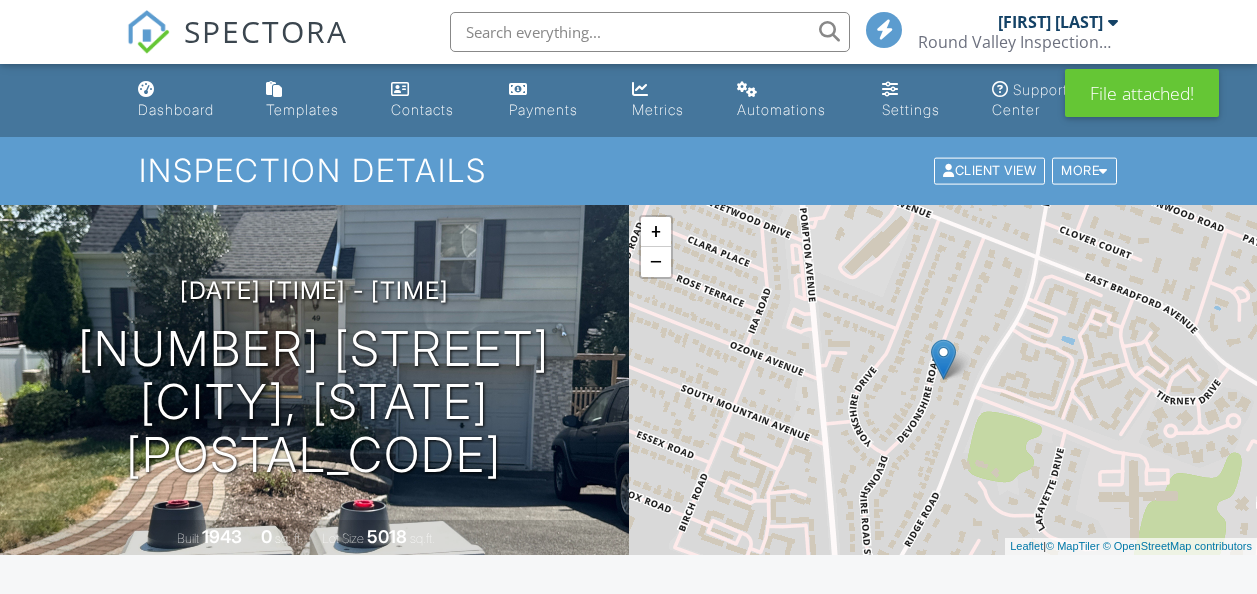 scroll, scrollTop: 0, scrollLeft: 0, axis: both 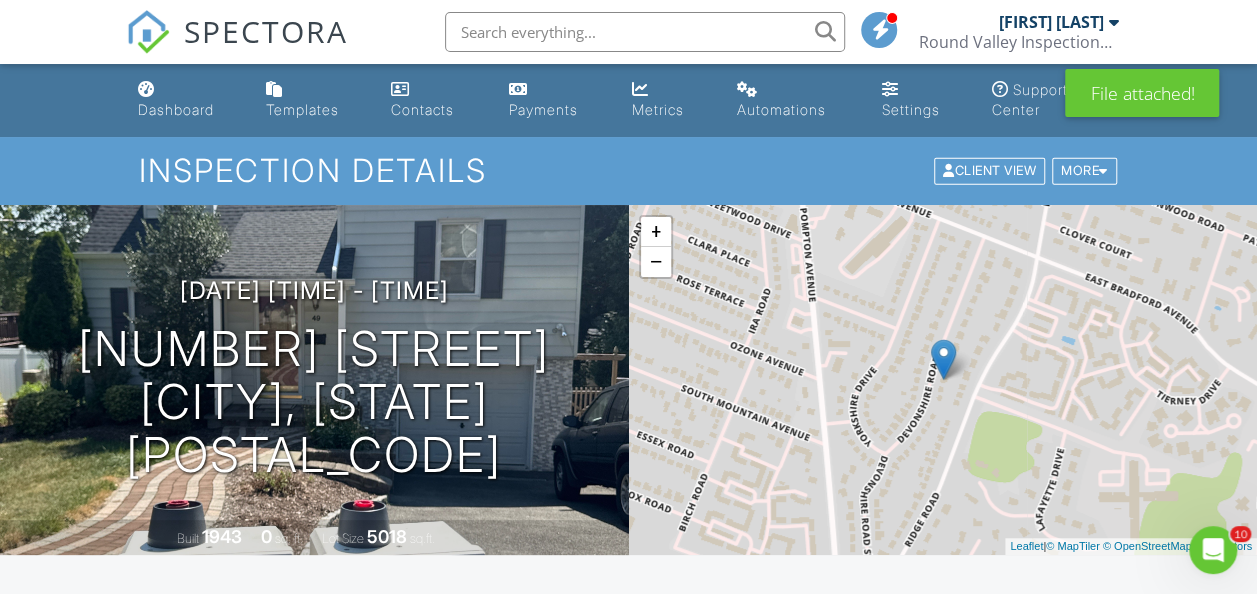 click on "All emails and texts are disabled for this inspection!
All emails and texts have been disabled for this inspection. This may have happened due to someone manually disabling them or this inspection being unconfirmed when it was scheduled. To re-enable emails and texts for this inspection, click the button below.
Turn on emails and texts
Turn on and Requeue Notifications
Reports
Unlocked
Attach
New
Indoor Air Quality Sampling Information
RVI- Indoor Air Quality Mold Sampling Information Report
Edit
View
Quick Publish
Copy
Delete
Air Quality Results / Mold Testing Results
[LAST]_Air_Quality_Test___Mold_Surface_Sample_Results.pdf
application/pdf
Delete
Publish All
Checking report completion
Publish report?
don't know where that is?
Cancel
Publish" at bounding box center [629, 1666] 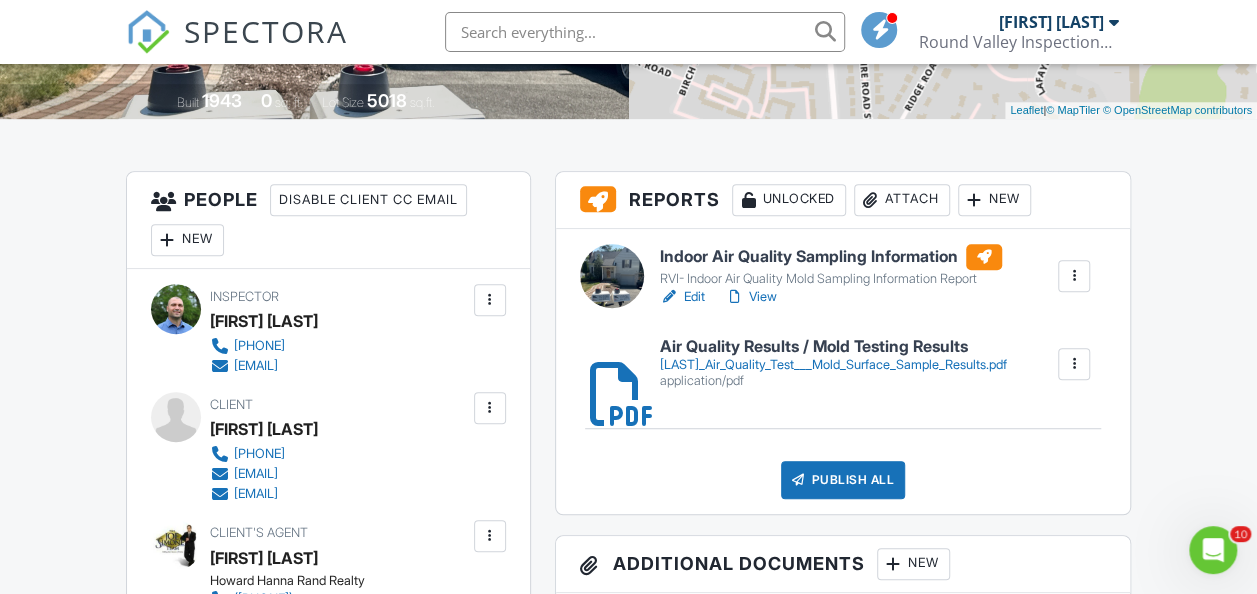 scroll, scrollTop: 440, scrollLeft: 0, axis: vertical 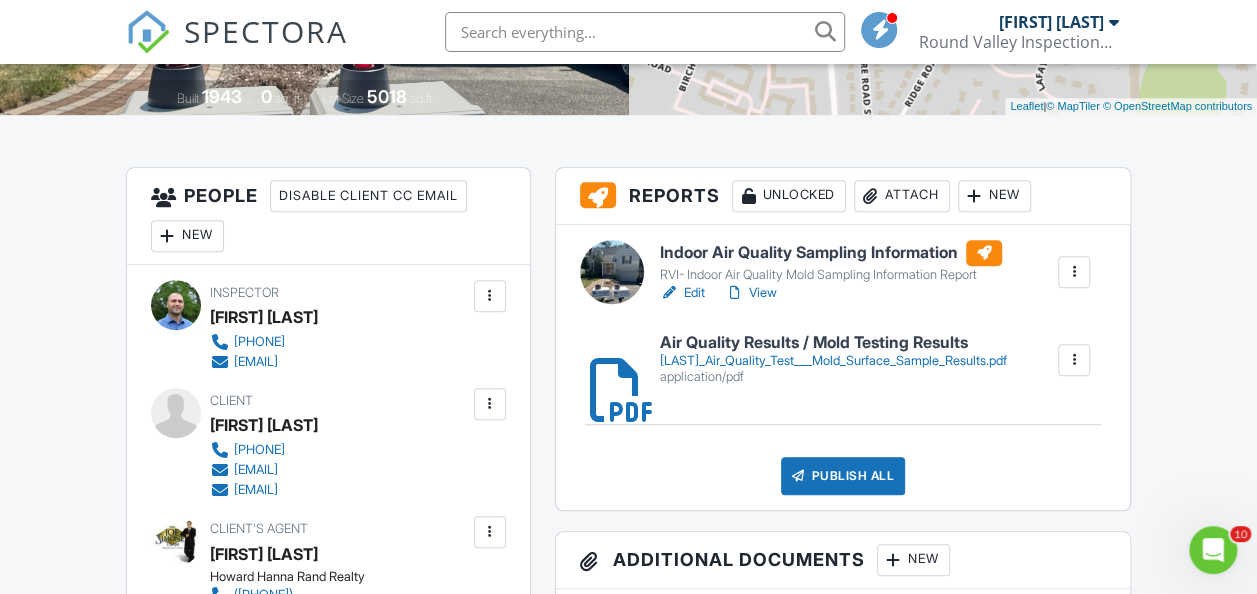 click on "Abate-_Air_Quality_Test___Mold_Surface_Sample_Results.pdf" at bounding box center (832, 361) 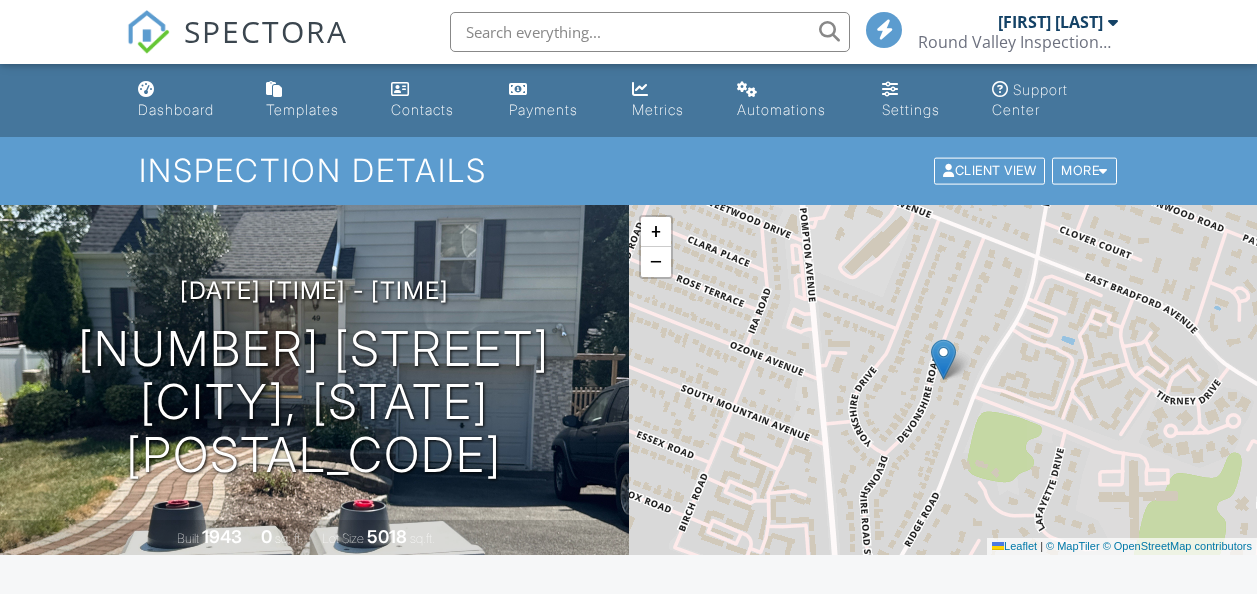 scroll, scrollTop: 0, scrollLeft: 0, axis: both 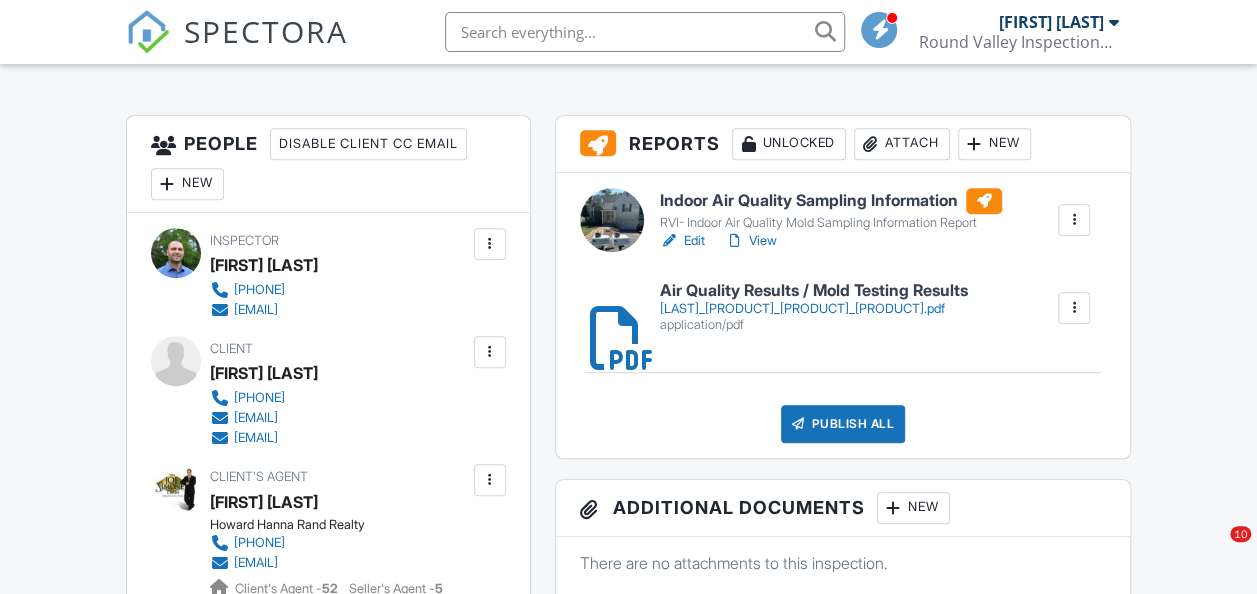 click on "Publish All" at bounding box center [843, 424] 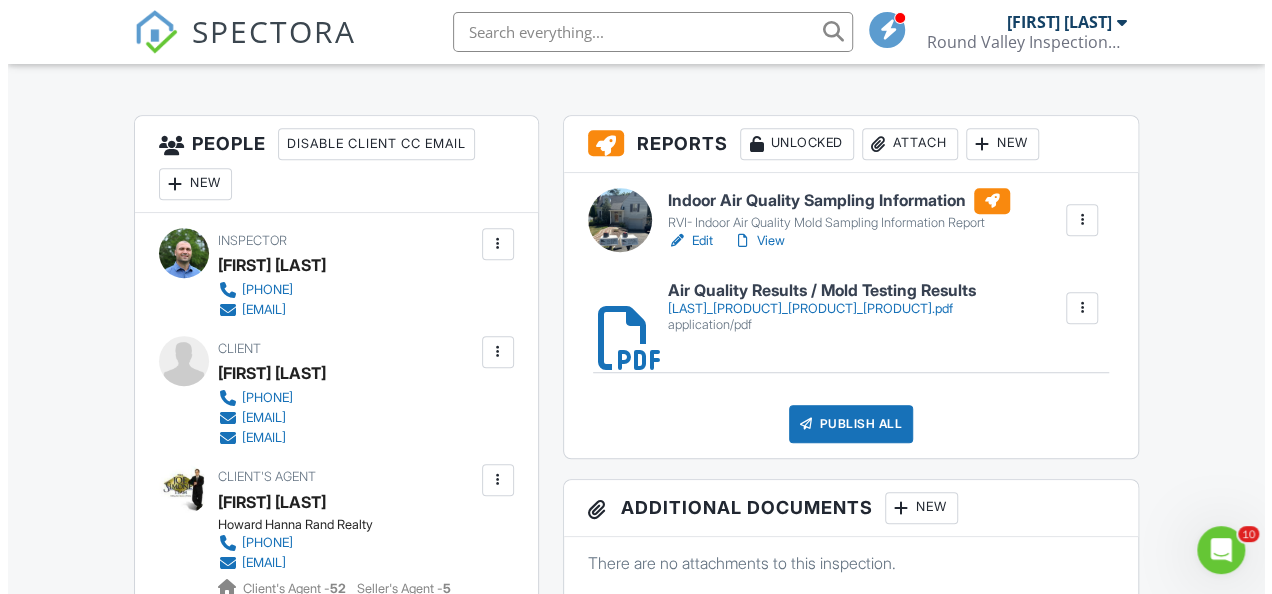 scroll, scrollTop: 0, scrollLeft: 0, axis: both 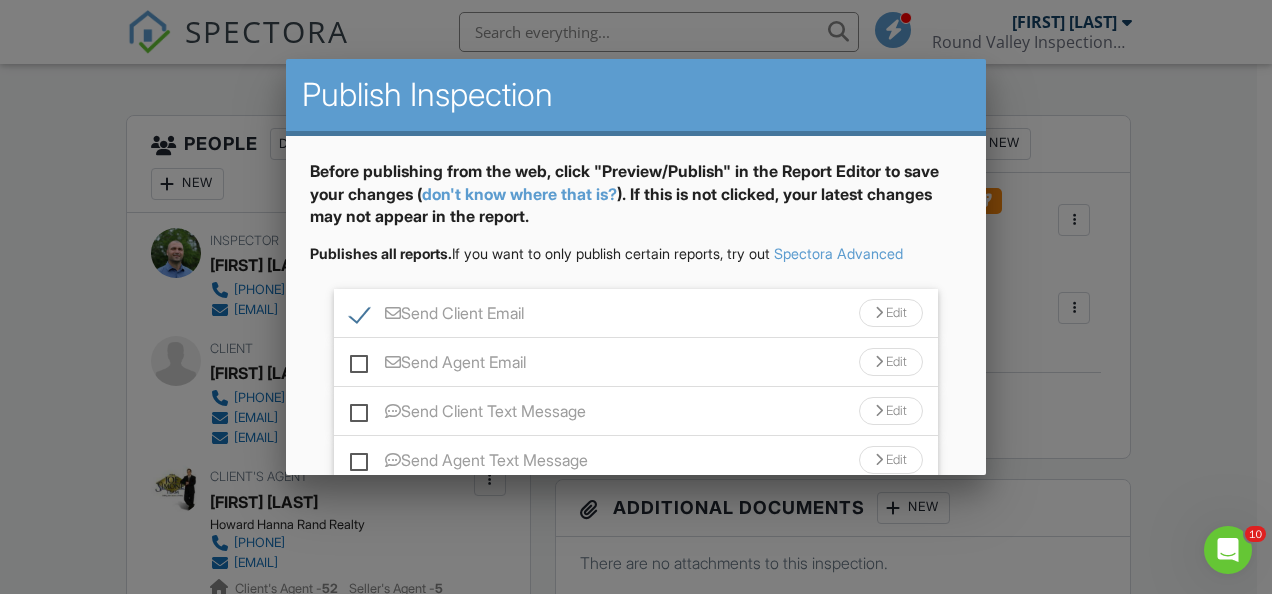 click at bounding box center (879, 313) 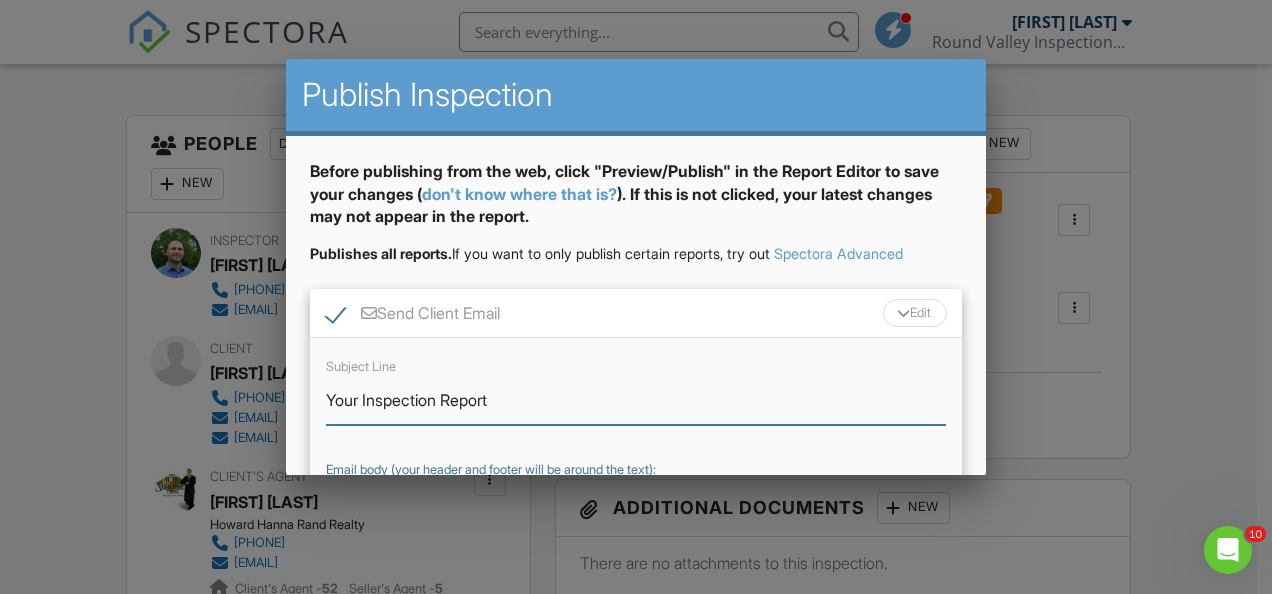 click on "Your Inspection Report" at bounding box center (636, 400) 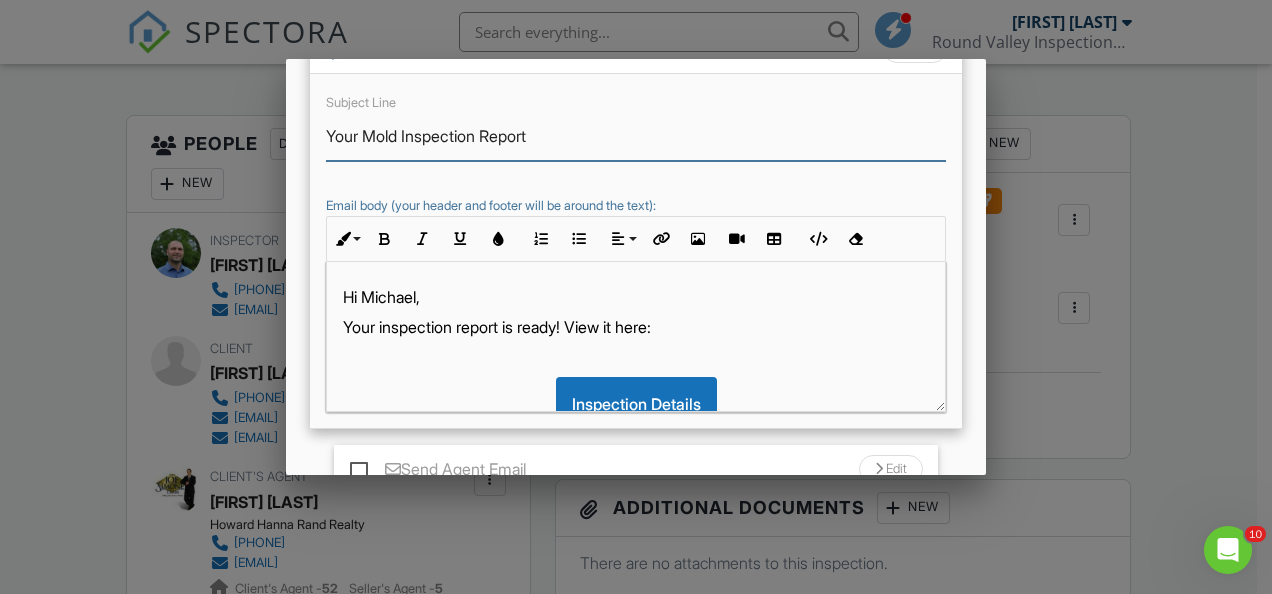 scroll, scrollTop: 286, scrollLeft: 0, axis: vertical 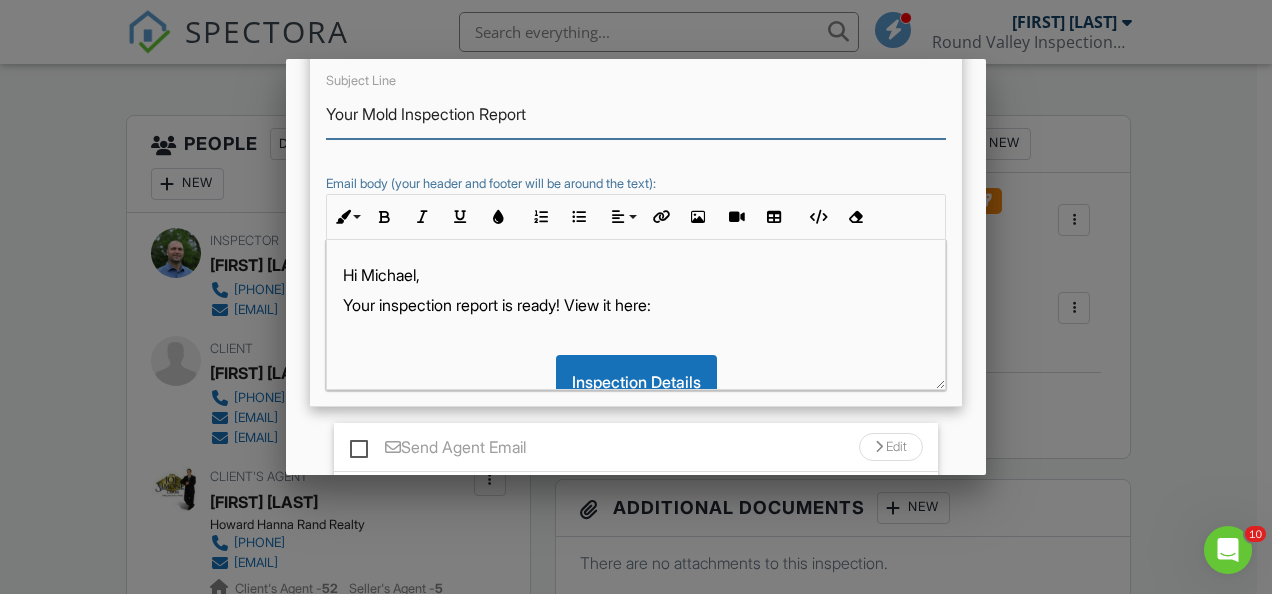 type on "Your Mold Inspection Report" 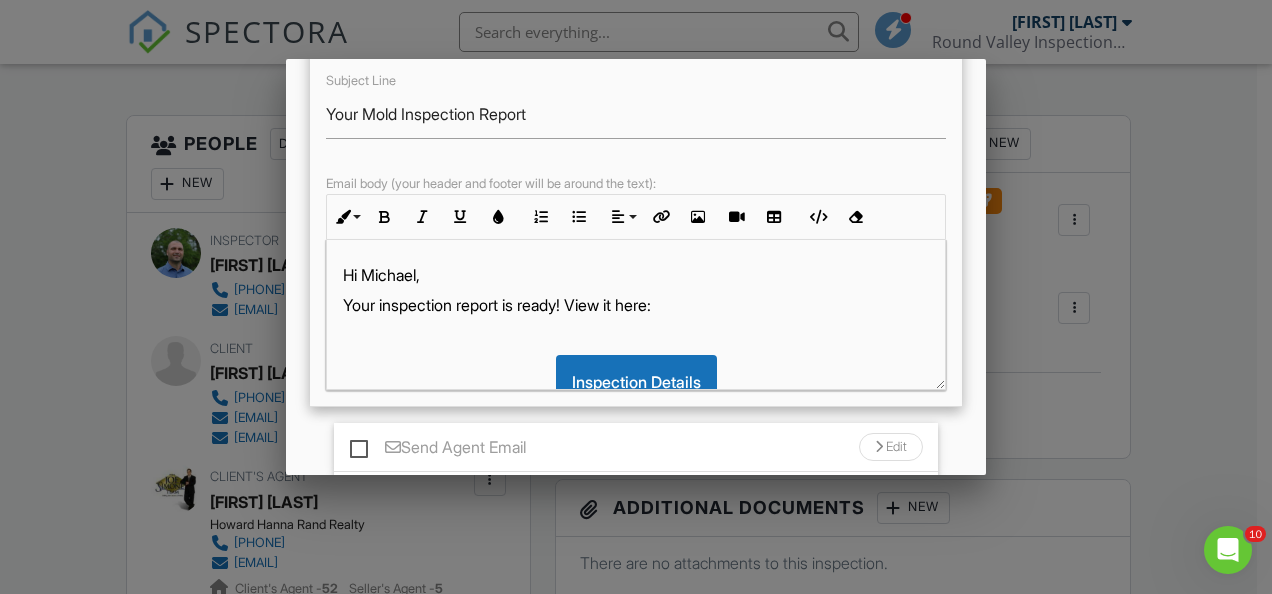 click on "Your inspection report is ready! View it here:" at bounding box center (636, 305) 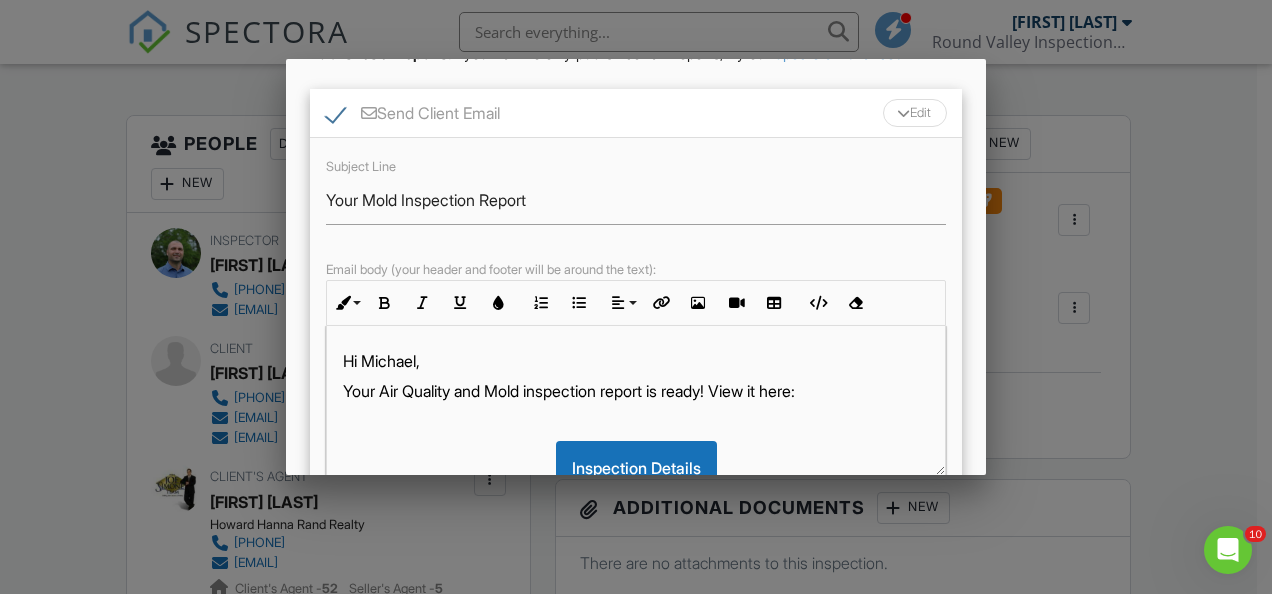 scroll, scrollTop: 176, scrollLeft: 0, axis: vertical 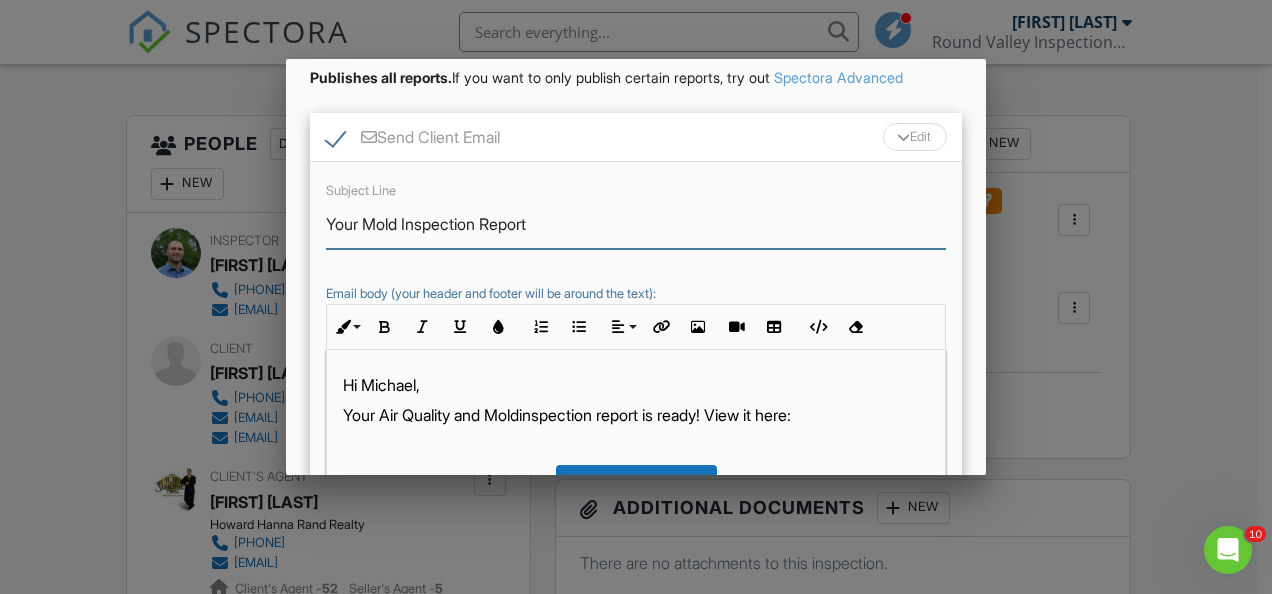 click on "Your Mold Inspection Report" at bounding box center (636, 224) 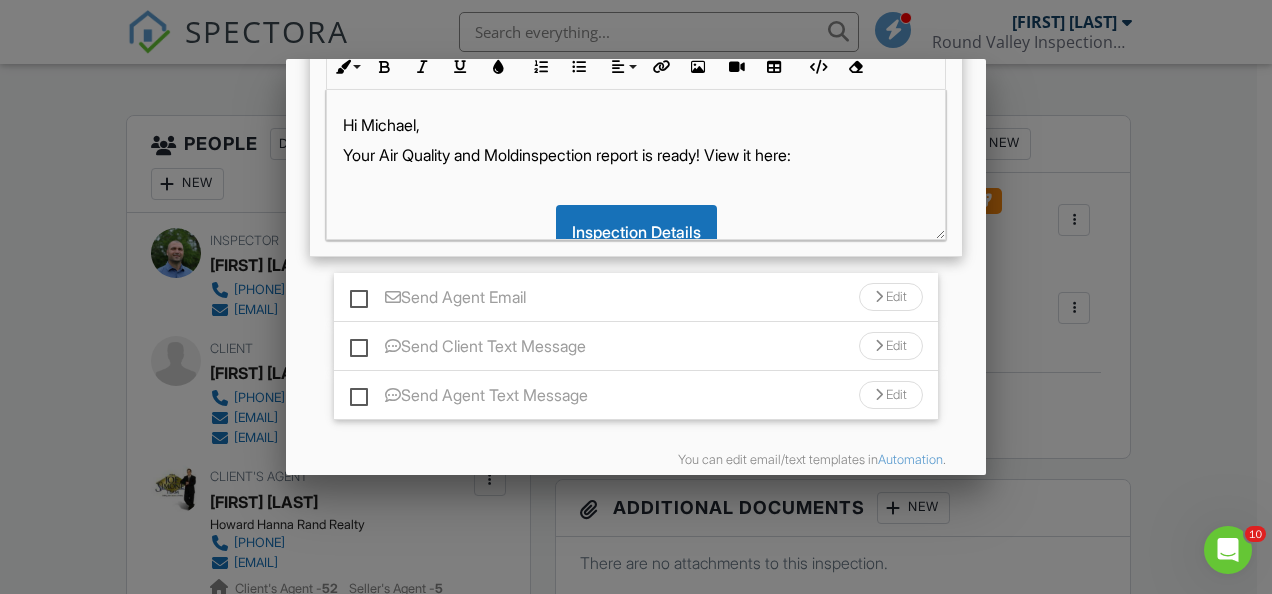 scroll, scrollTop: 440, scrollLeft: 0, axis: vertical 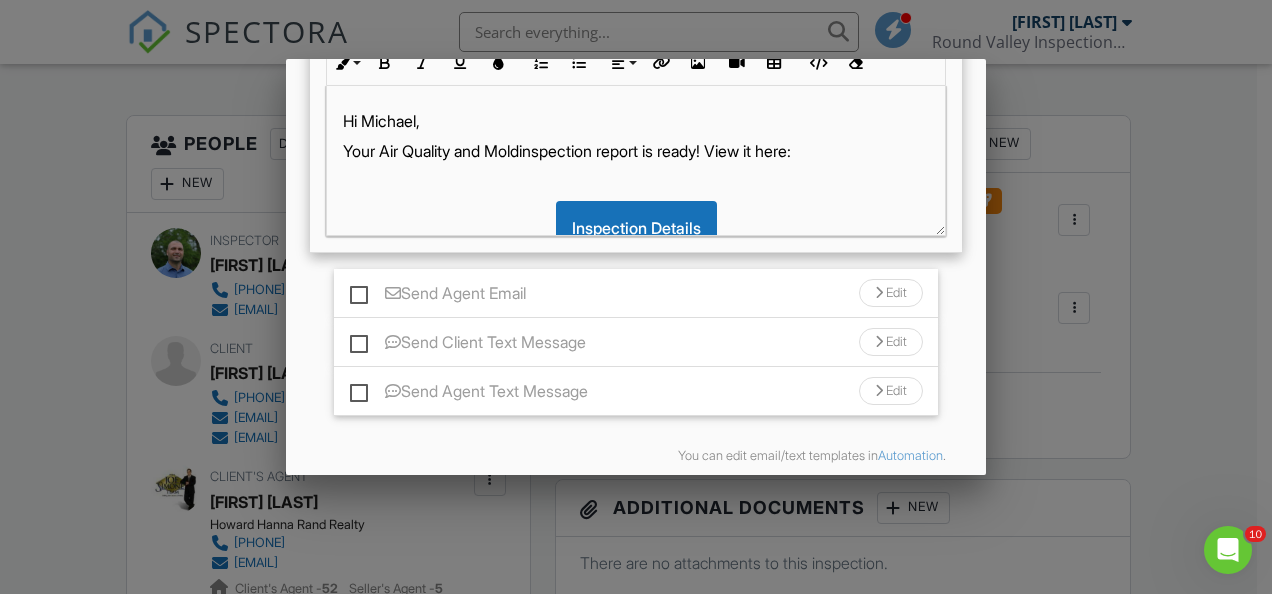 type on "Your Air Quality & Mold Inspection Report" 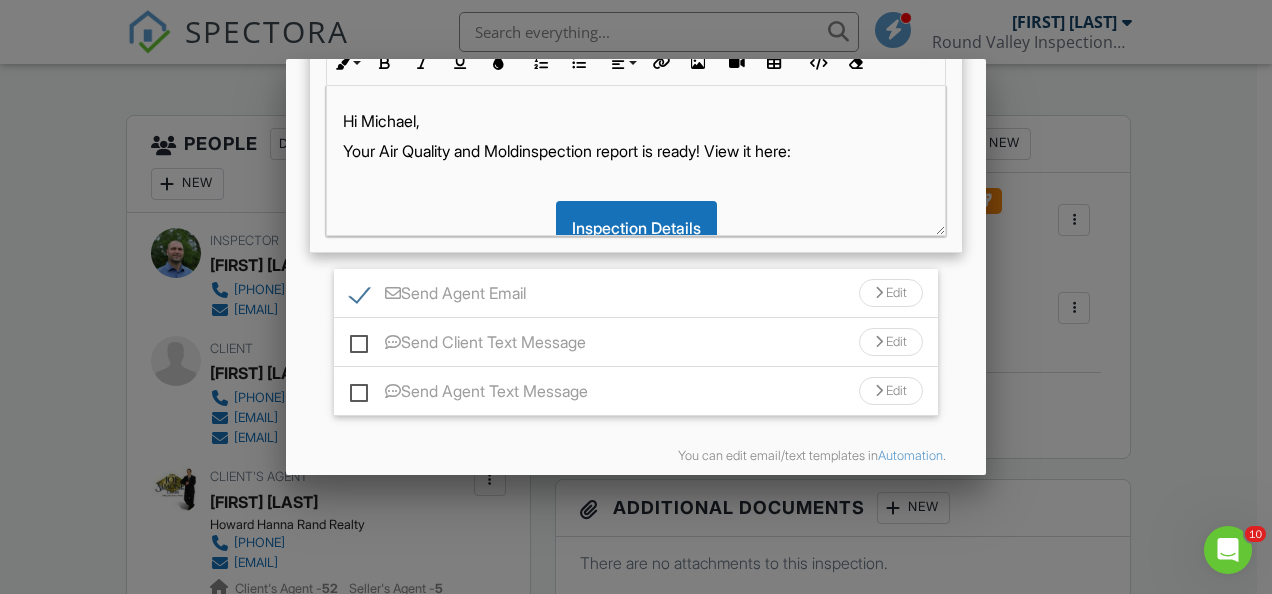 click on "Send Agent Email" at bounding box center [438, 296] 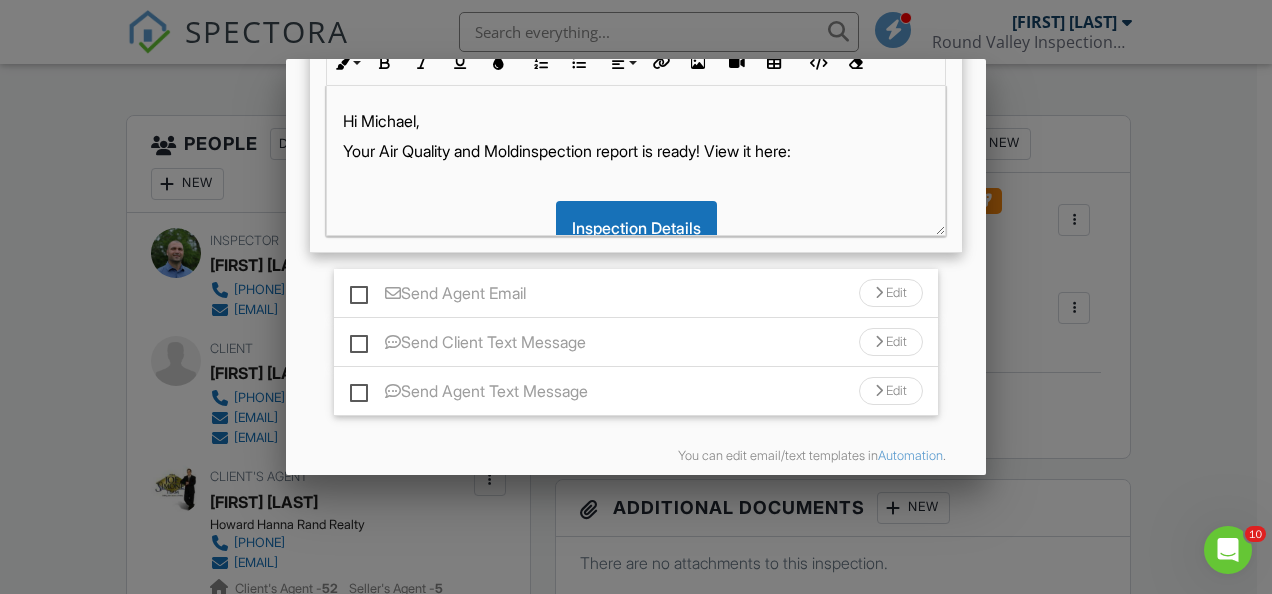 click on "Send Agent Email" at bounding box center [438, 296] 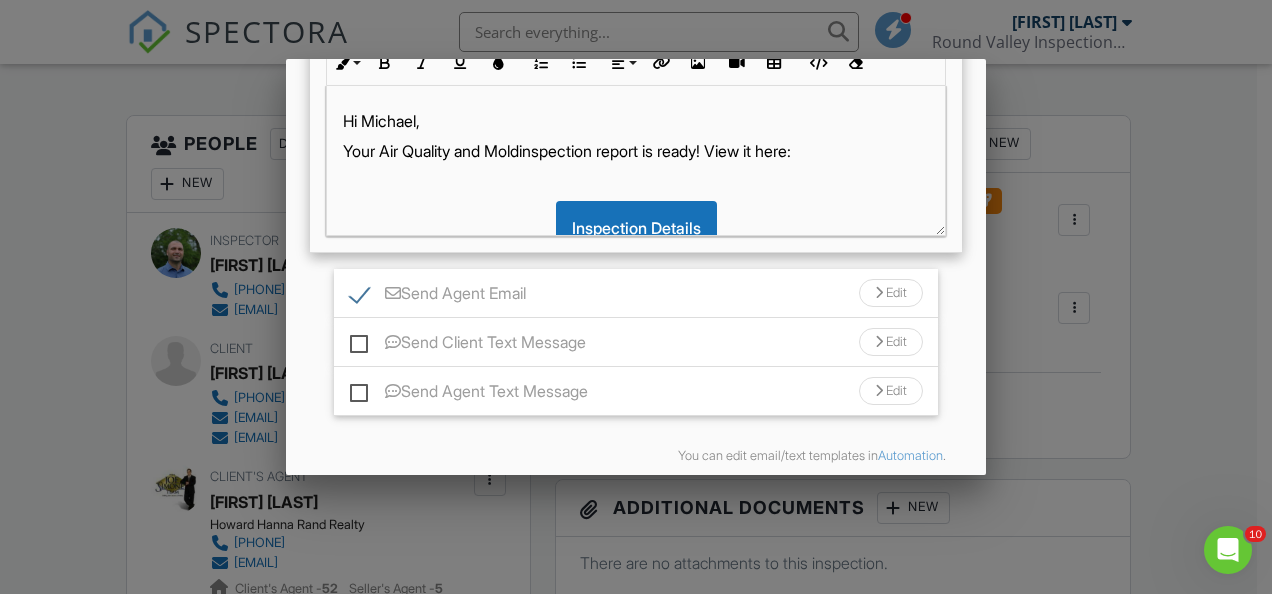 click at bounding box center [879, 293] 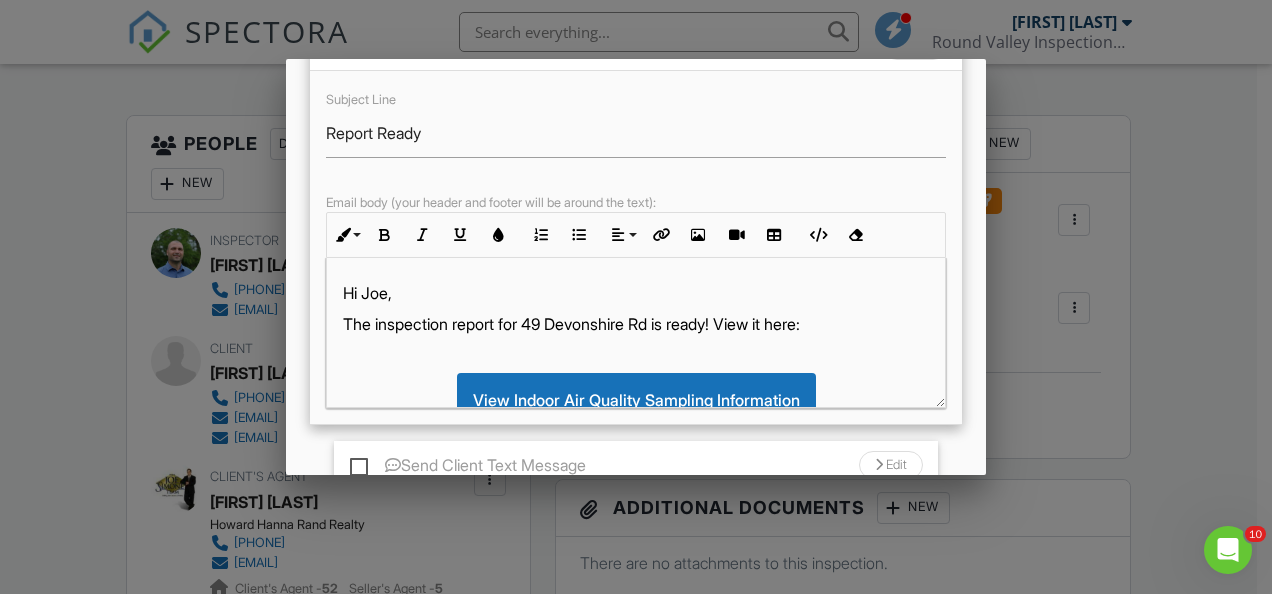 scroll, scrollTop: 694, scrollLeft: 0, axis: vertical 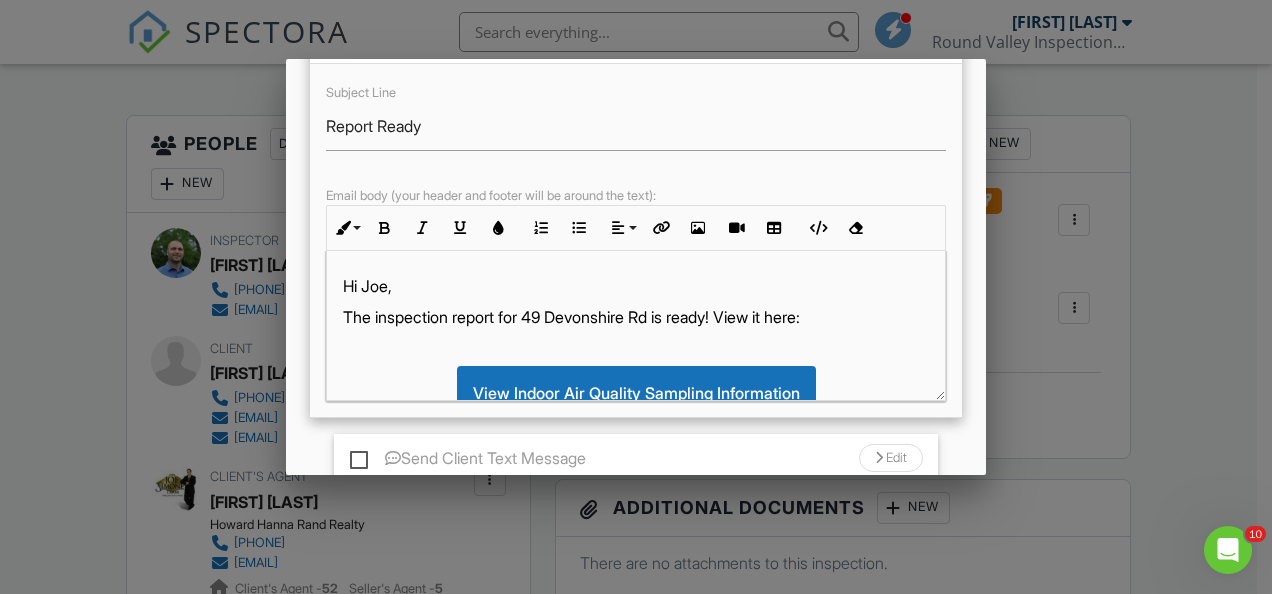 click on "The inspection report for 49 Devonshire Rd is ready! View it here:" at bounding box center [636, 317] 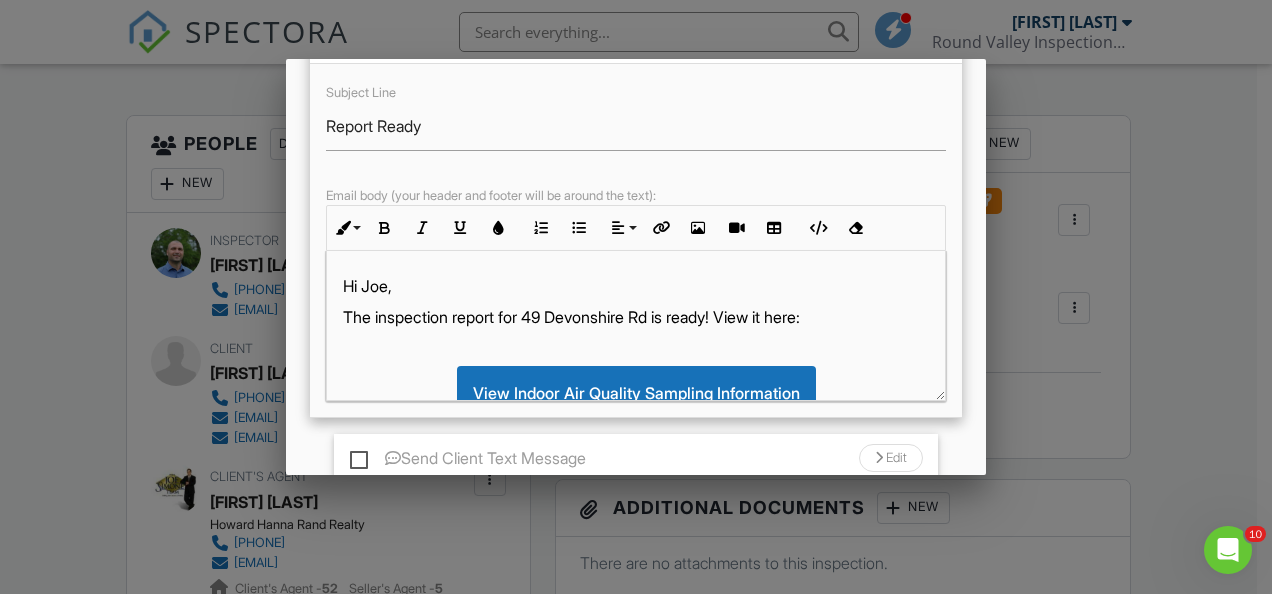type 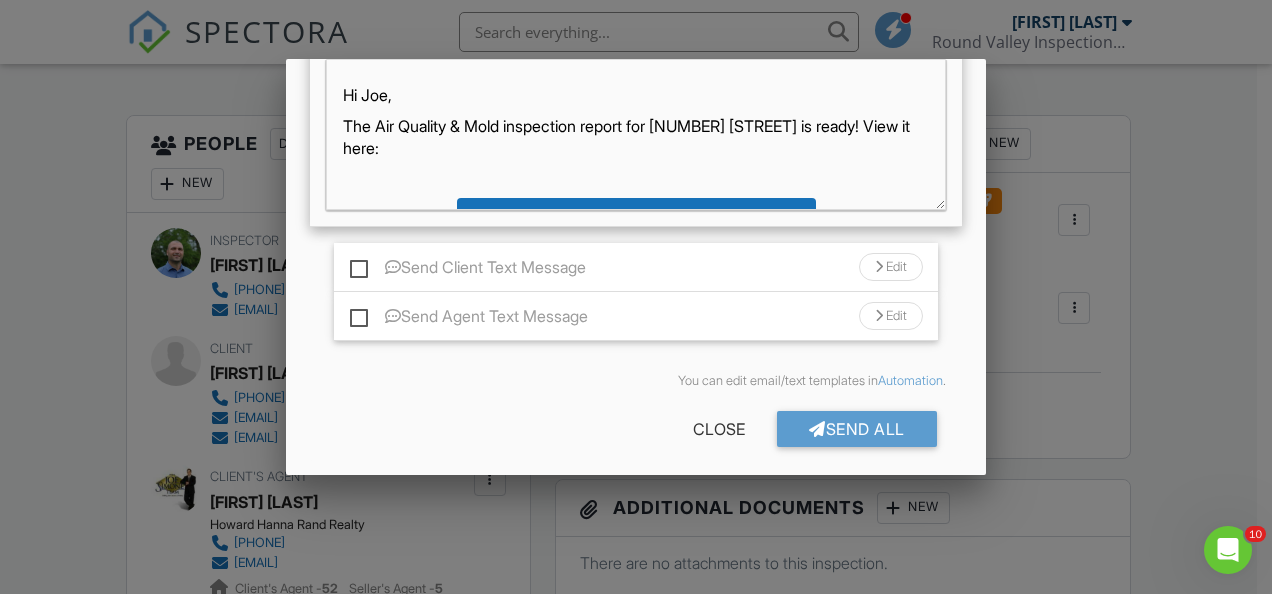 scroll, scrollTop: 890, scrollLeft: 0, axis: vertical 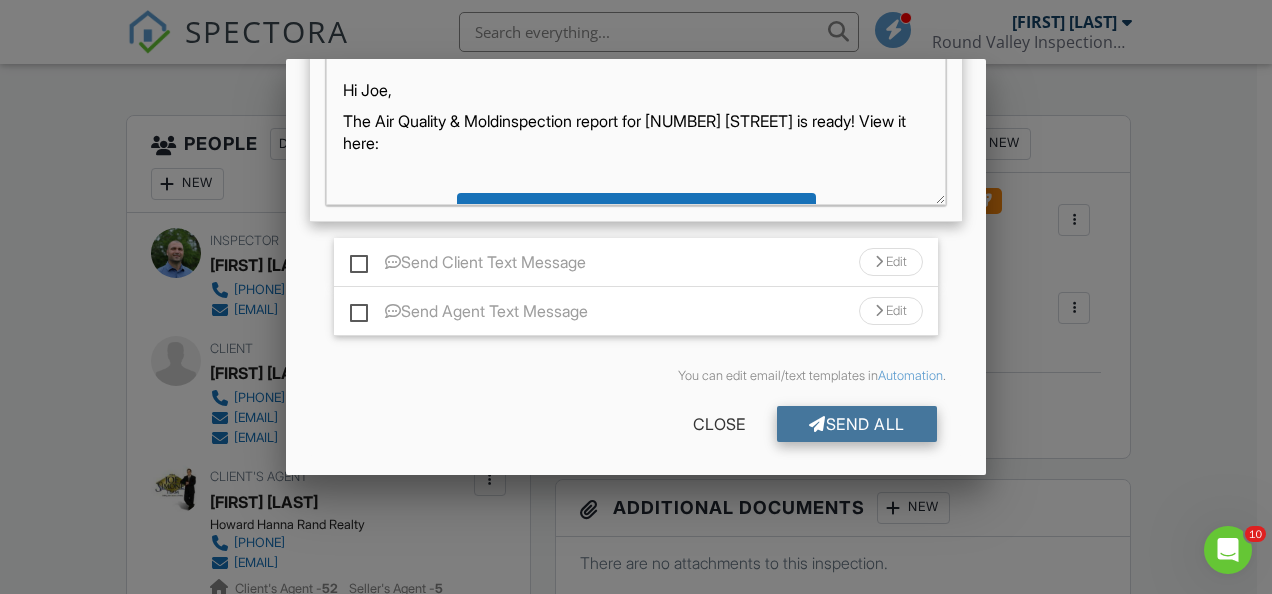 click on "Send All" at bounding box center (857, 424) 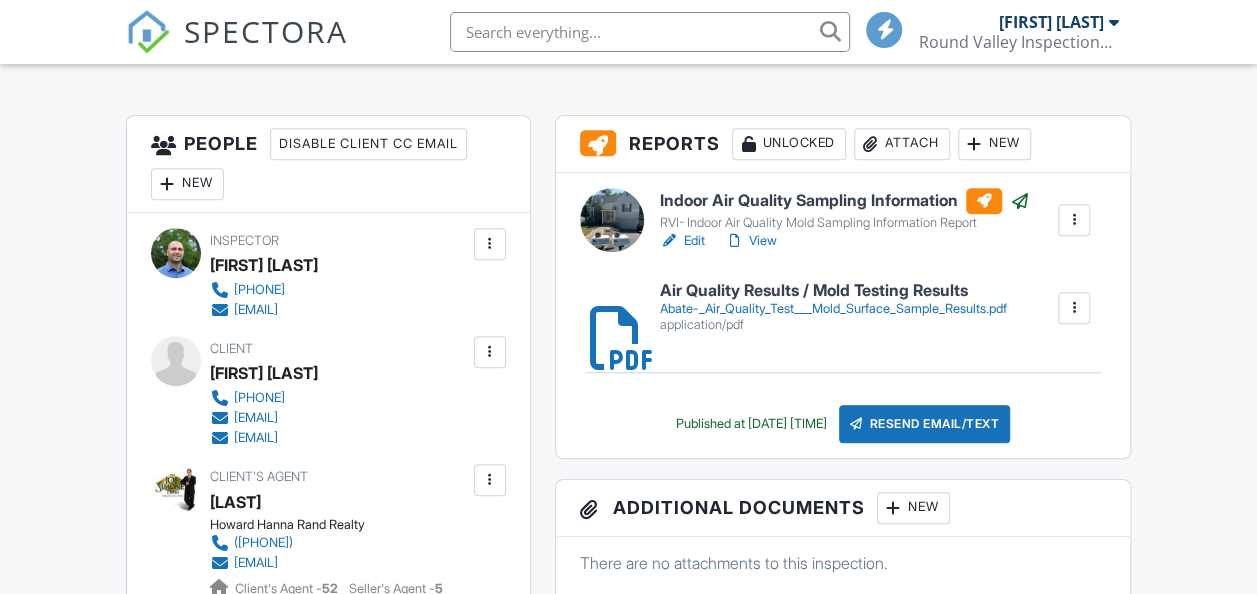 scroll, scrollTop: 492, scrollLeft: 0, axis: vertical 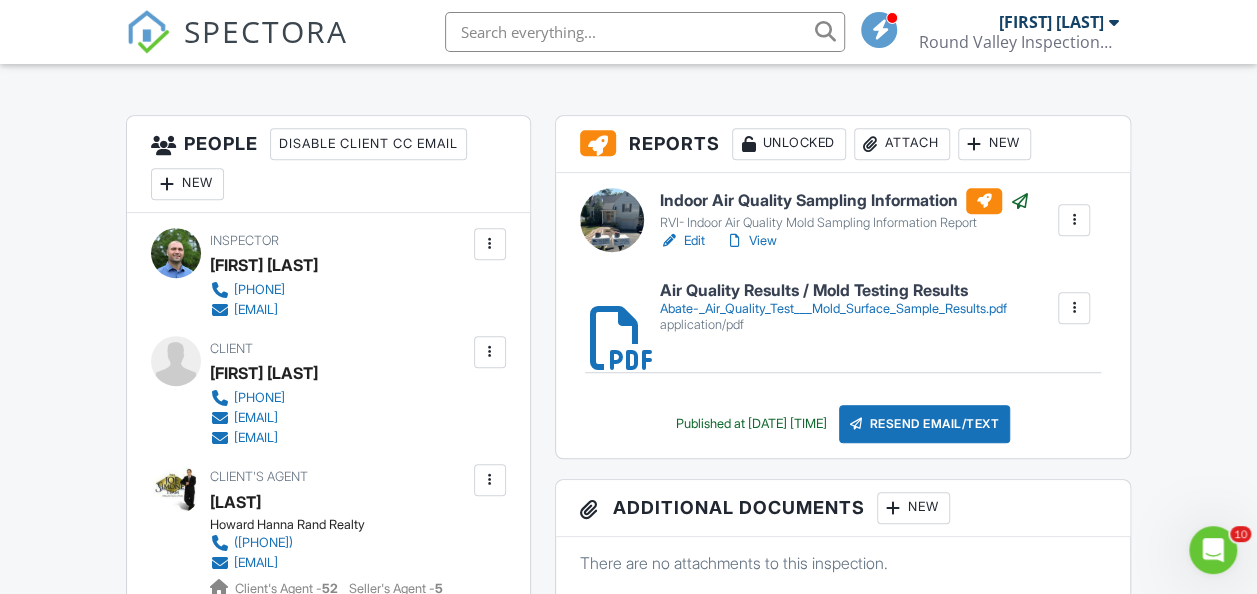 click on "People
Disable Client CC Email
New
Client
Listing Agent
Add Another Person
Inspector
Lou Wieben
908-300-4482
lou@roundvalleyinspections.com
Make Invisible
Mark As Requested
Remove
Update Client
First name
Michael
Last name
Abate
Email (required)
mabate3@gmail.com
CC Email
mabate3@gmail.com
Phone
973-768-7429
Address
340 Changebridge Rd. Apt 411
City
Pine Brook
State
NJ
Zip
07058
Internal notes visible only to the company
Private notes visible only to company admins
Cancel
Save
Confirm client deletion
Cancel
Remove Client
Client
Michael Abate
973-768-7429
mabate3@gmail.com
mabate3@gmail.com" at bounding box center (328, 775) 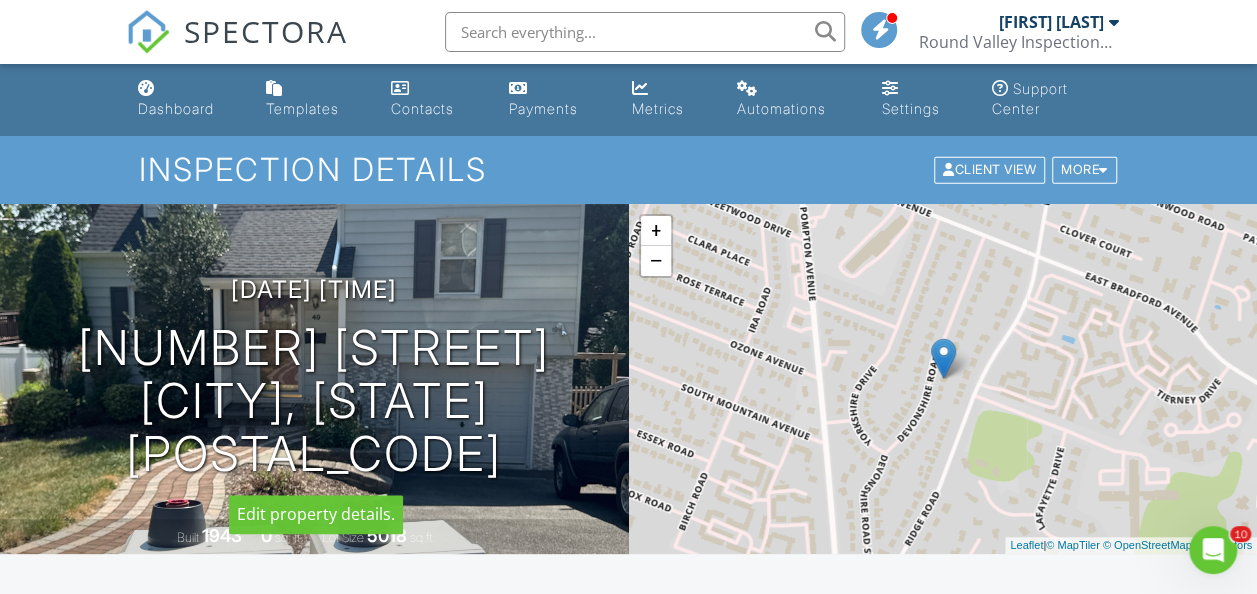 scroll, scrollTop: 0, scrollLeft: 0, axis: both 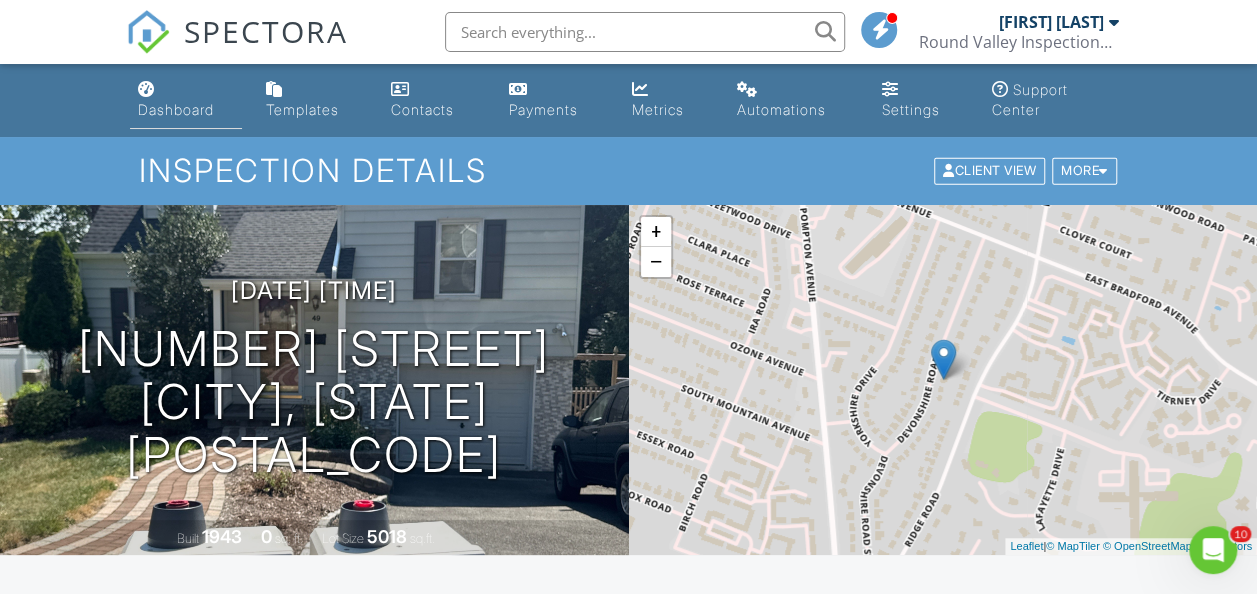 click on "Dashboard" at bounding box center [186, 100] 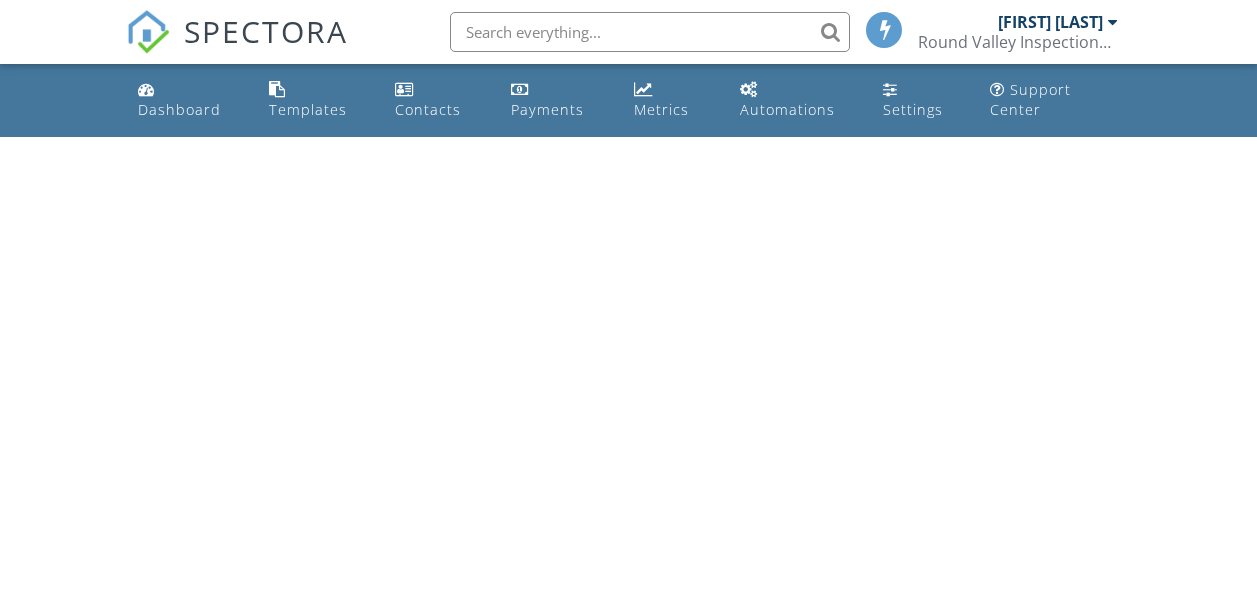 scroll, scrollTop: 0, scrollLeft: 0, axis: both 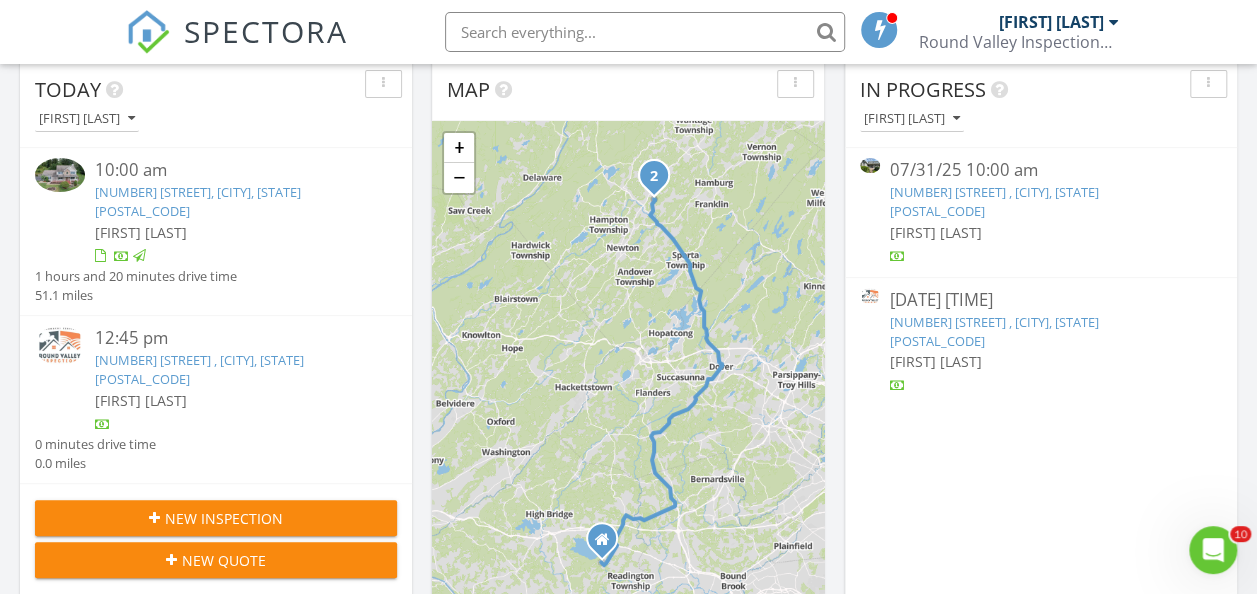click on "[NUMBER] [STREET] , [CITY], [STATE] [POSTAL_CODE]" at bounding box center [994, 201] 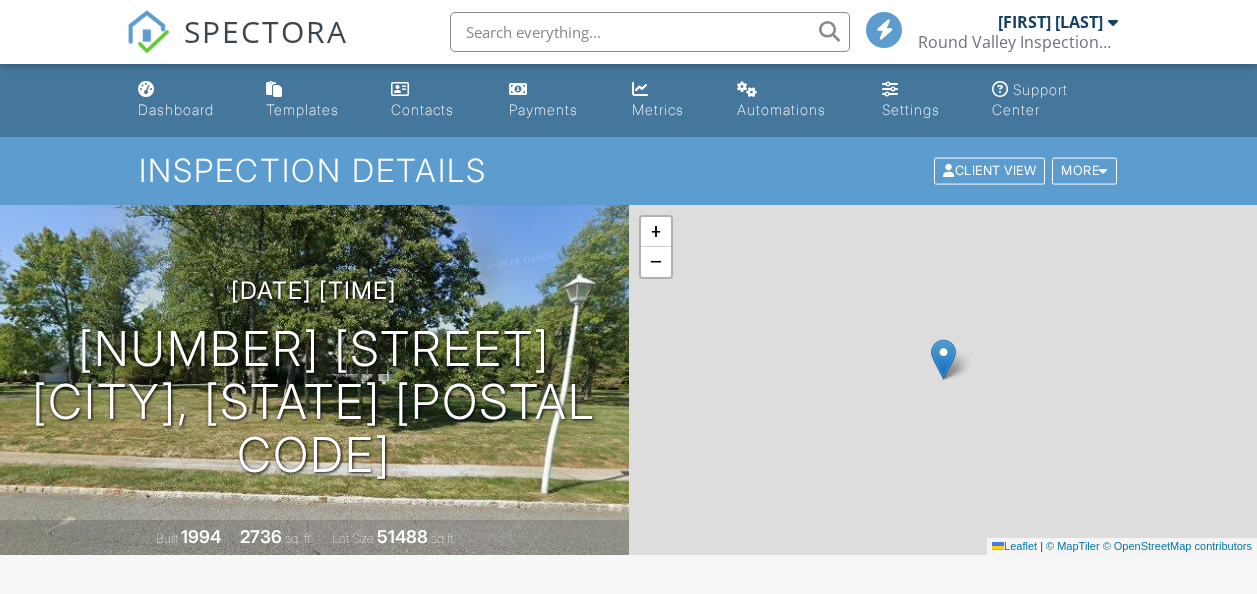 scroll, scrollTop: 0, scrollLeft: 0, axis: both 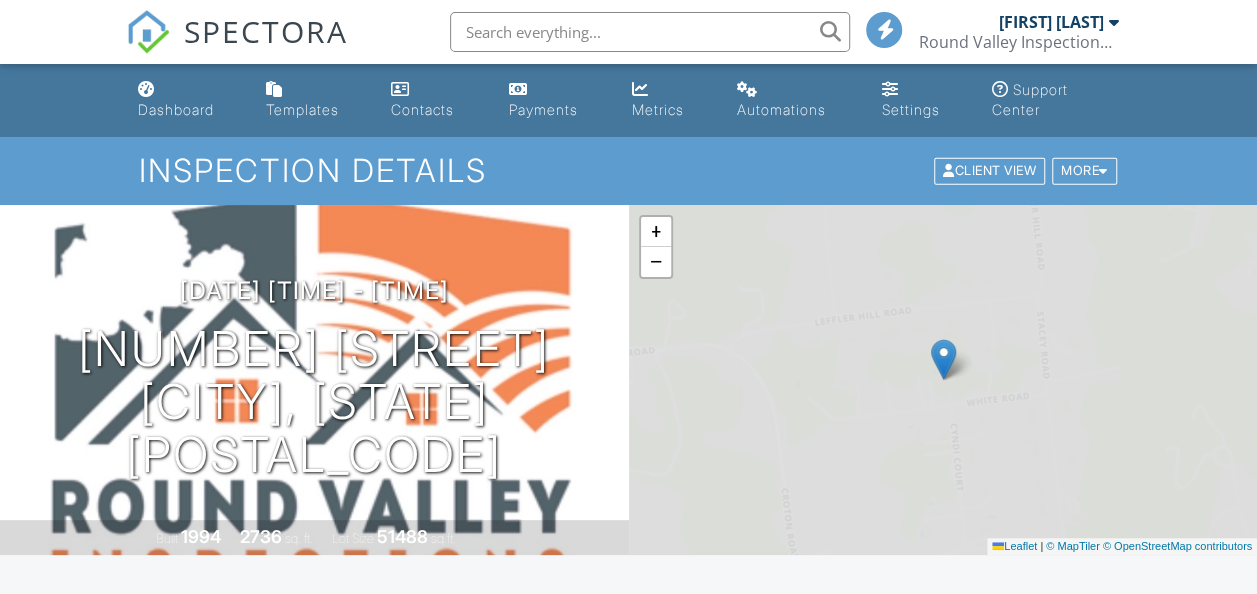 click on "All emails and texts are disabled for this inspection!
All emails and texts have been disabled for this inspection. This may have happened due to someone manually disabling them or this inspection being unconfirmed when it was scheduled. To re-enable emails and texts for this inspection, click the button below.
Turn on emails and texts
Turn on and Requeue Notifications
Reports
Unlocked
Attach
New
Indoor Air Quality Sampling Information
RVI- Indoor Air Quality Mold Sampling Information Report
Edit
View
Quick Publish
Copy
Delete
Publish All
Checking report completion
Publish report?
Before publishing from the web, click "Preview/Publish" in the Report Editor to save your changes ( don't know where that is? ). If this is not clicked, your latest changes may not appear in the report.
Cancel
Publish" at bounding box center [629, 1730] 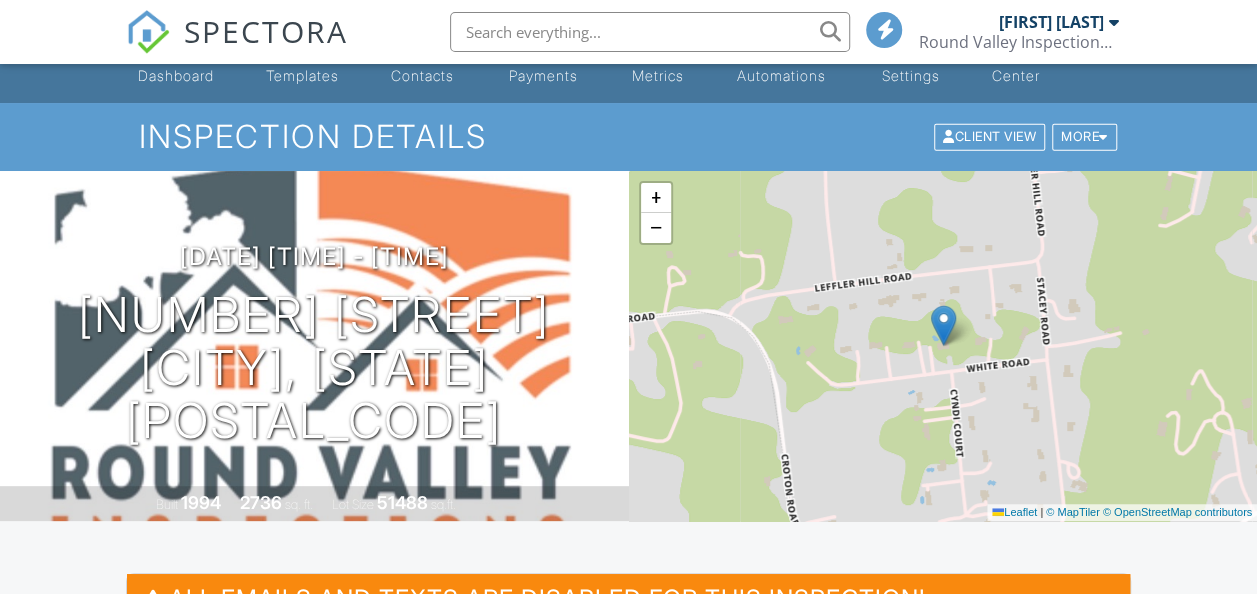 scroll, scrollTop: 0, scrollLeft: 0, axis: both 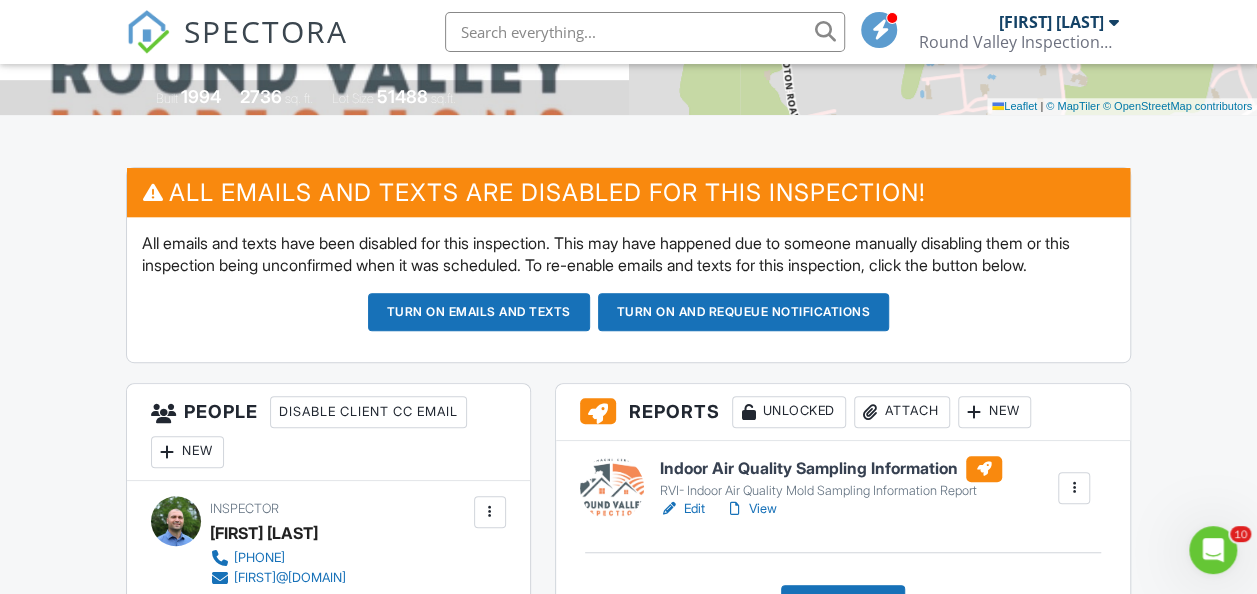 click on "Turn on emails and texts" at bounding box center [479, 312] 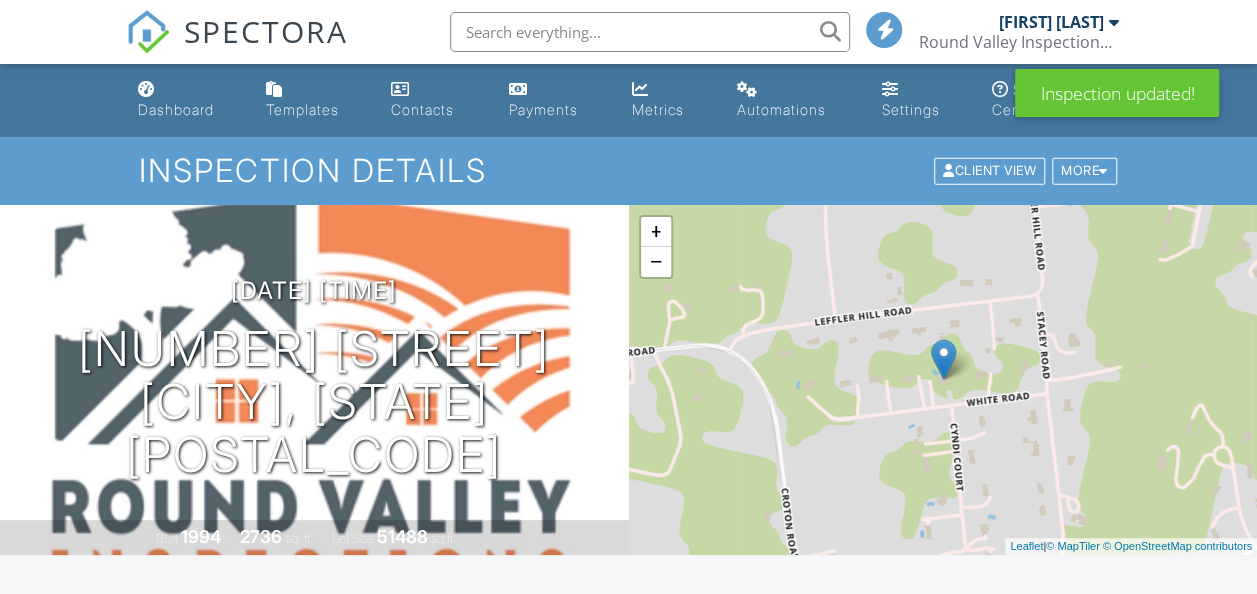 scroll, scrollTop: 54, scrollLeft: 0, axis: vertical 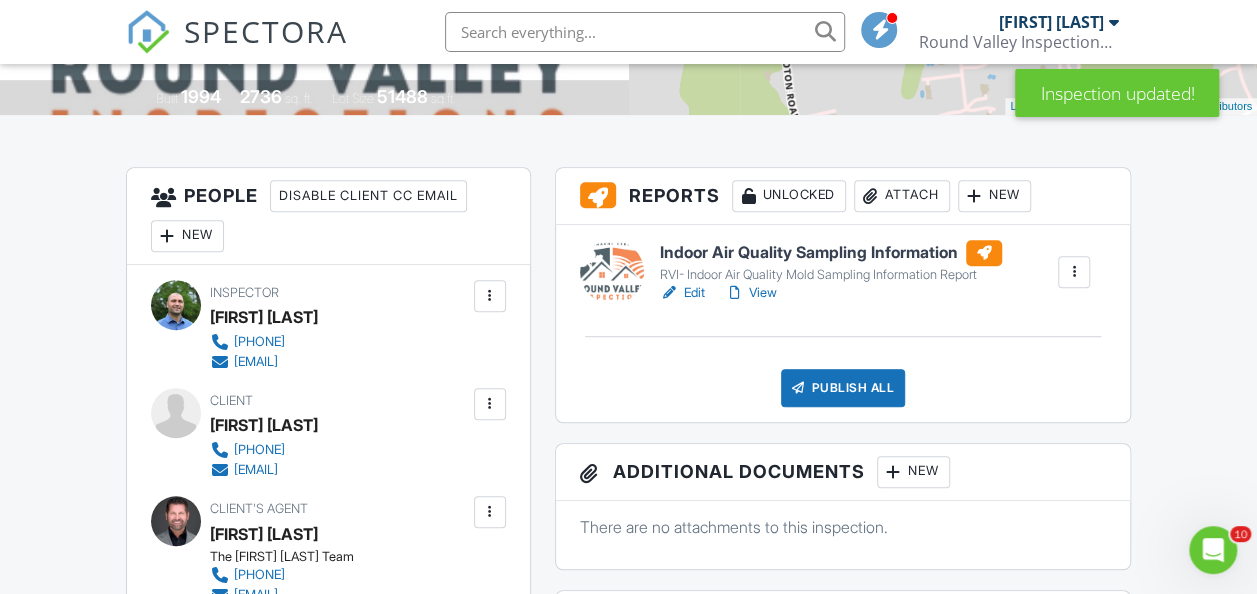 click on "Attach" at bounding box center [902, 196] 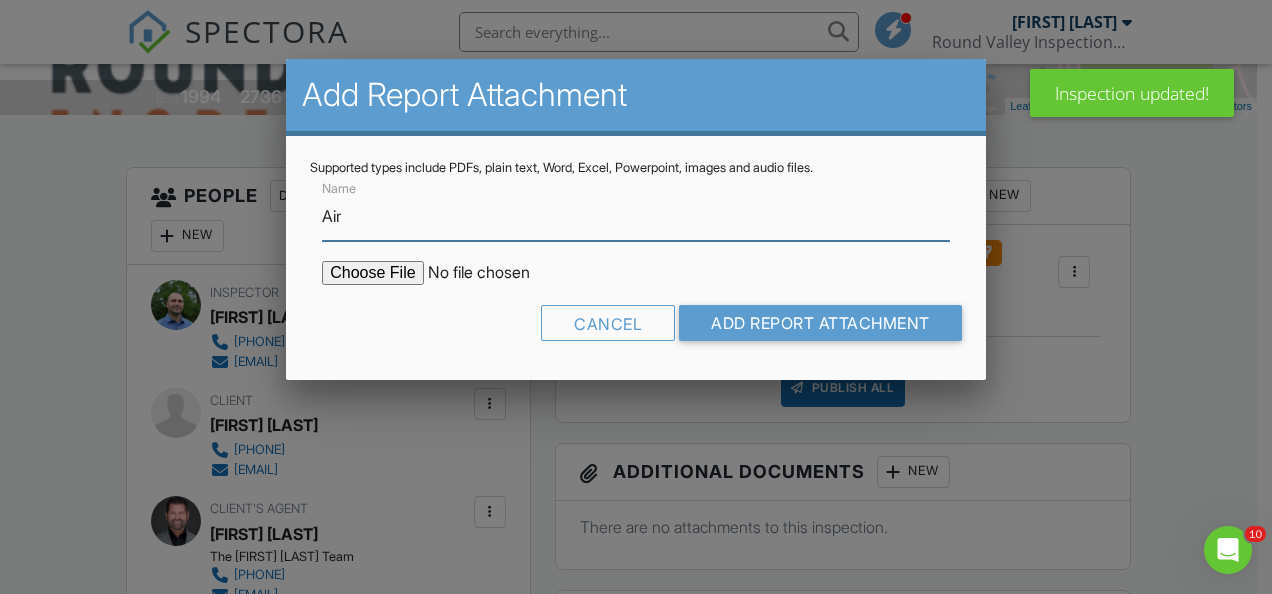 type on "Air Quality Results / Mold Testing Results" 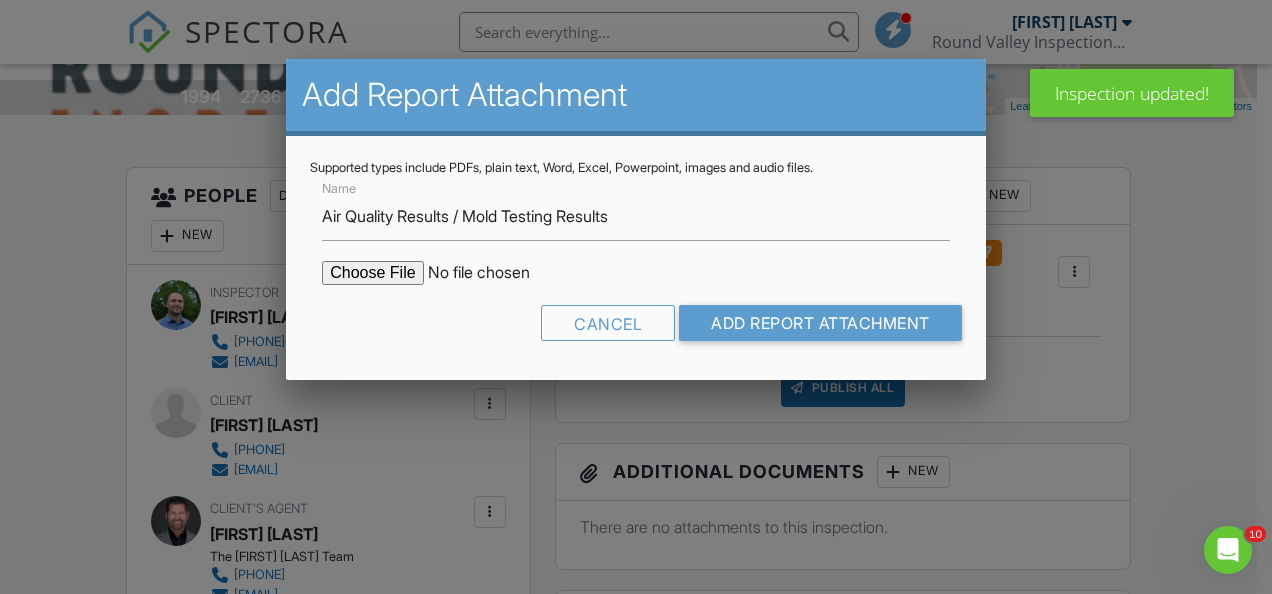 click at bounding box center (492, 273) 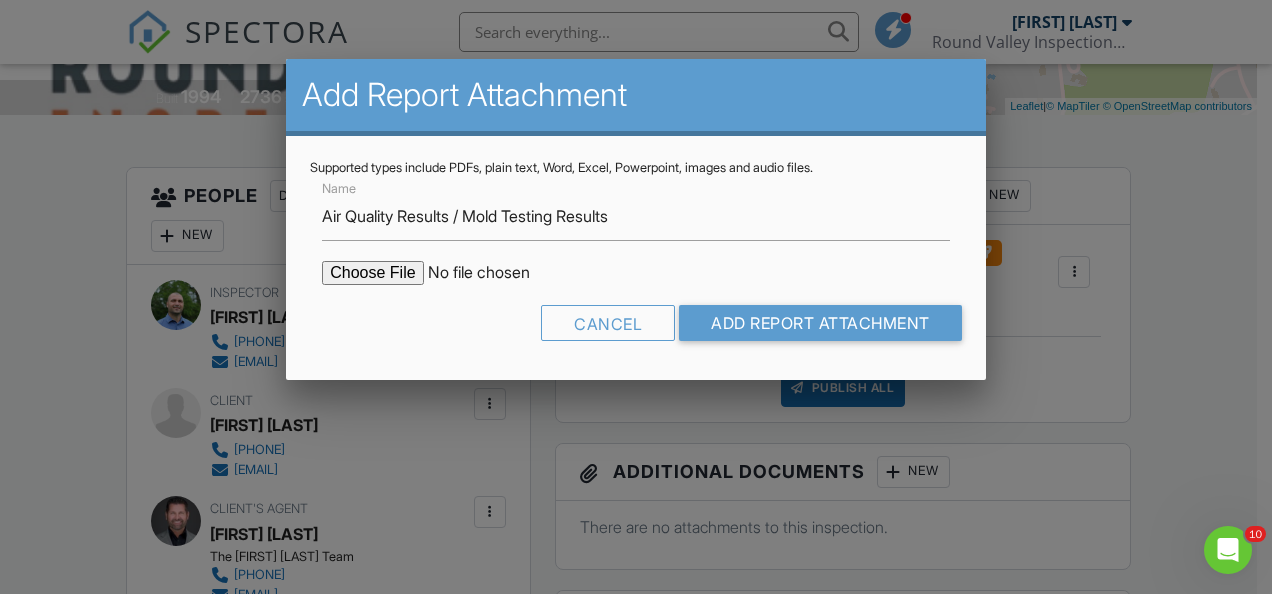 type on "C:\fakepath\Ingroa- Air Quality Test & Mold Surface Sample Results.pdf" 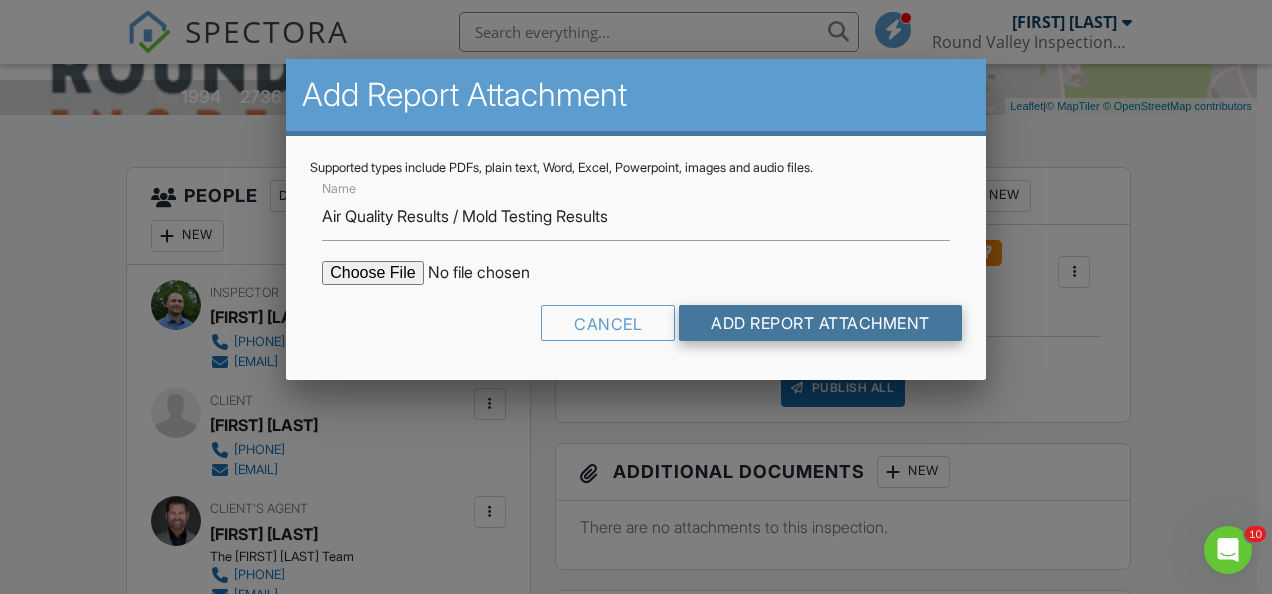click on "Add Report Attachment" at bounding box center [820, 323] 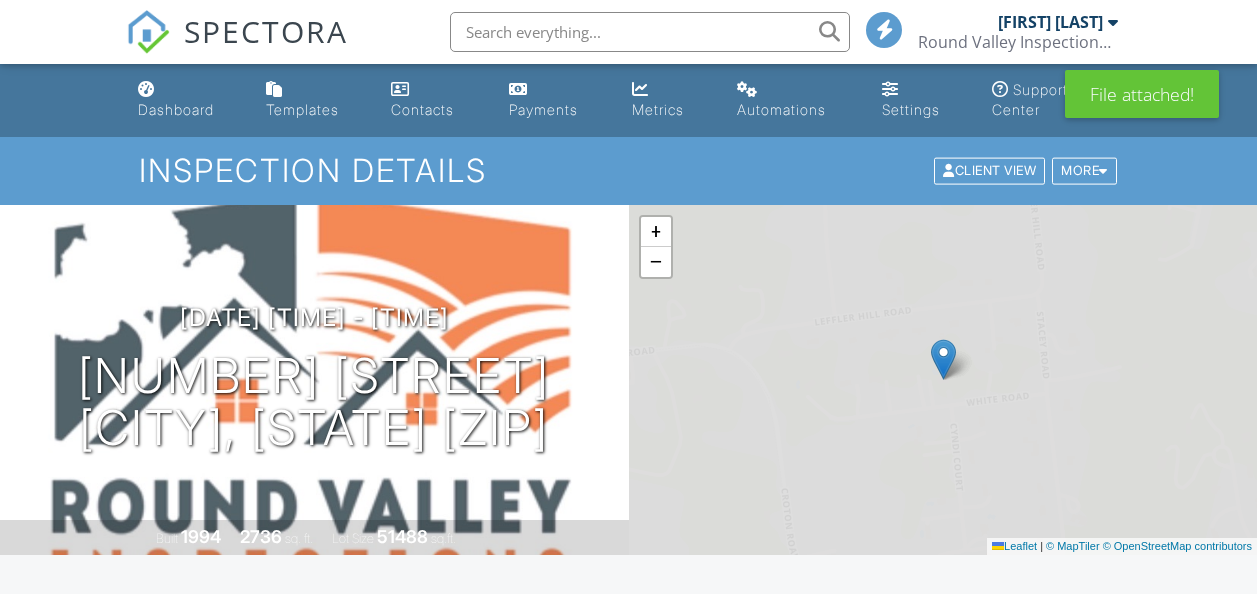 scroll, scrollTop: 0, scrollLeft: 0, axis: both 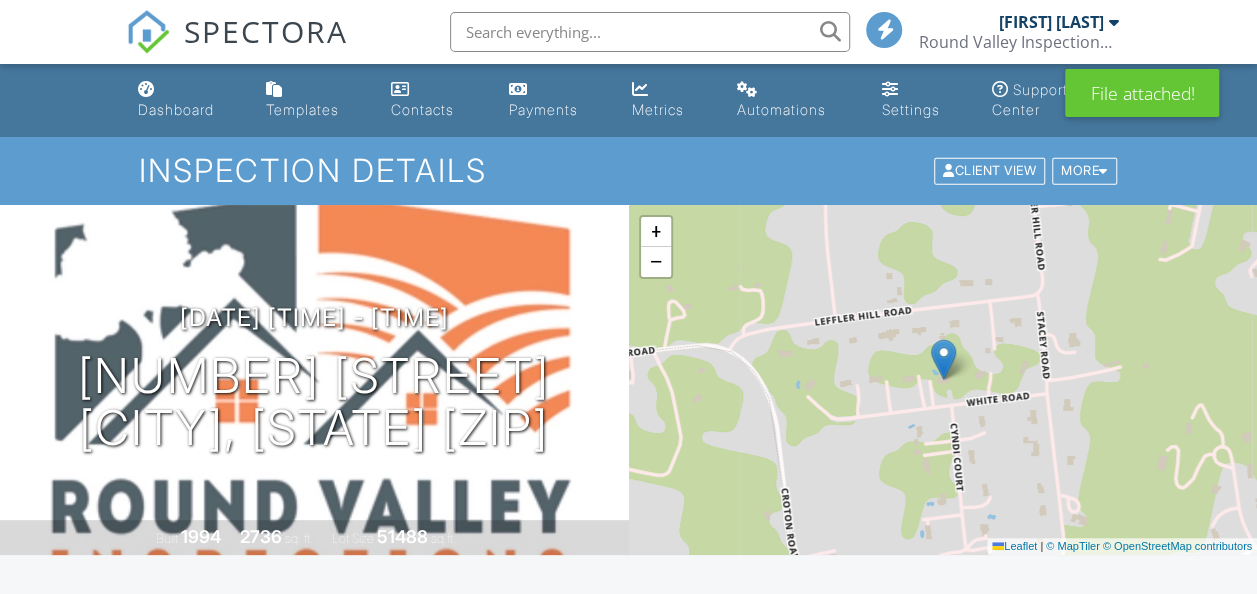 click on "All emails and texts are disabled for this inspection!
All emails and texts have been disabled for this inspection. This may have happened due to someone manually disabling them or this inspection being unconfirmed when it was scheduled. To re-enable emails and texts for this inspection, click the button below.
Turn on emails and texts
Turn on and Requeue Notifications
Reports
Unlocked
Attach
New
Indoor Air Quality Sampling Information
RVI- Indoor Air Quality Mold Sampling Information Report
Edit
View
Quick Publish
Copy
Delete
Air Quality Results / Mold Testing Results
[LAST]-Air_Quality_Test___Mold_Surface_Sample_Results.pdf
application/pdf
Delete
Publish All
Checking report completion
Publish report?
don't know where that is?
Cancel
Publish" at bounding box center [629, 1666] 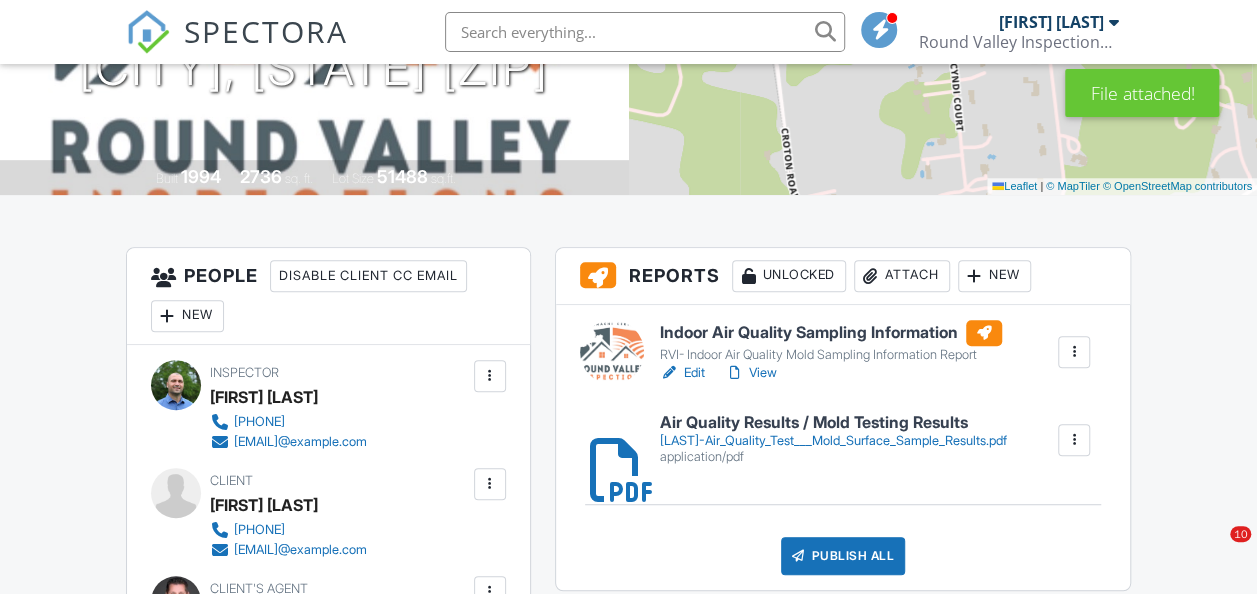 scroll, scrollTop: 400, scrollLeft: 0, axis: vertical 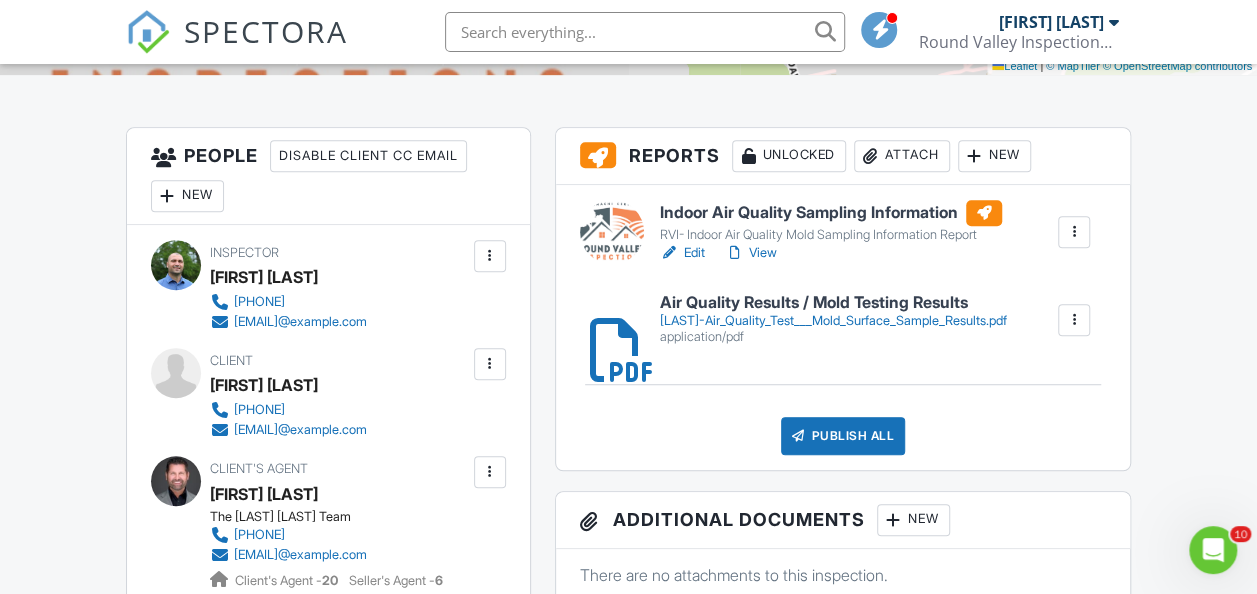 click on "[LAST]-Air_Quality_Test___Mold_Surface_Sample_Results.pdf" at bounding box center (832, 321) 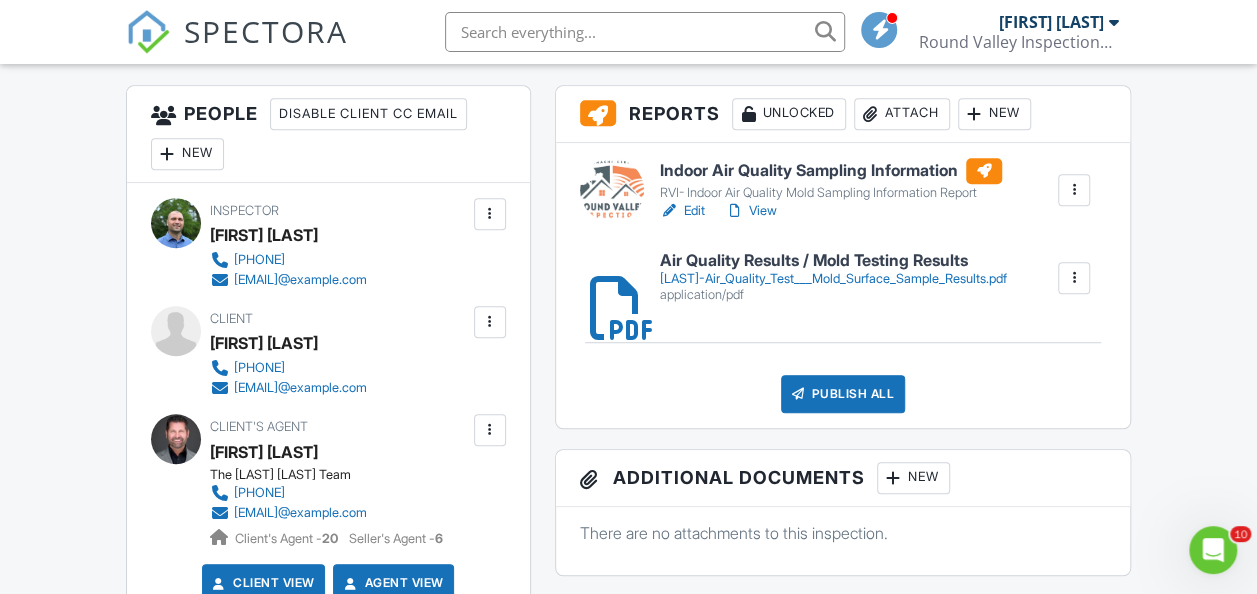 scroll, scrollTop: 520, scrollLeft: 0, axis: vertical 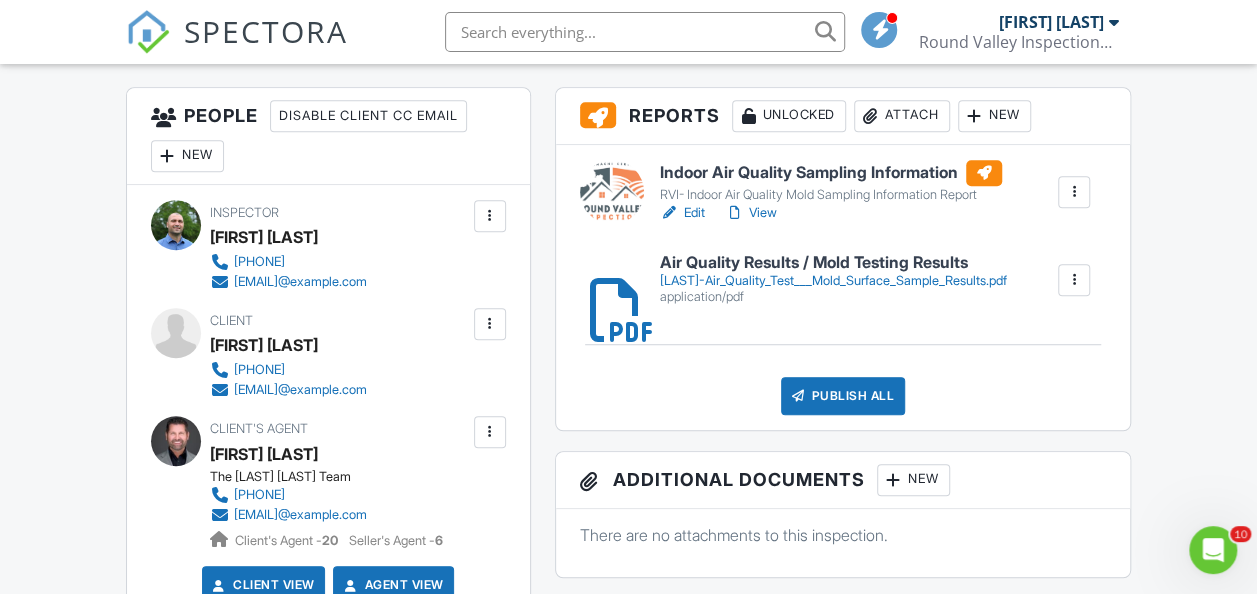 click on "View" at bounding box center (751, 213) 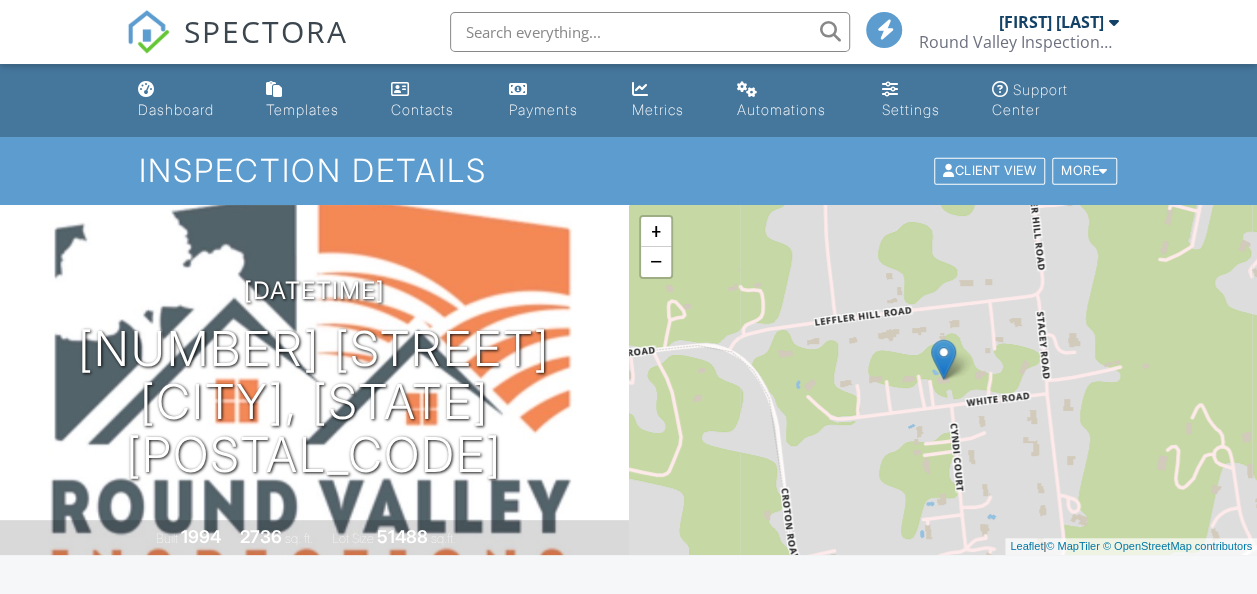 scroll, scrollTop: 320, scrollLeft: 0, axis: vertical 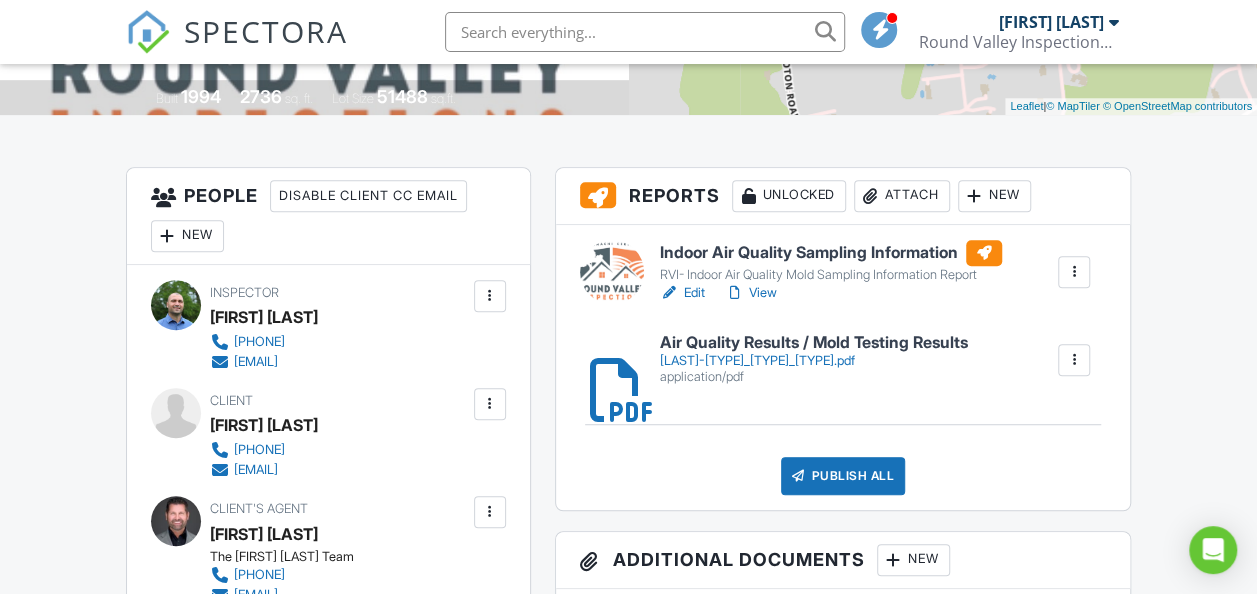 click on "Publish All" at bounding box center (843, 476) 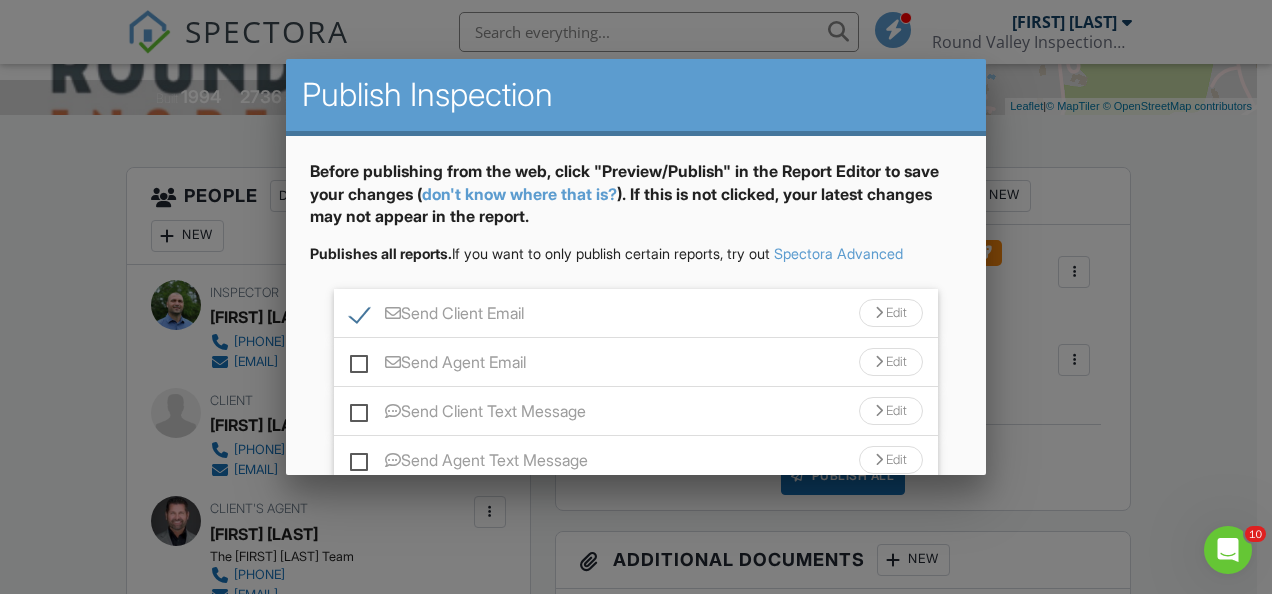scroll, scrollTop: 0, scrollLeft: 0, axis: both 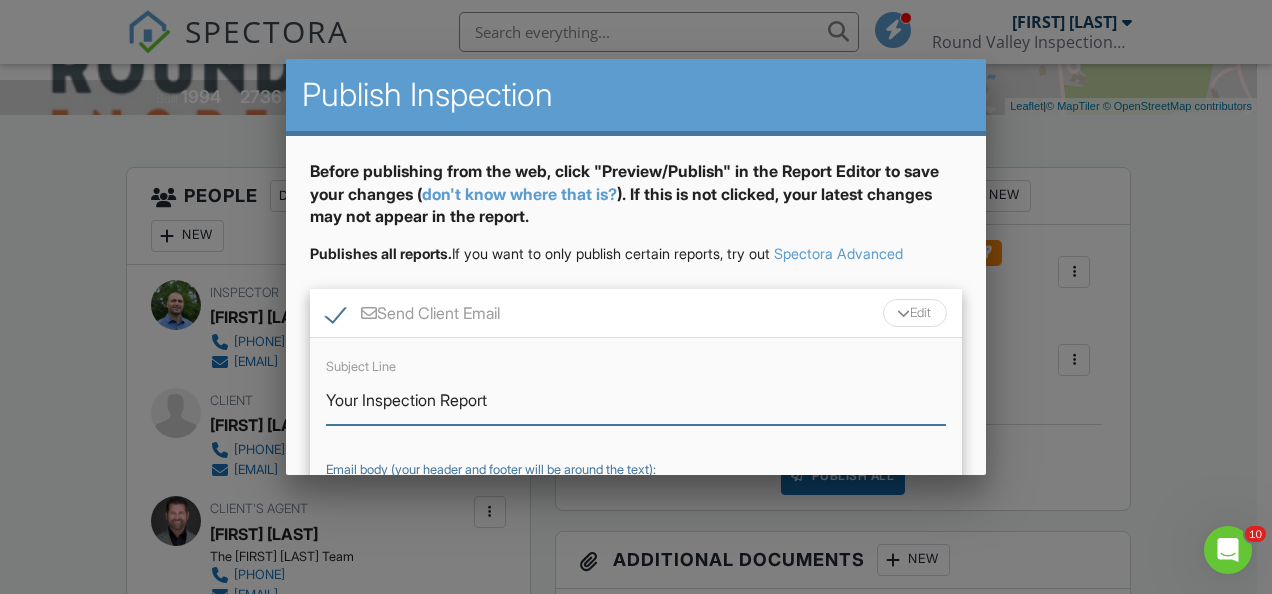 click on "Your Inspection Report" at bounding box center [636, 400] 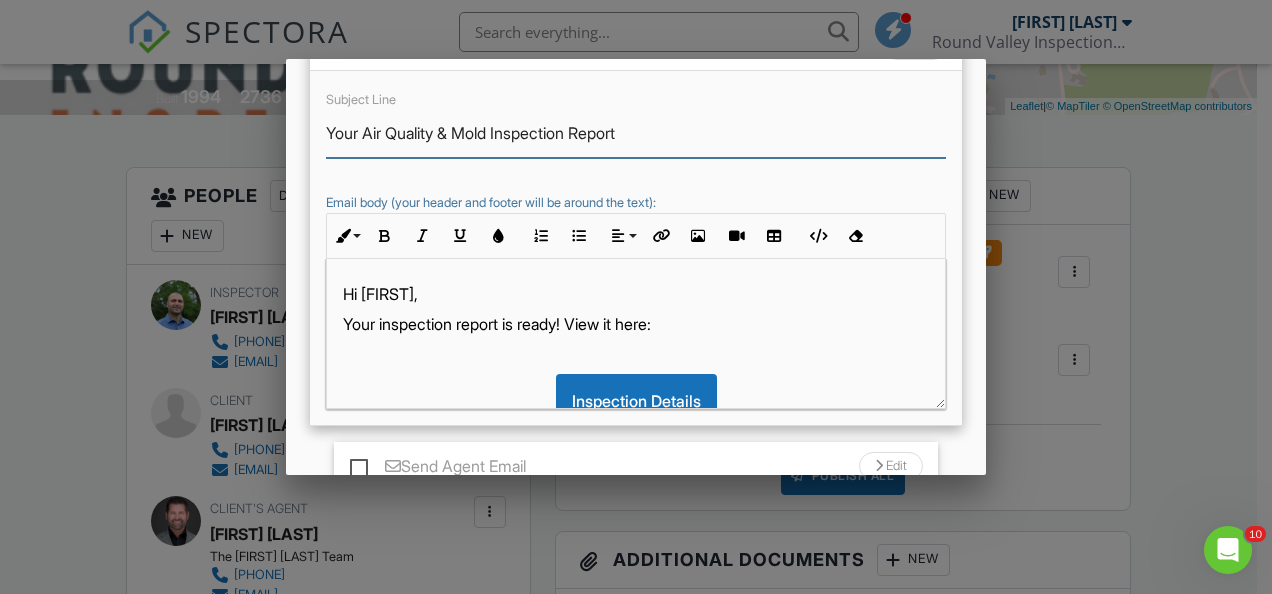 scroll, scrollTop: 274, scrollLeft: 0, axis: vertical 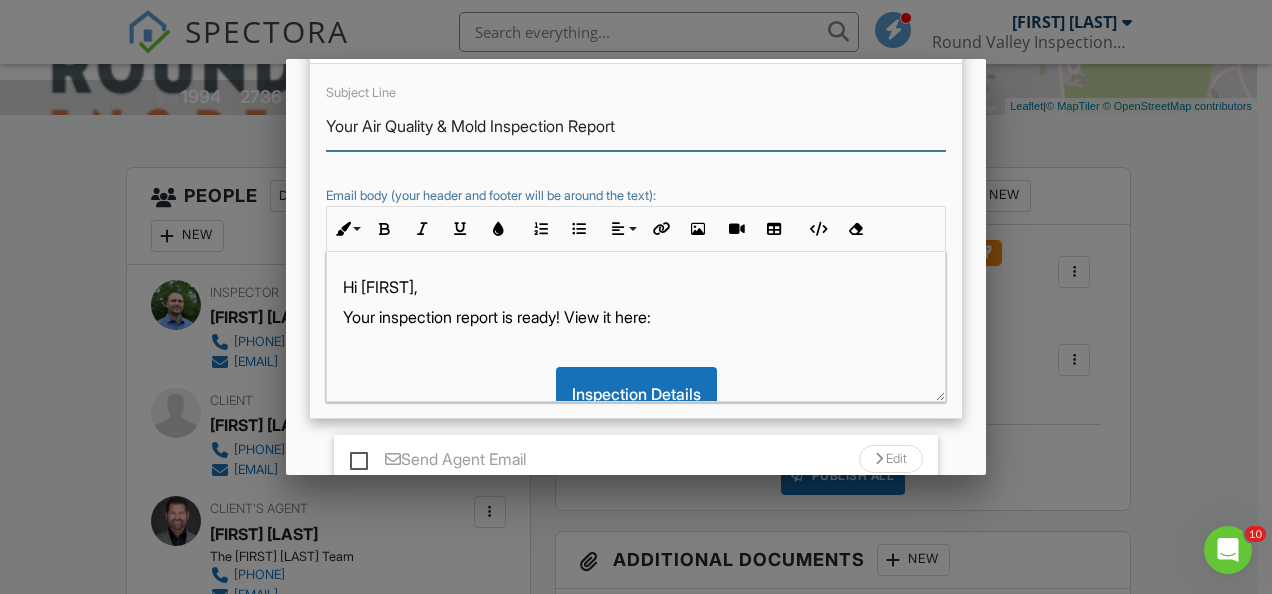 type on "Your Air Quality & Mold Inspection Report" 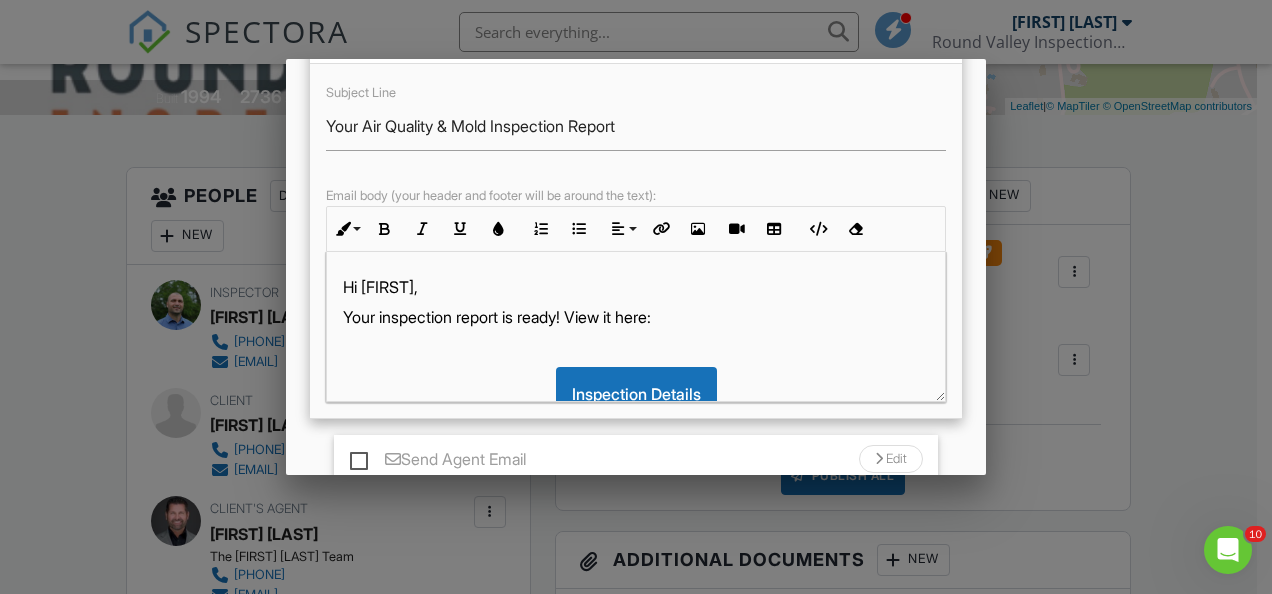 click on "Your inspection report is ready! View it here:" at bounding box center (636, 317) 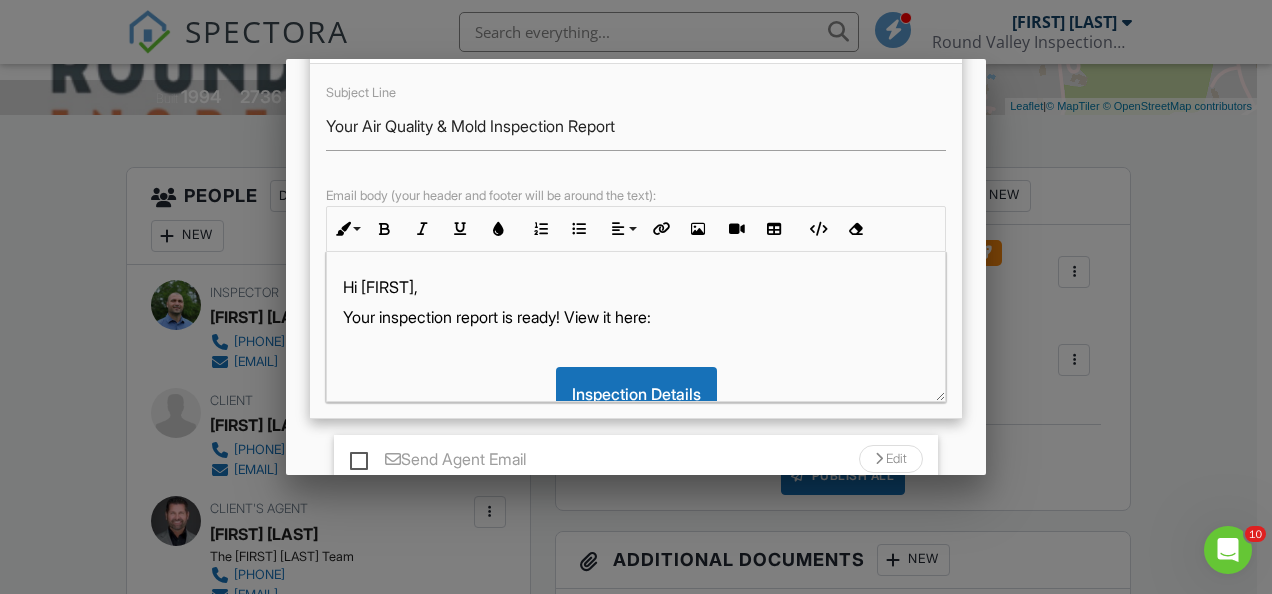 type 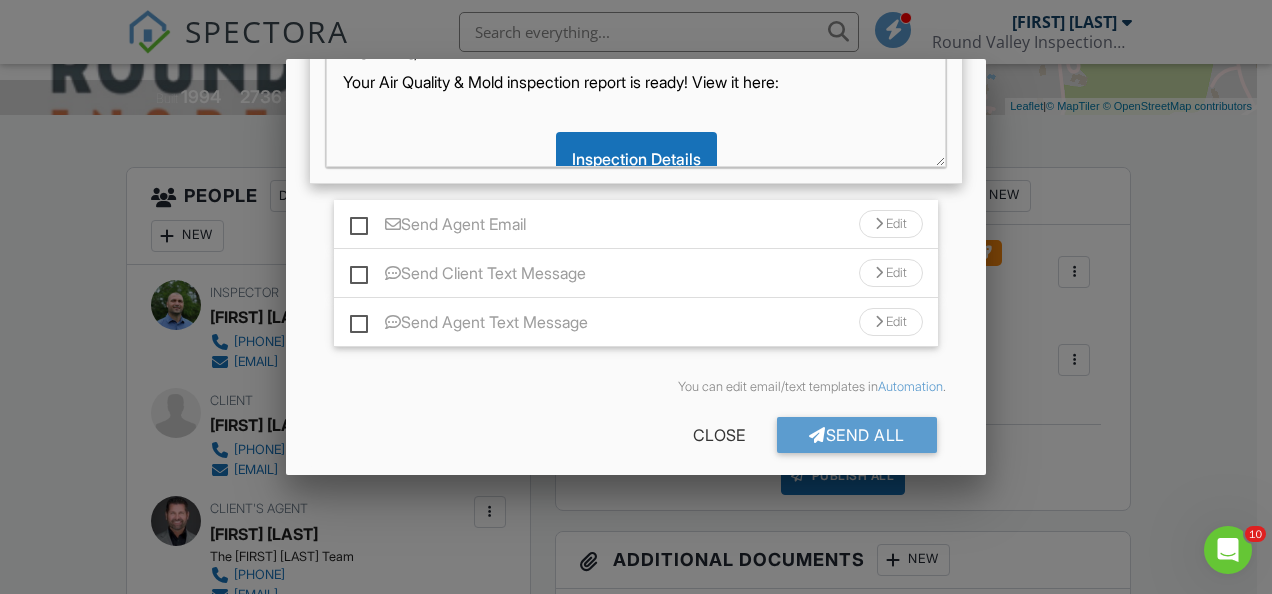 scroll, scrollTop: 521, scrollLeft: 0, axis: vertical 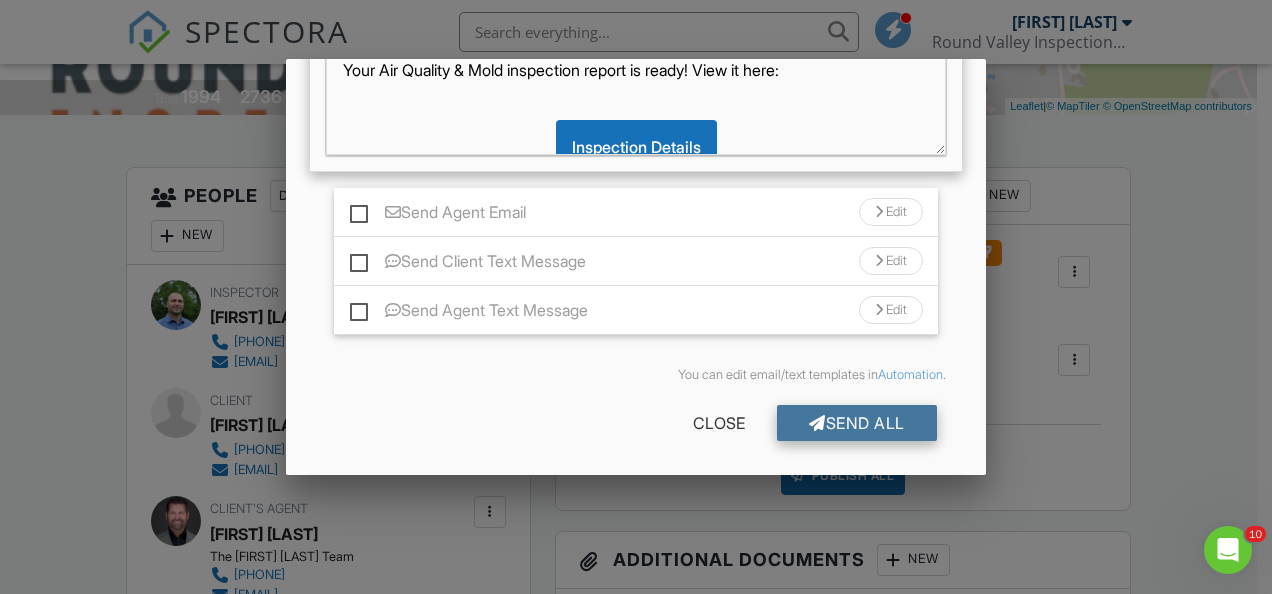 click on "Send All" at bounding box center (857, 423) 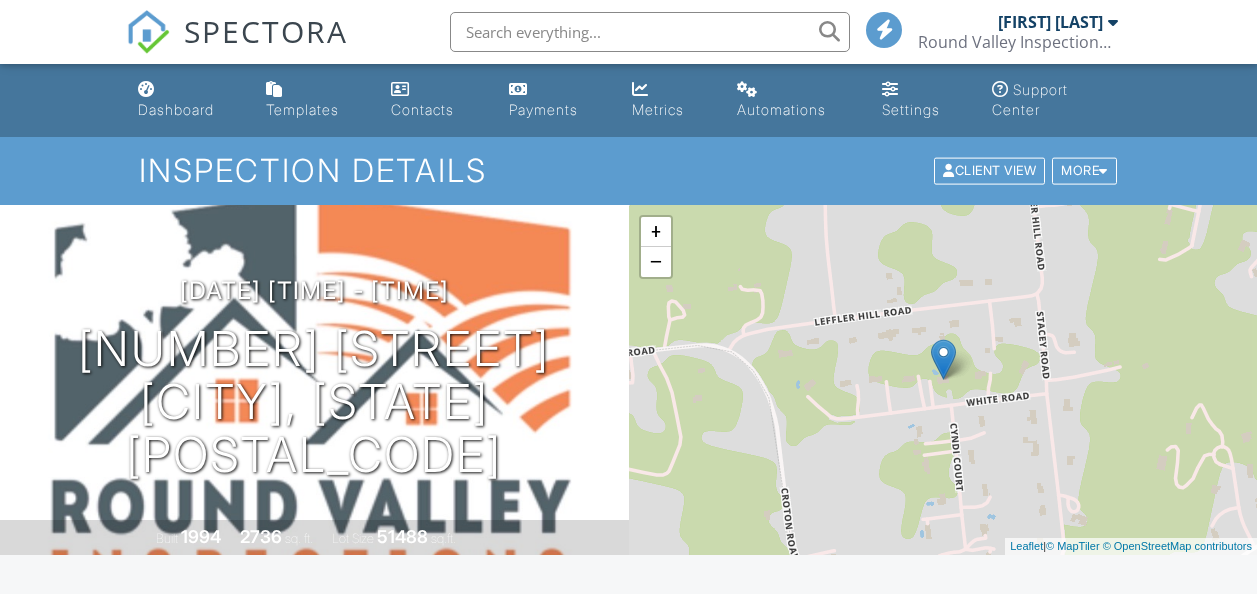scroll, scrollTop: 390, scrollLeft: 0, axis: vertical 